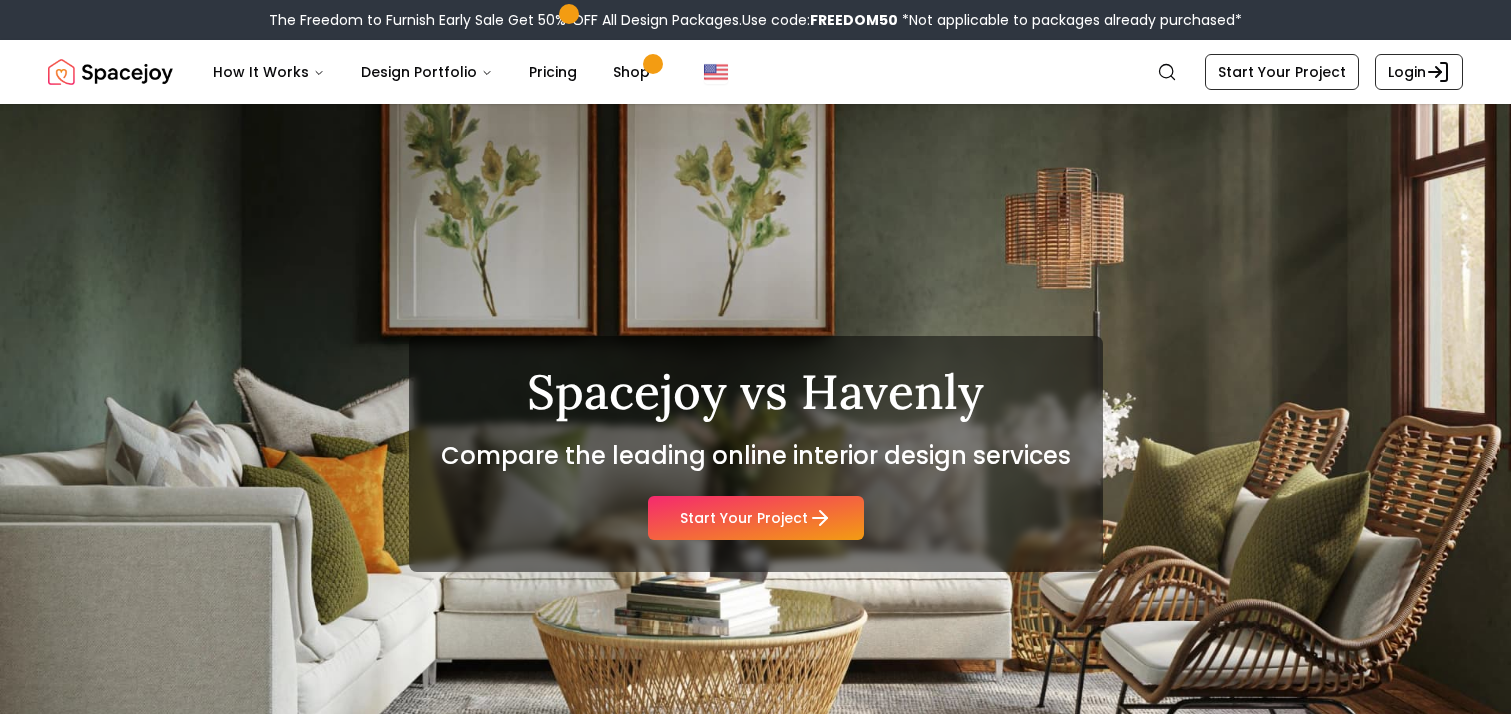 scroll, scrollTop: 0, scrollLeft: 0, axis: both 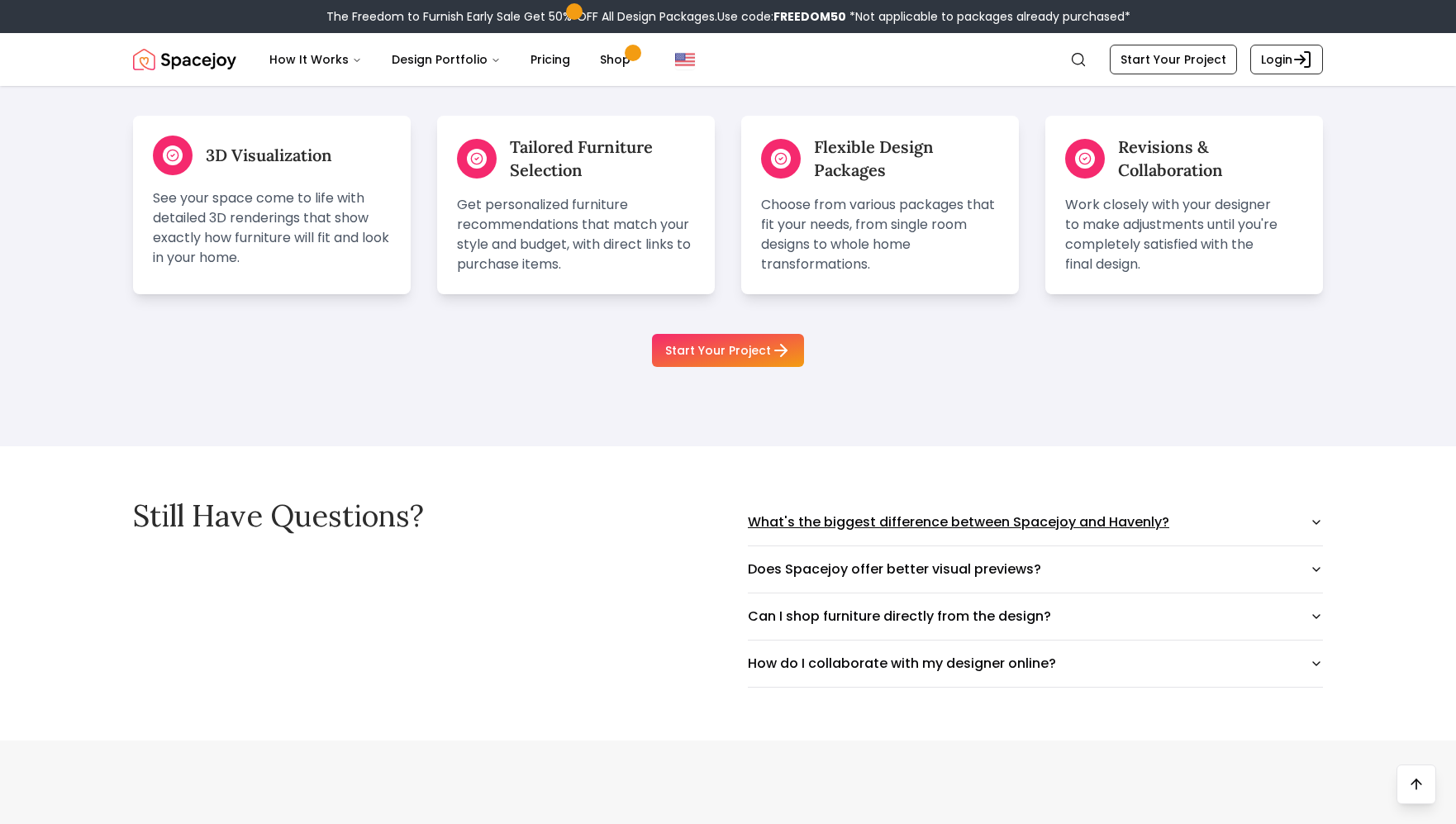 click on "What's the biggest difference between Spacejoy and Havenly?" at bounding box center (1035, 522) 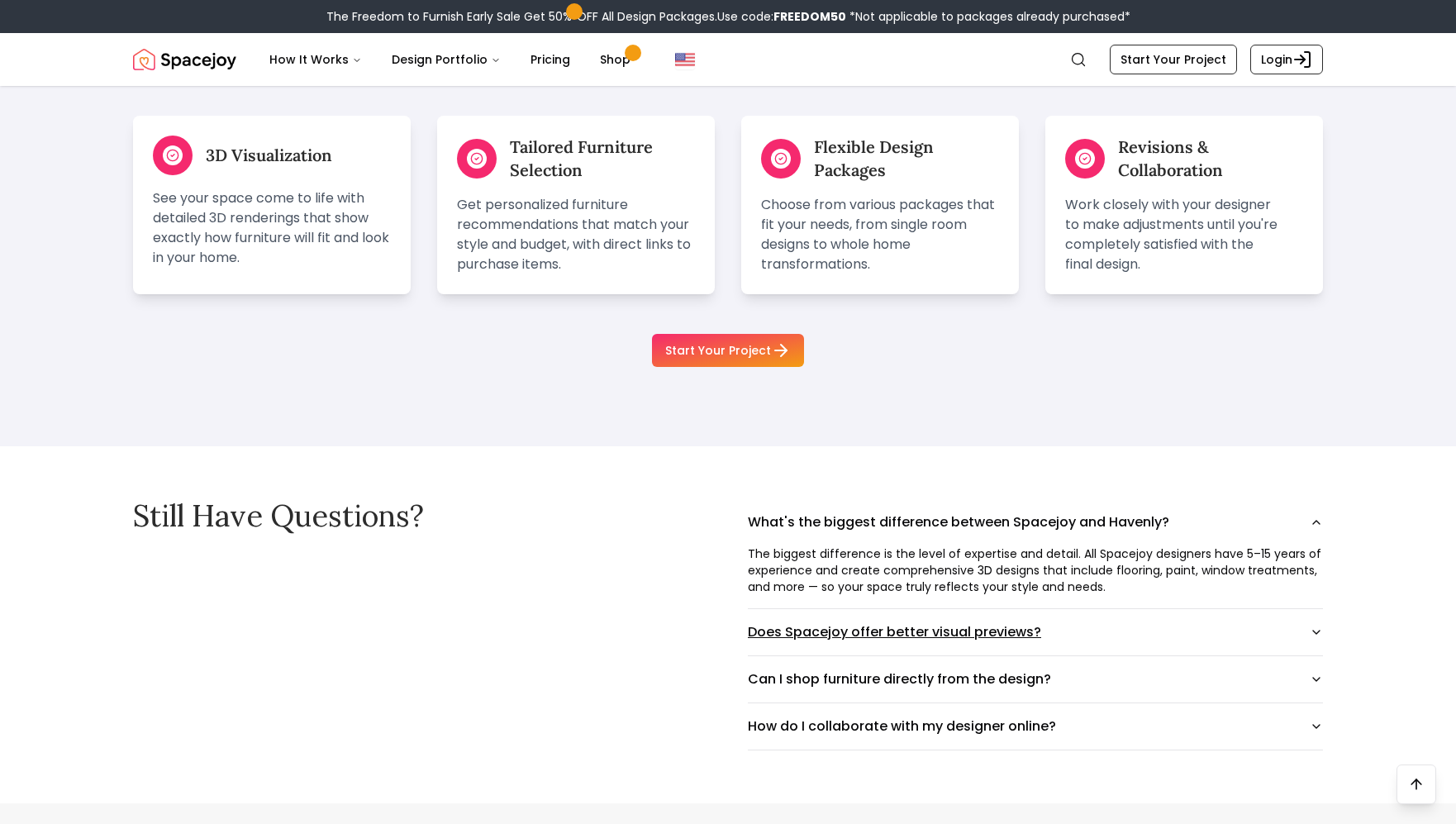 click on "Does Spacejoy offer better visual previews?" at bounding box center [1035, 632] 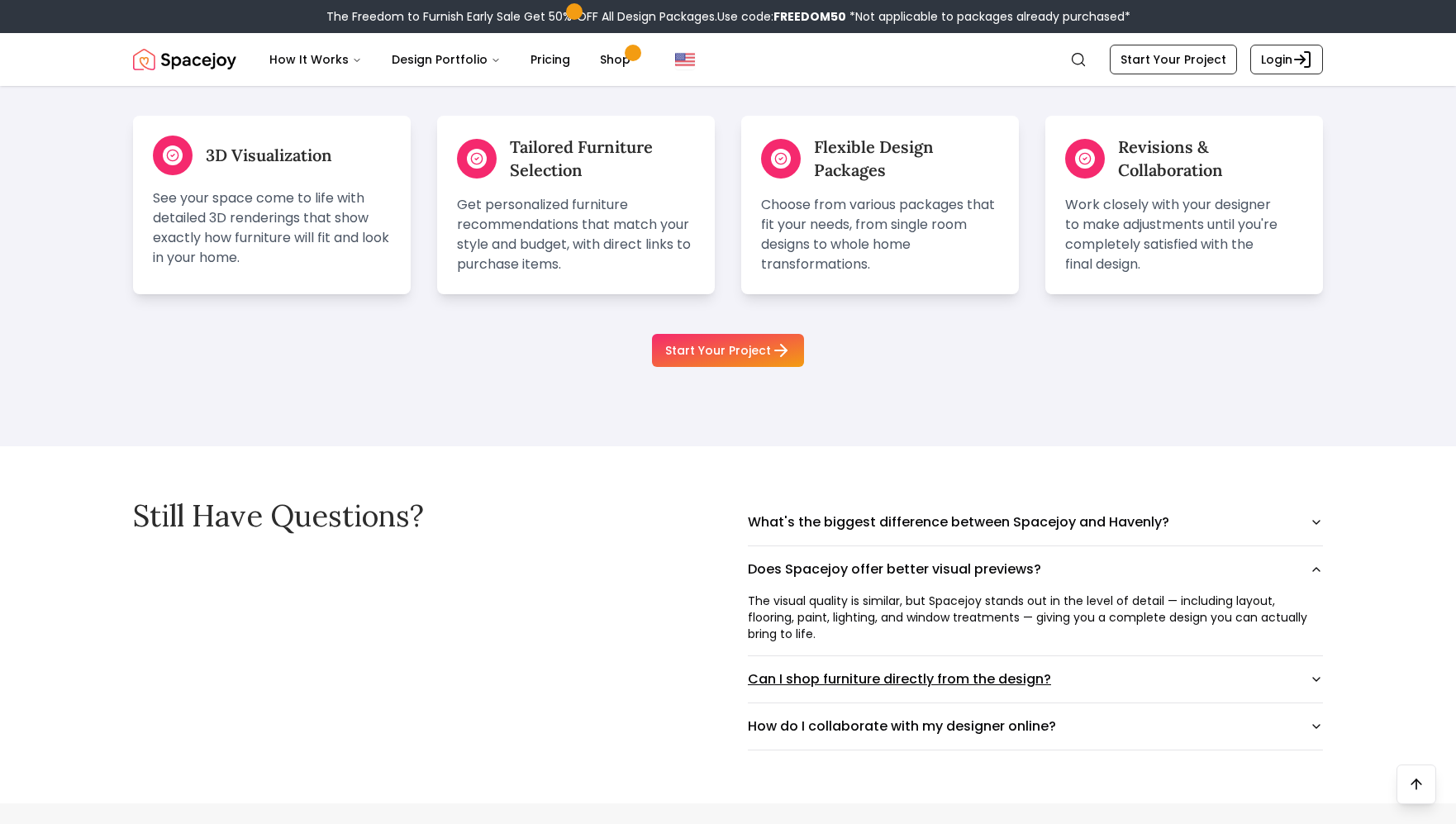 click on "Can I shop furniture directly from the design?" at bounding box center [1035, 679] 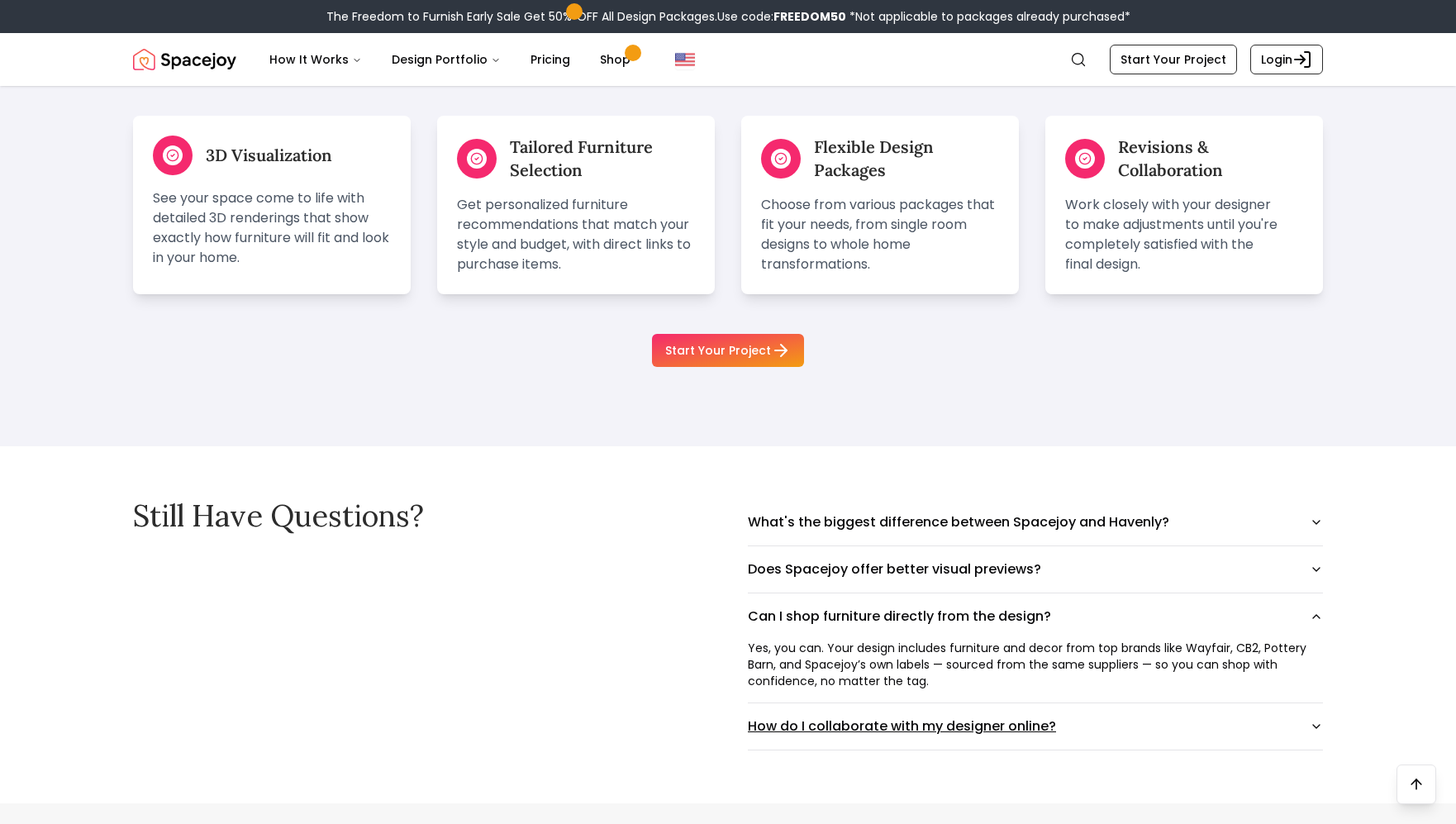 click on "How do I collaborate with my designer online?" at bounding box center [1035, 726] 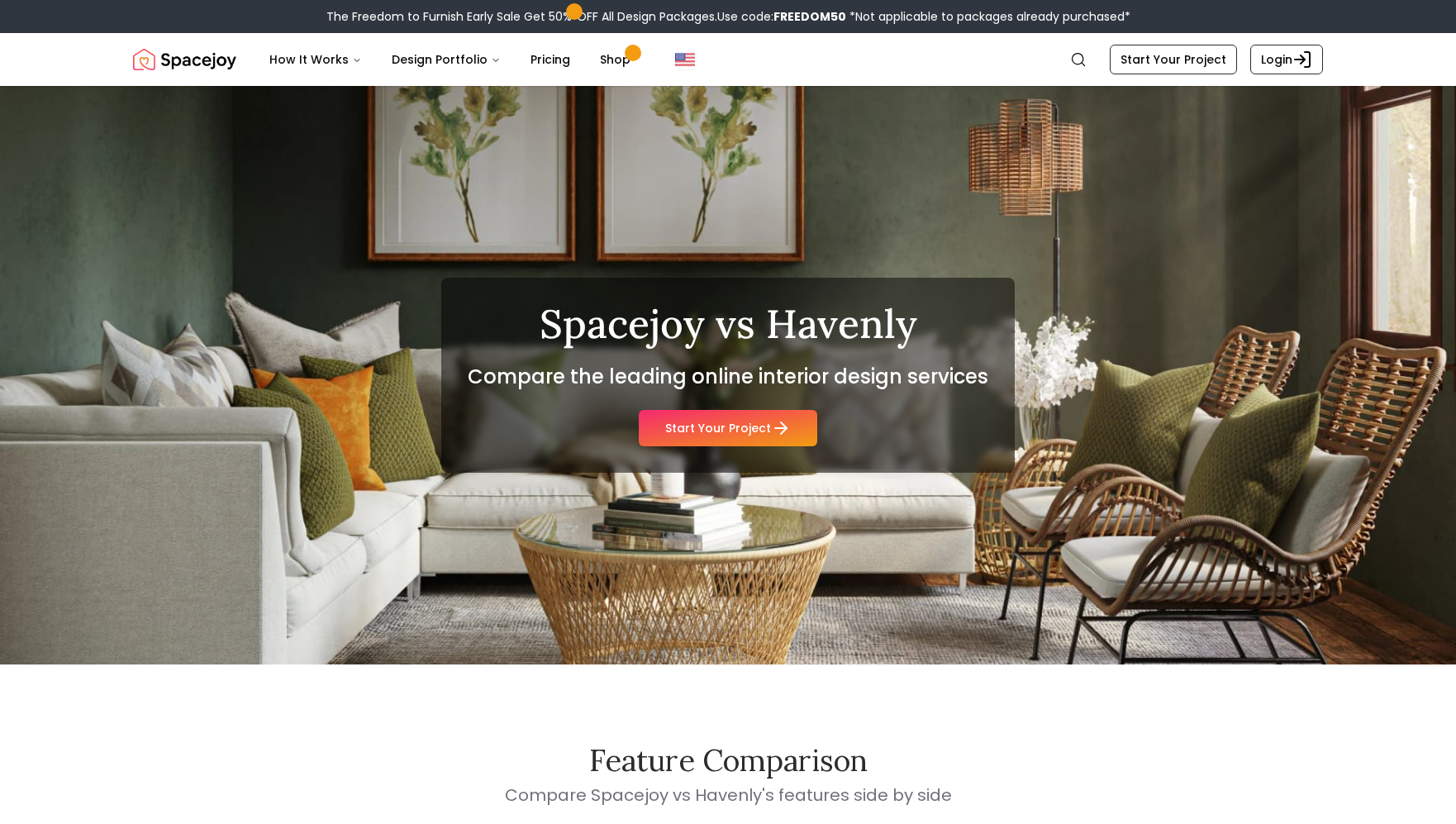 scroll, scrollTop: 0, scrollLeft: 0, axis: both 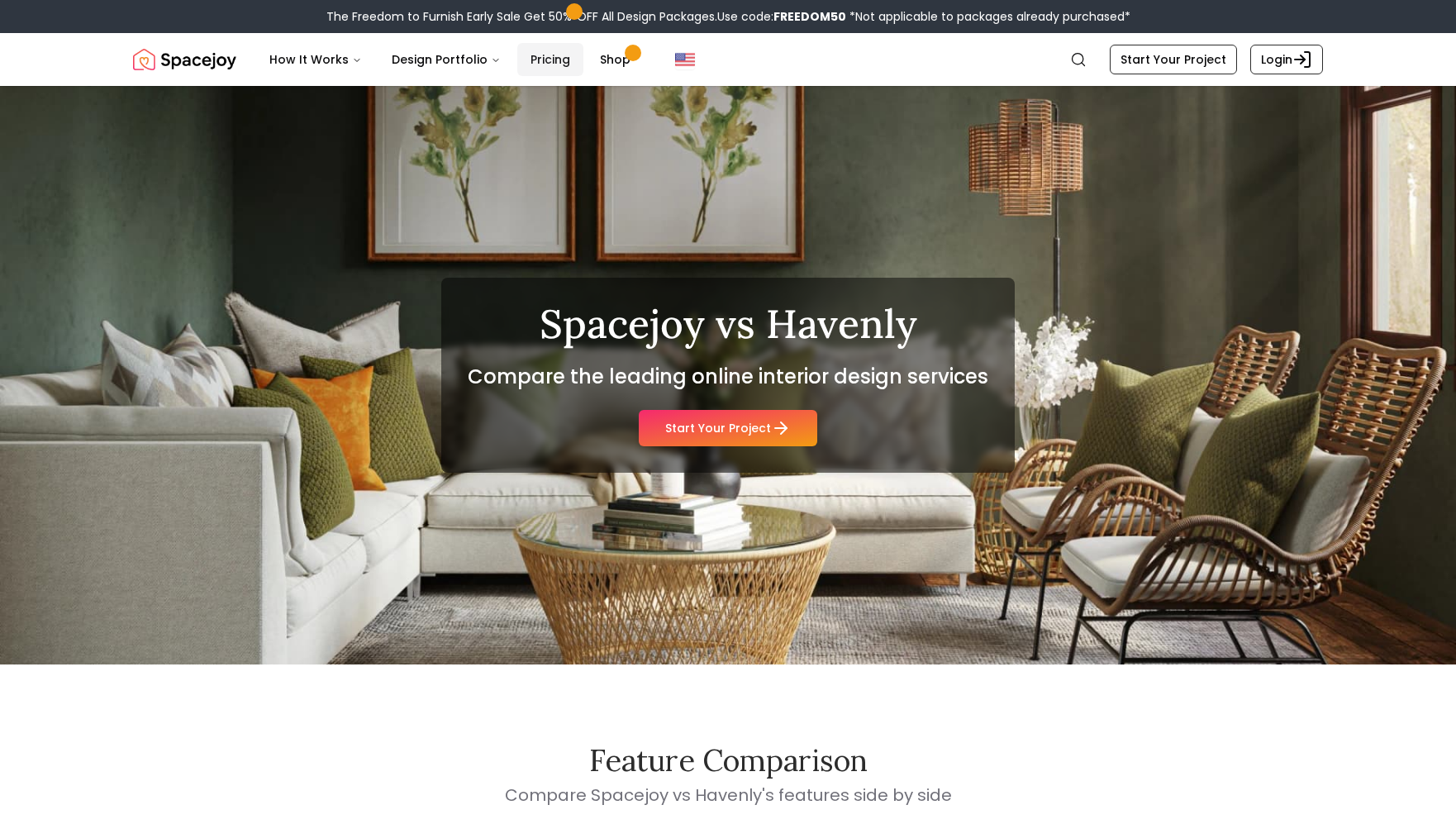 click on "Pricing" at bounding box center [550, 60] 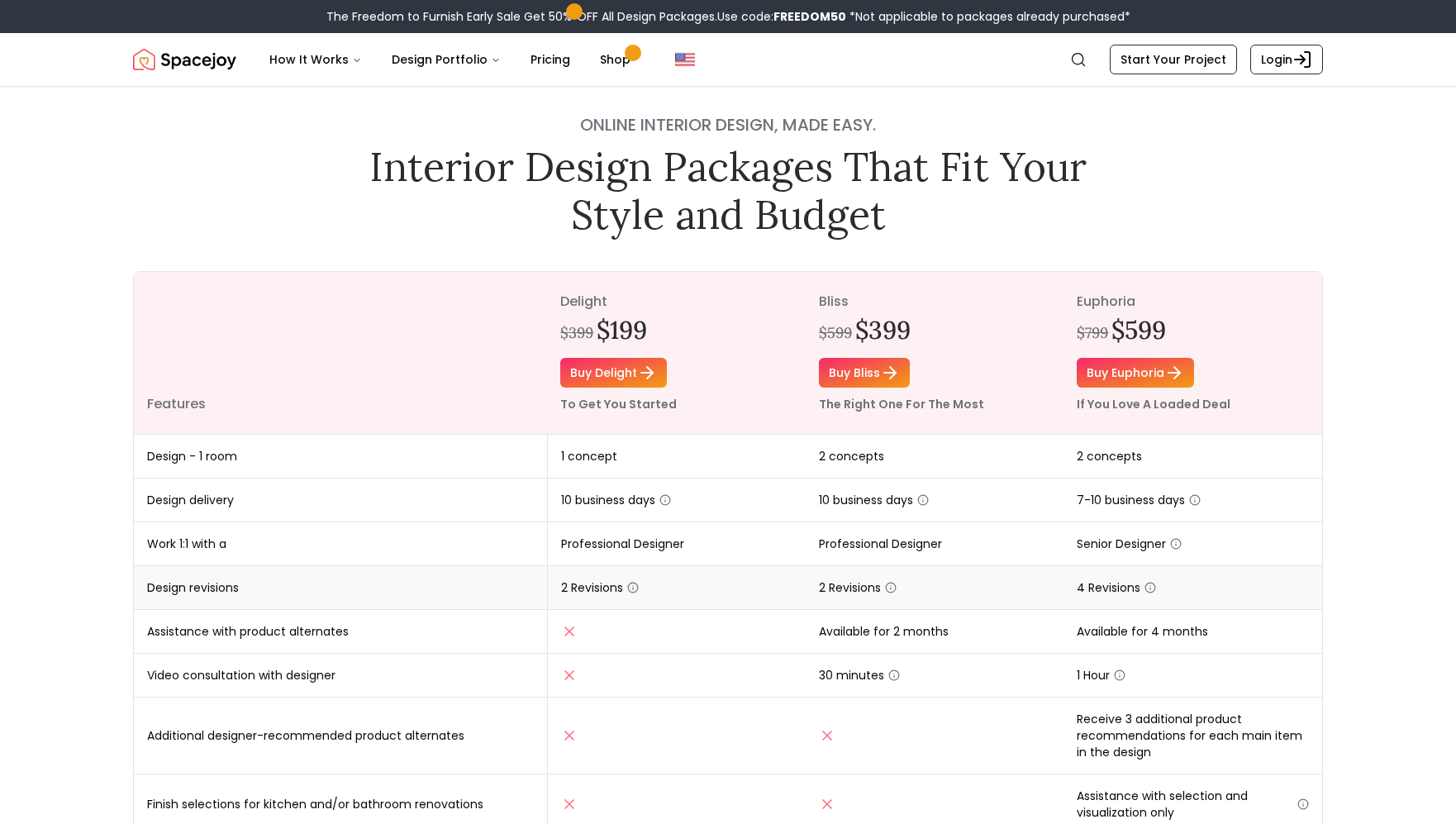 scroll, scrollTop: 37, scrollLeft: 0, axis: vertical 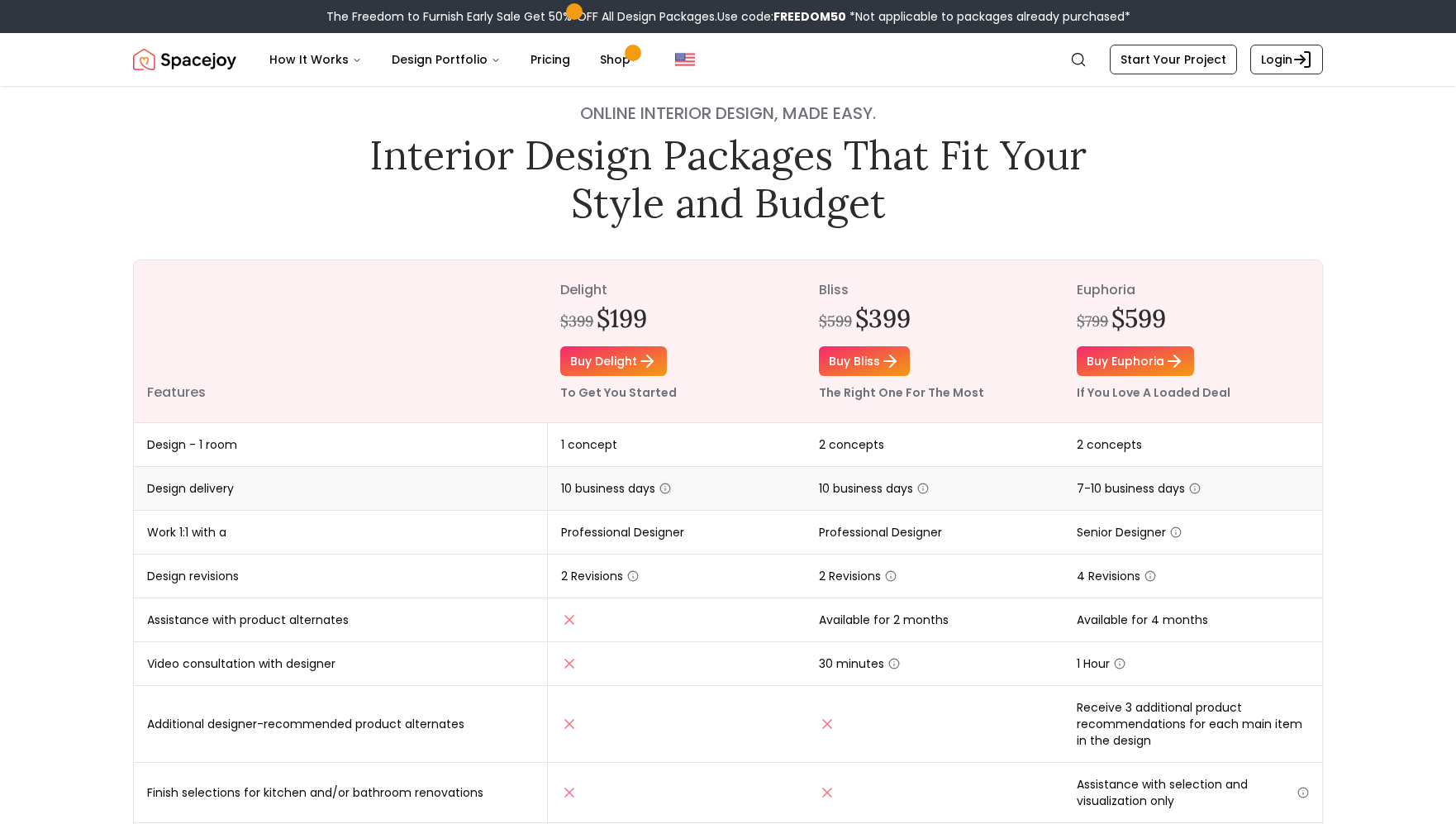 click 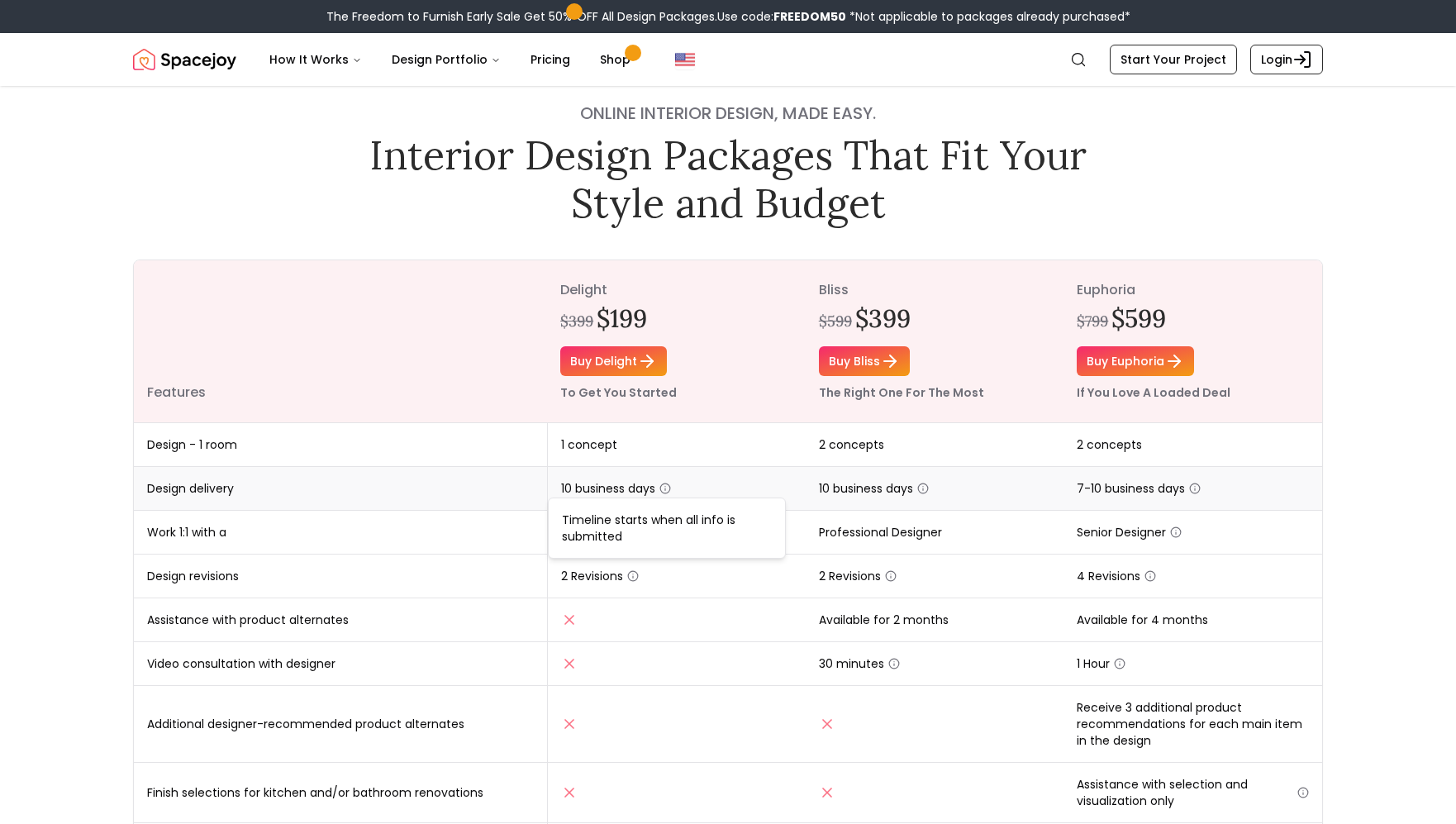 click on "10 business days" at bounding box center (676, 488) 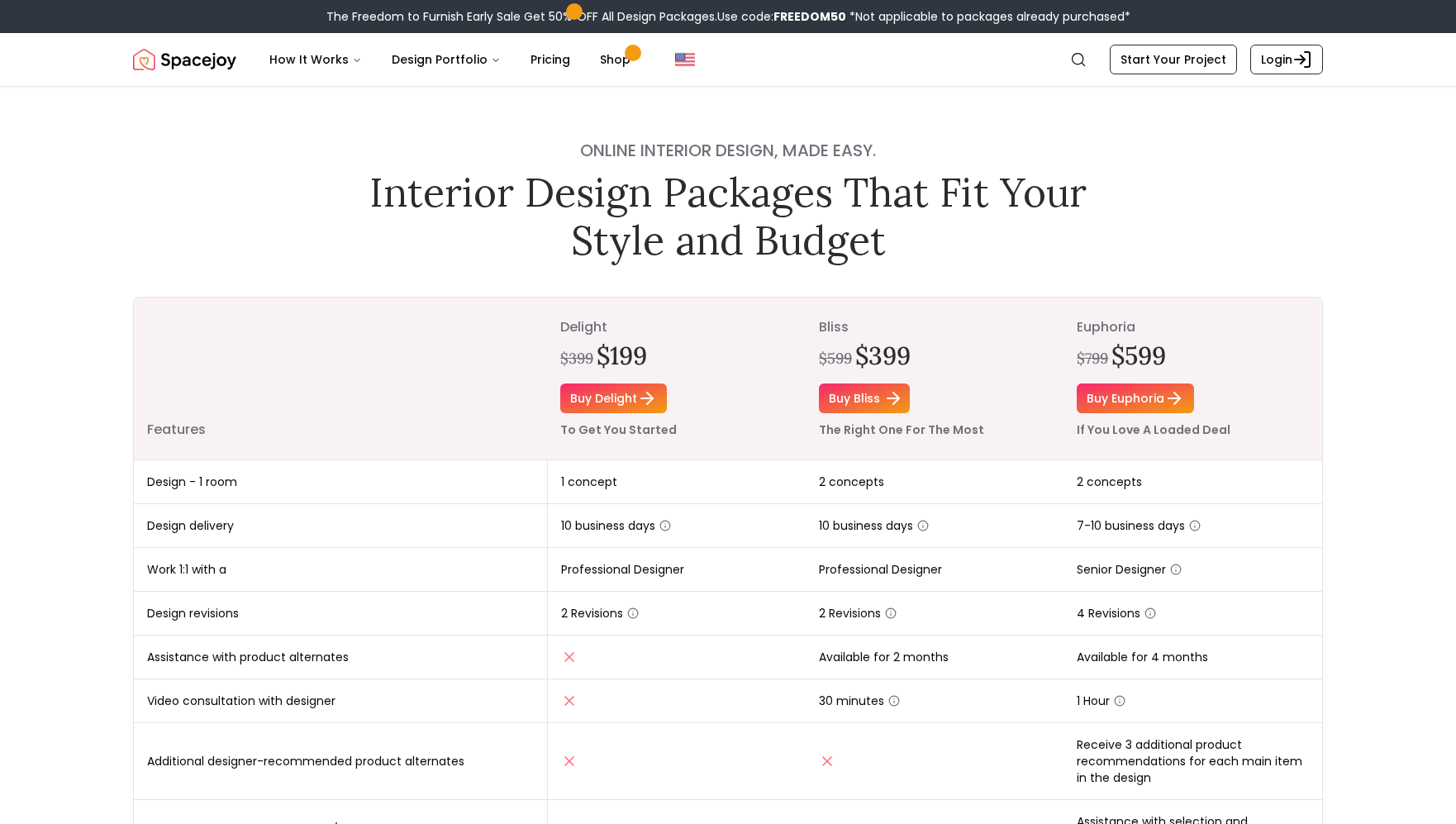 scroll, scrollTop: 0, scrollLeft: 0, axis: both 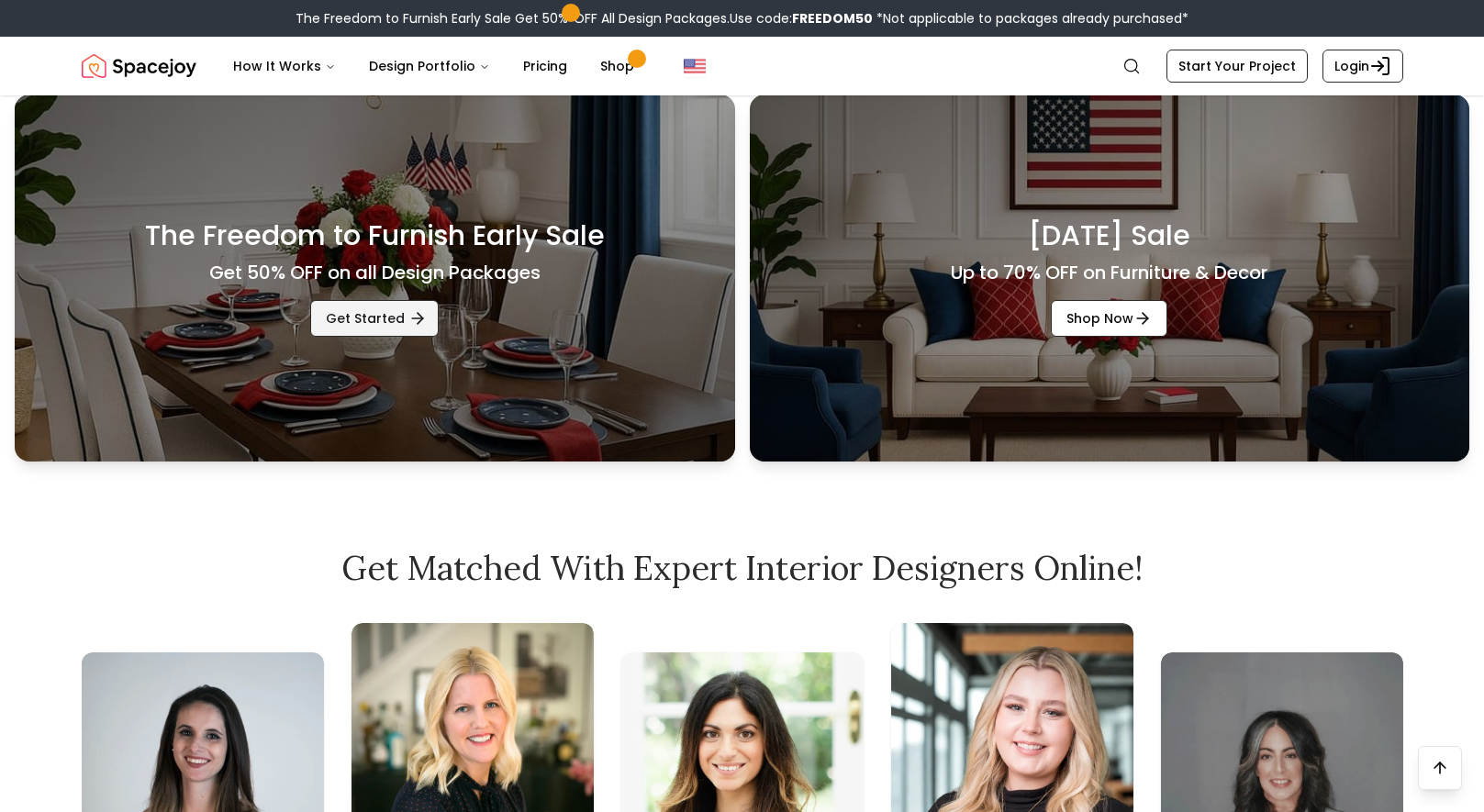 click on "Get Started" at bounding box center (374, 318) 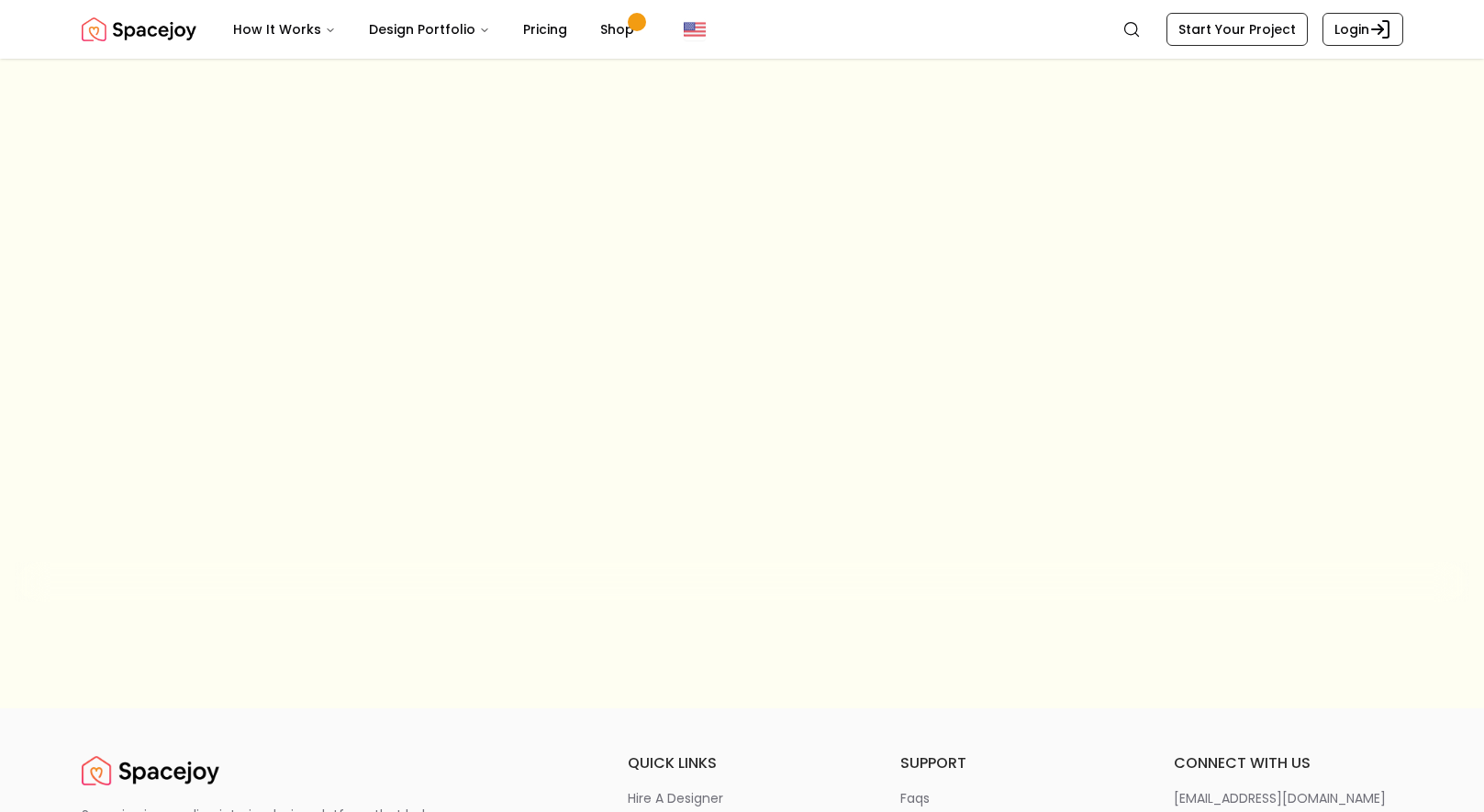 scroll, scrollTop: 0, scrollLeft: 0, axis: both 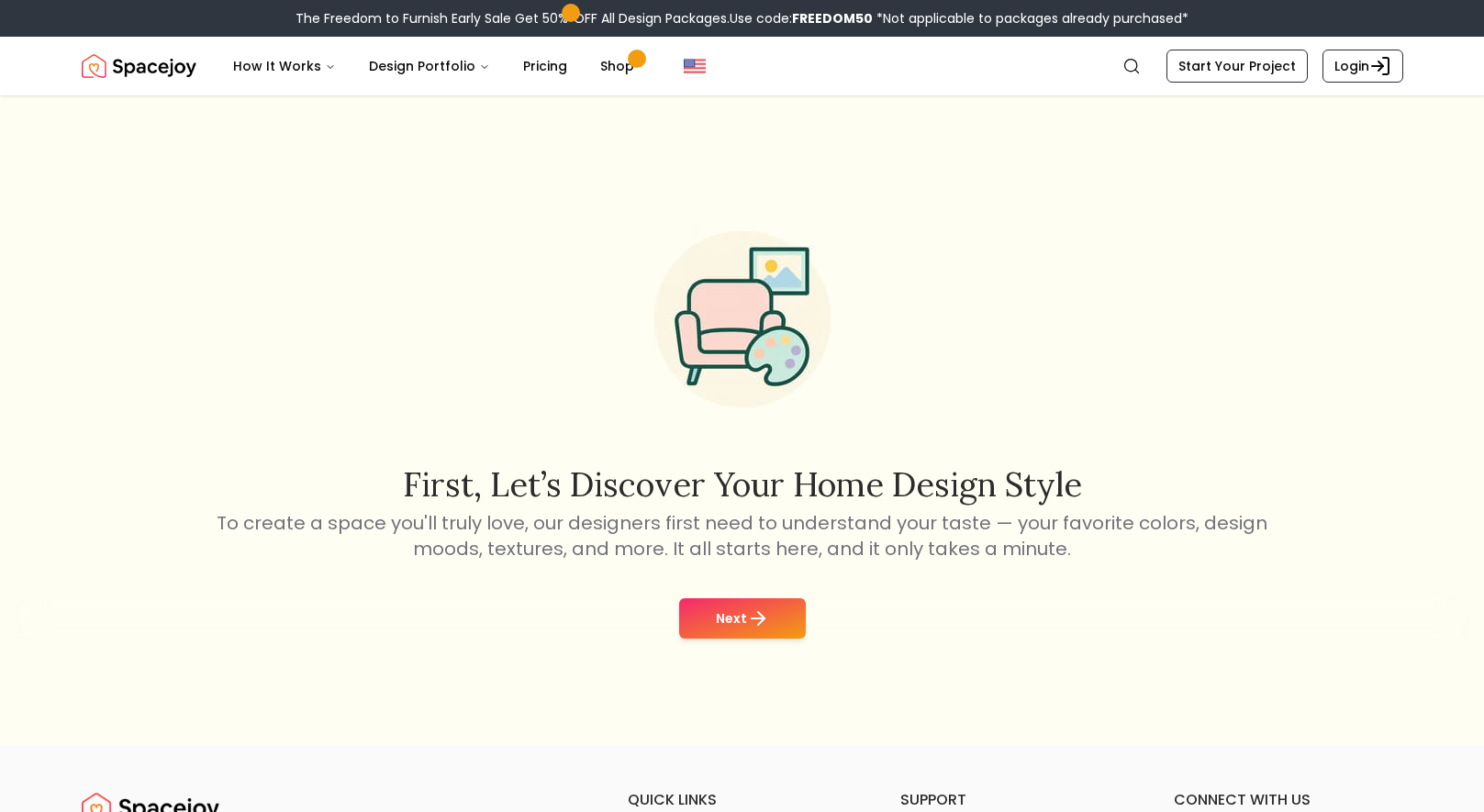 click 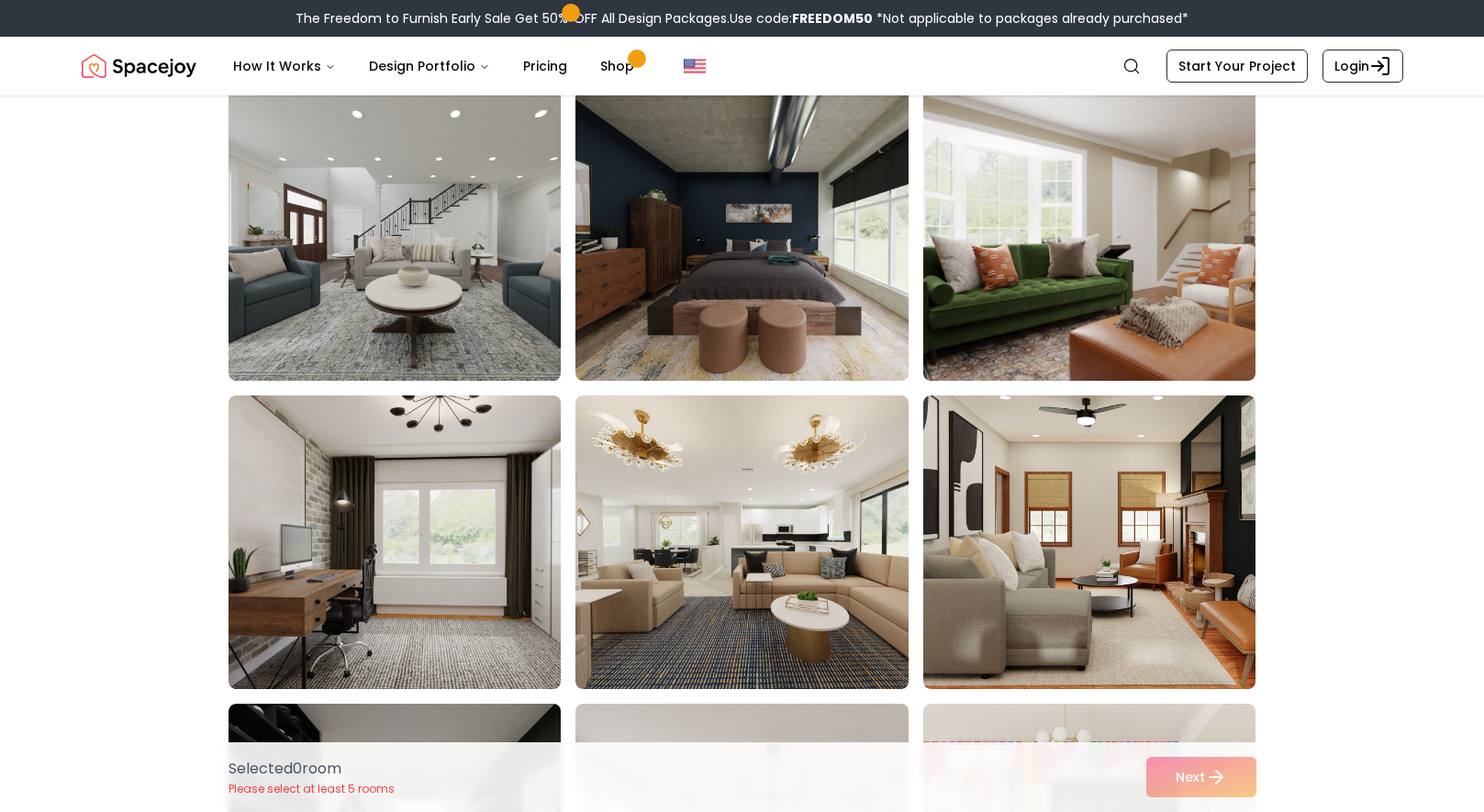 scroll, scrollTop: 161, scrollLeft: 0, axis: vertical 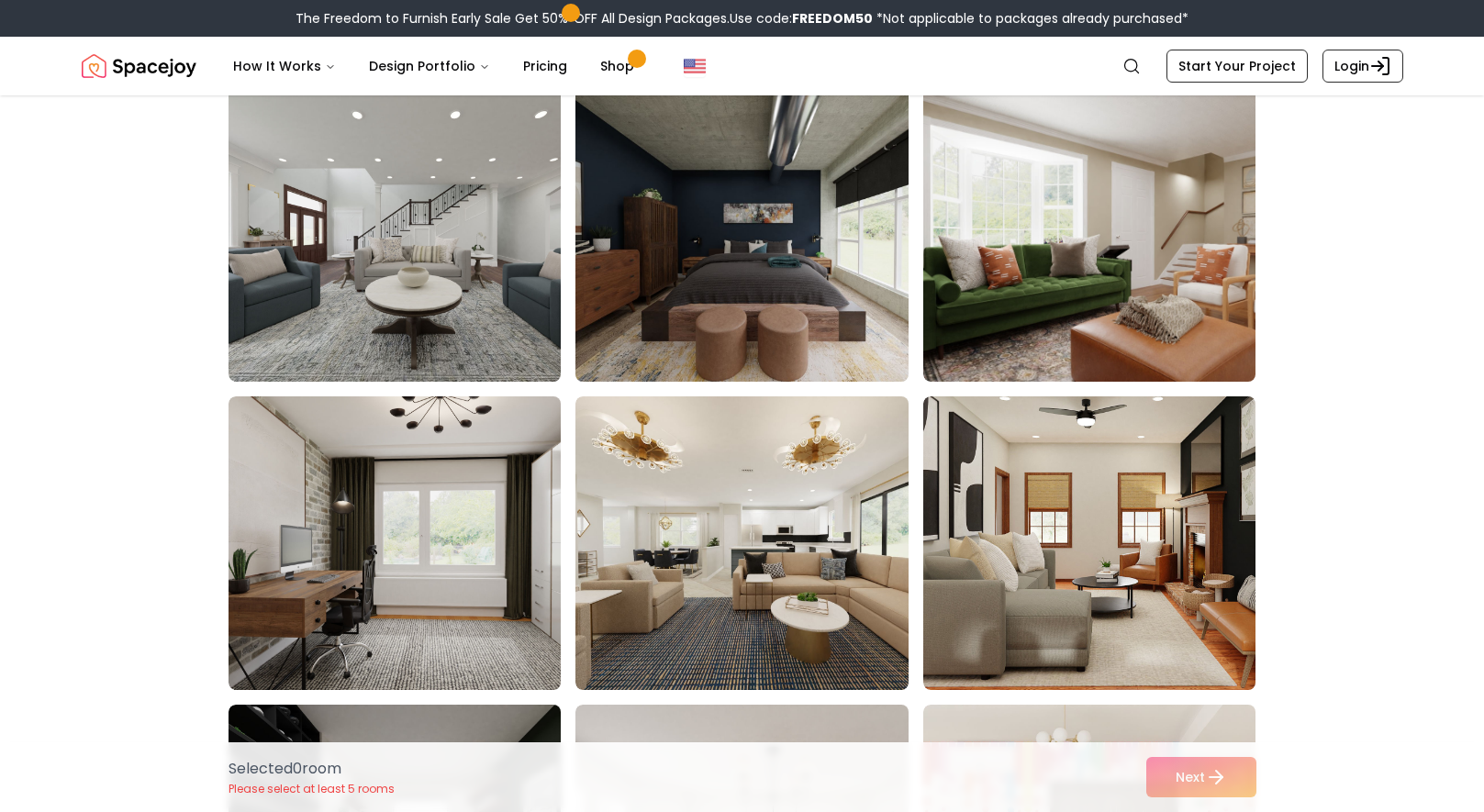 click at bounding box center [759, 235] 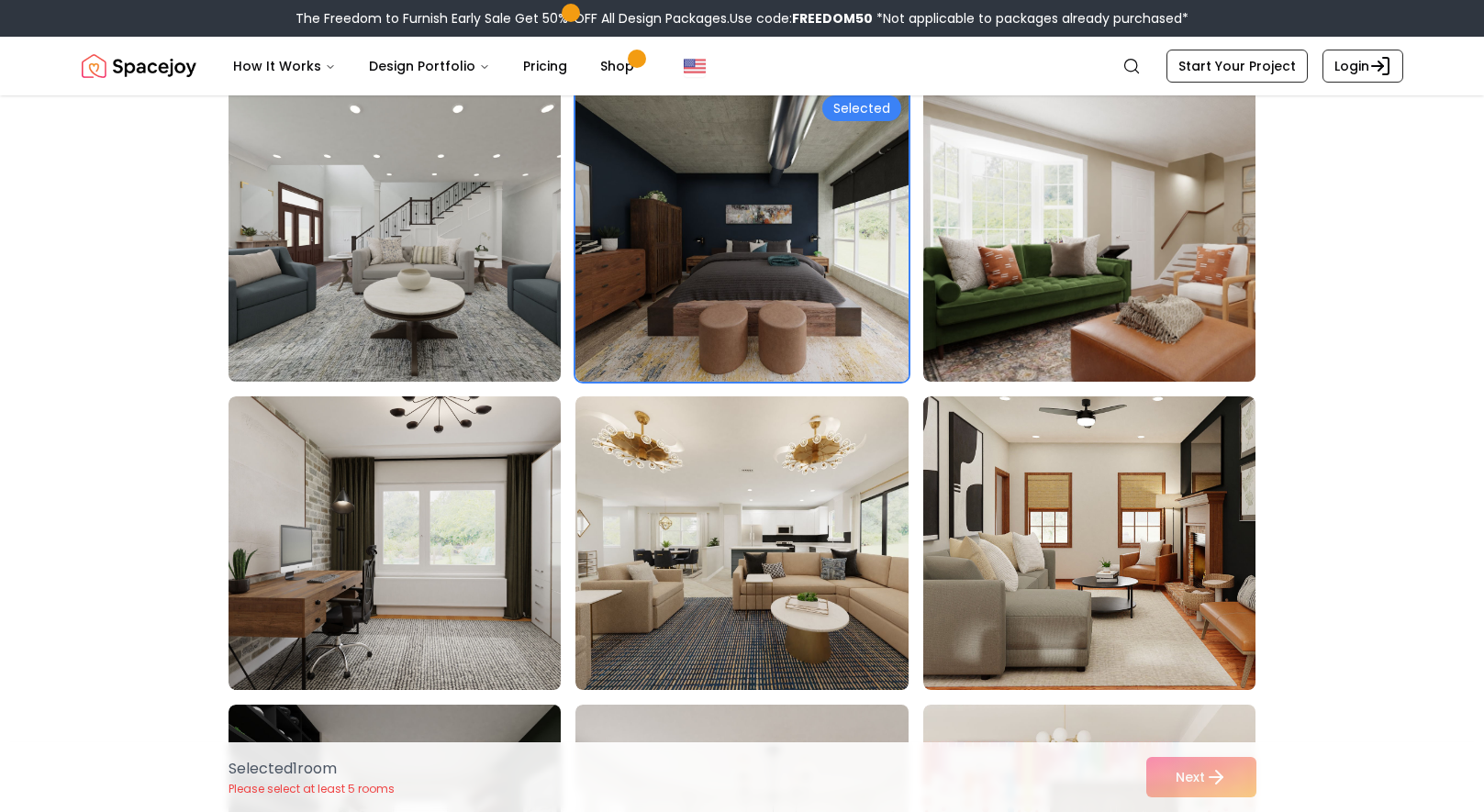 click at bounding box center (412, 235) 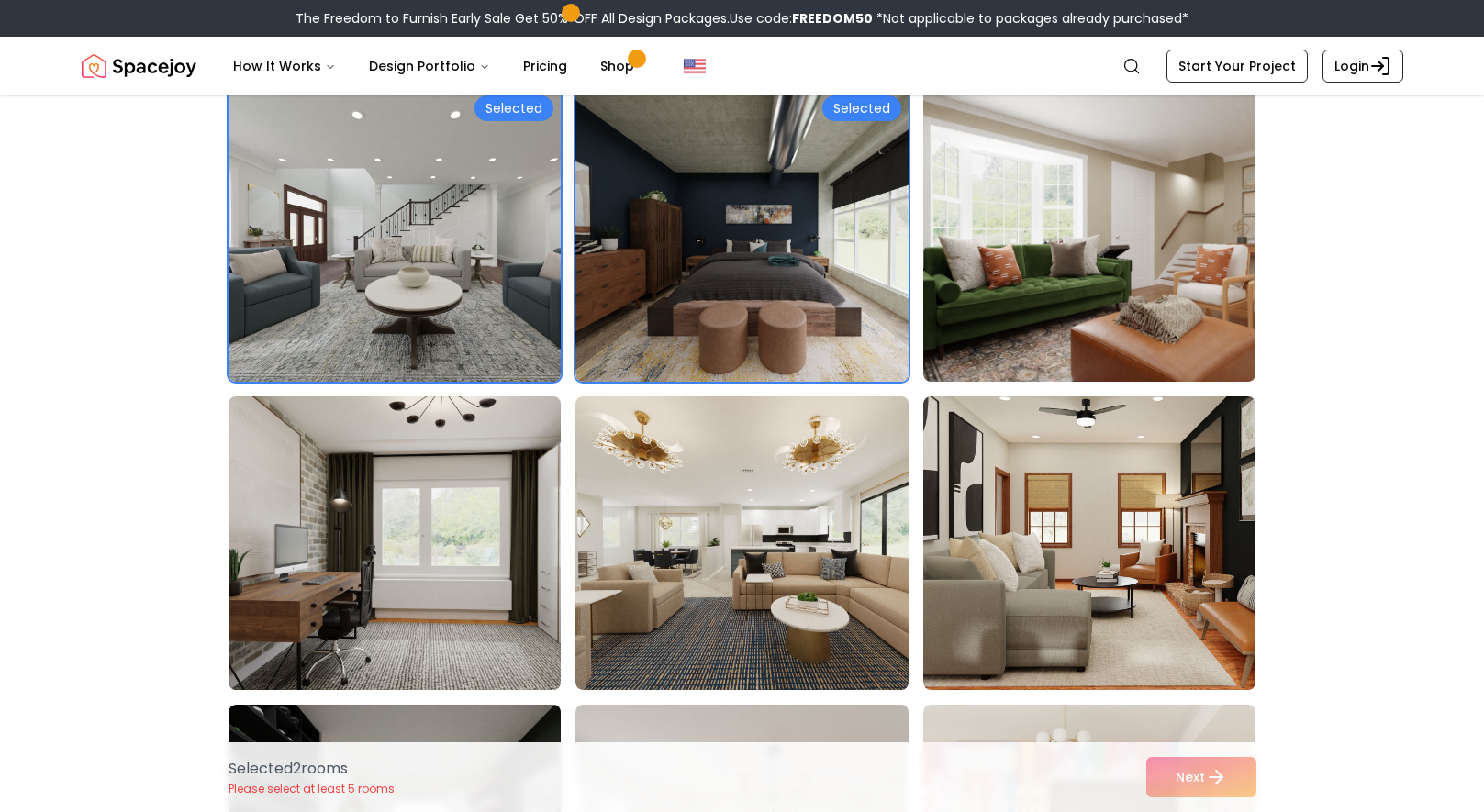 click at bounding box center (412, 543) 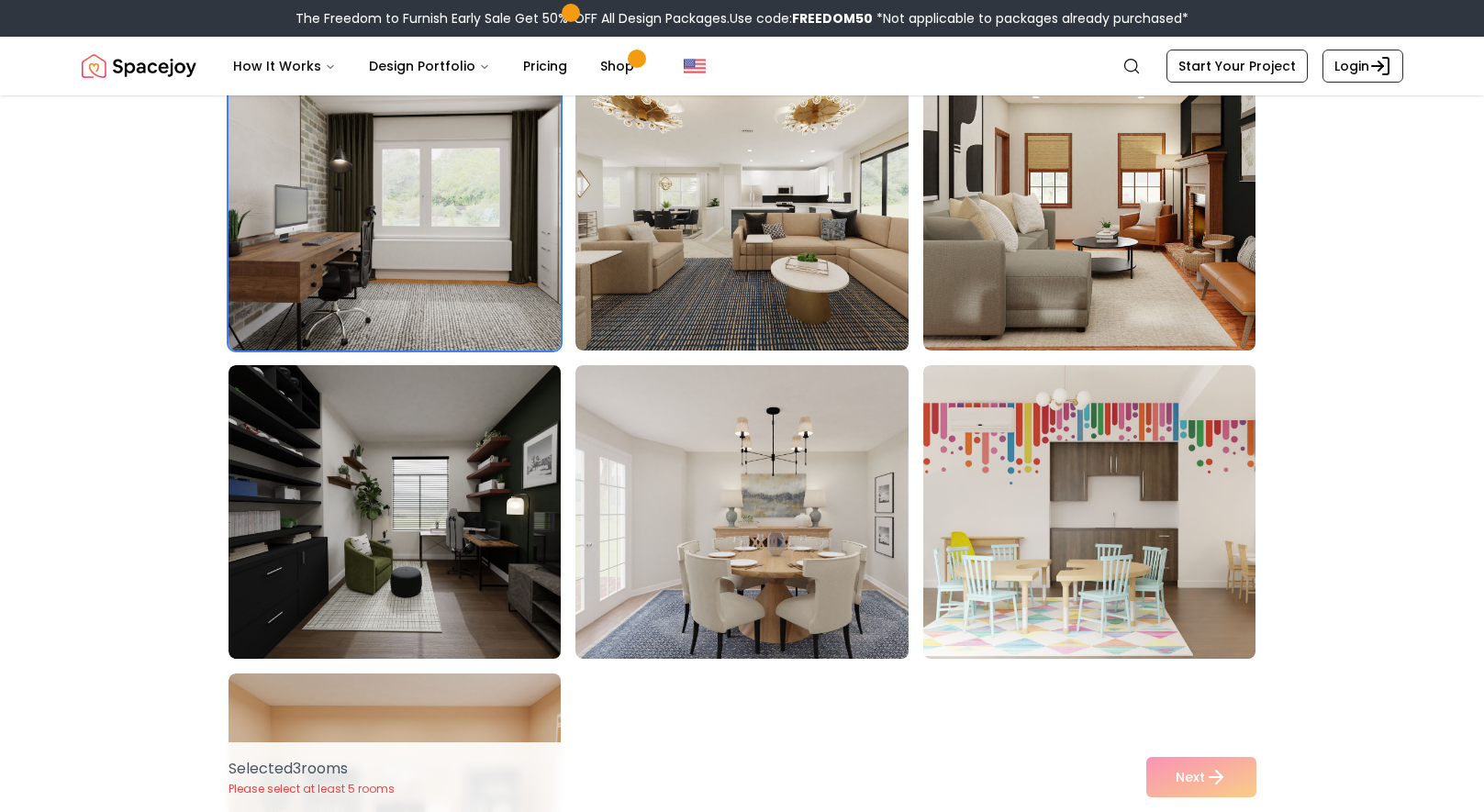 scroll, scrollTop: 567, scrollLeft: 0, axis: vertical 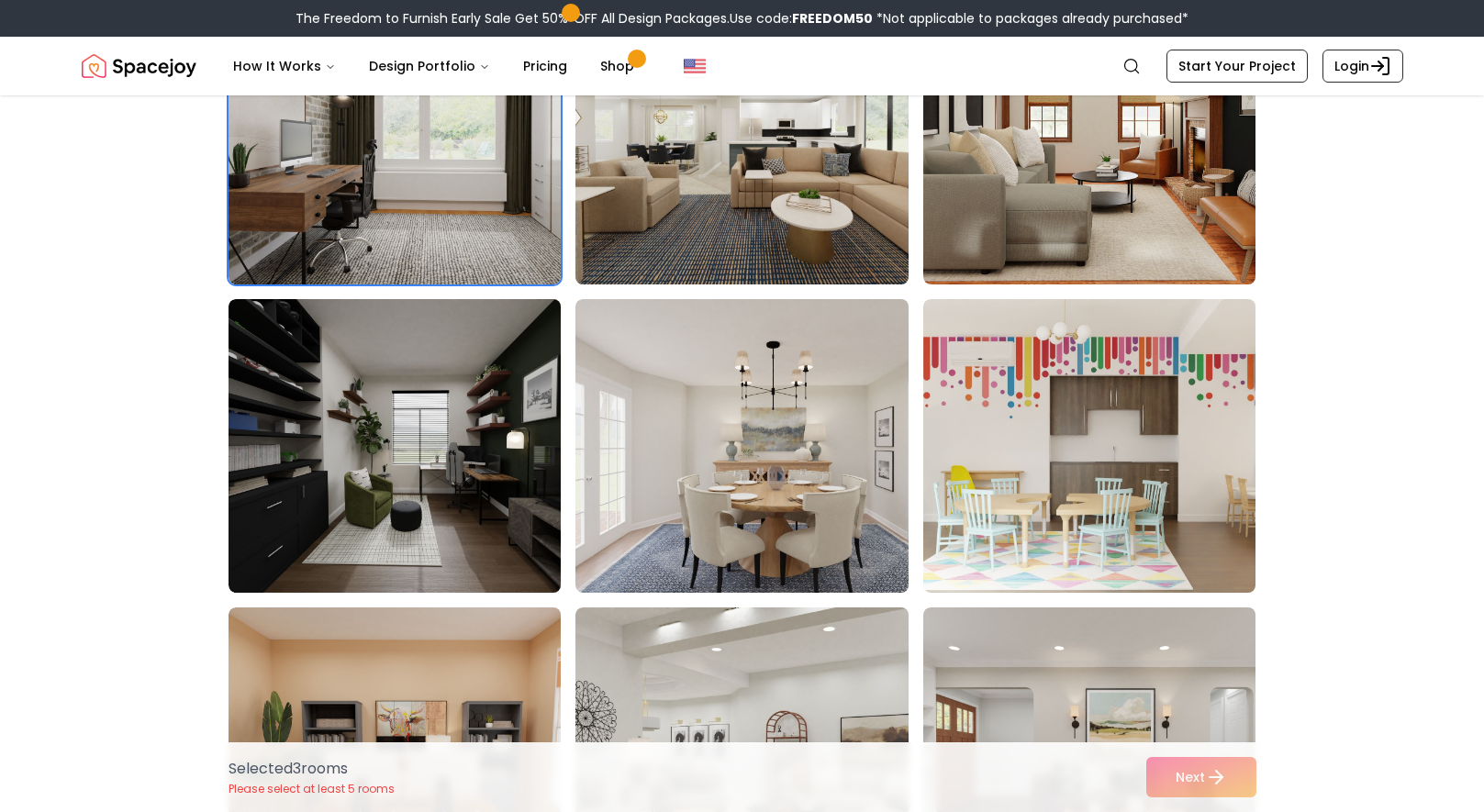 click at bounding box center (759, 138) 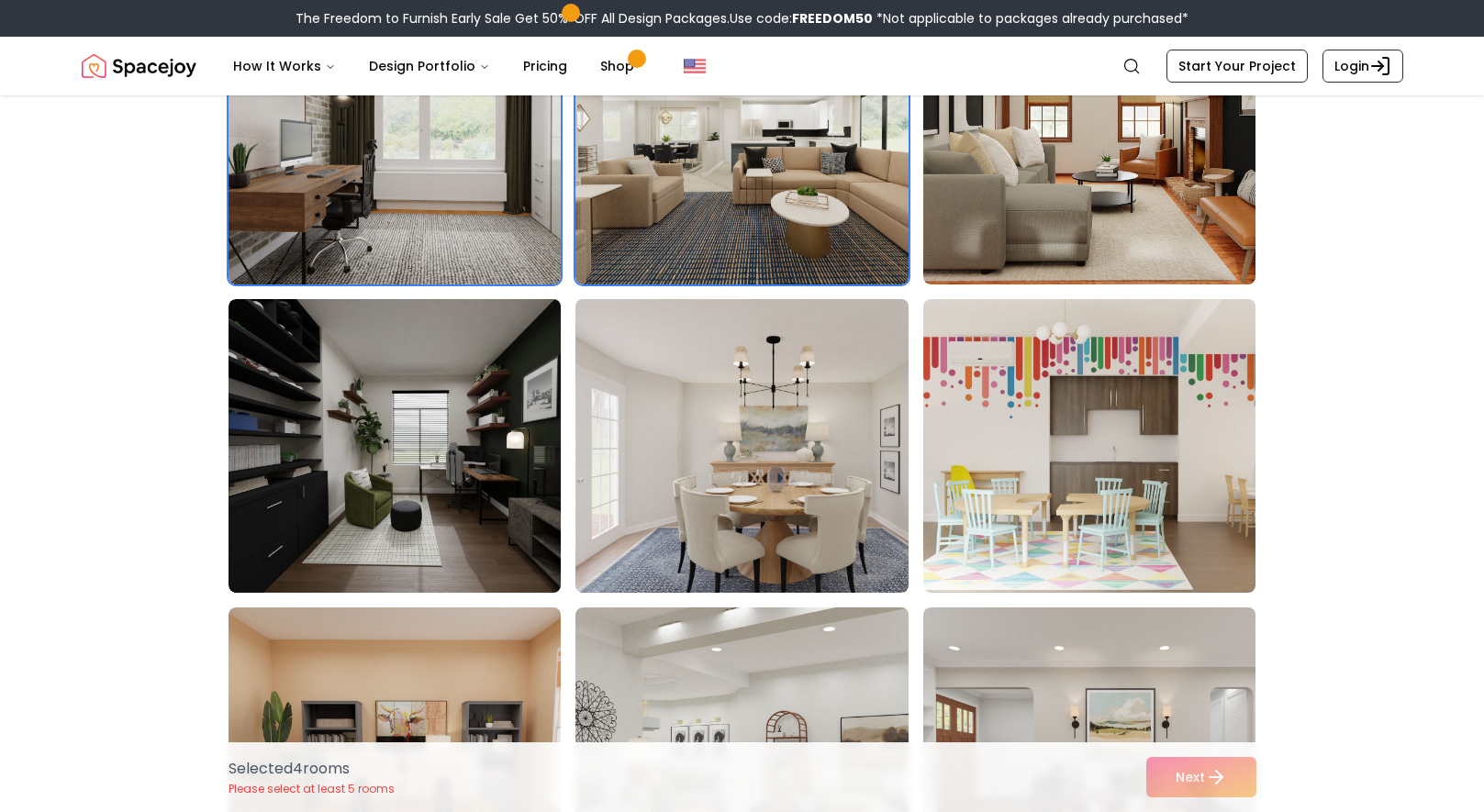 click at bounding box center [759, 446] 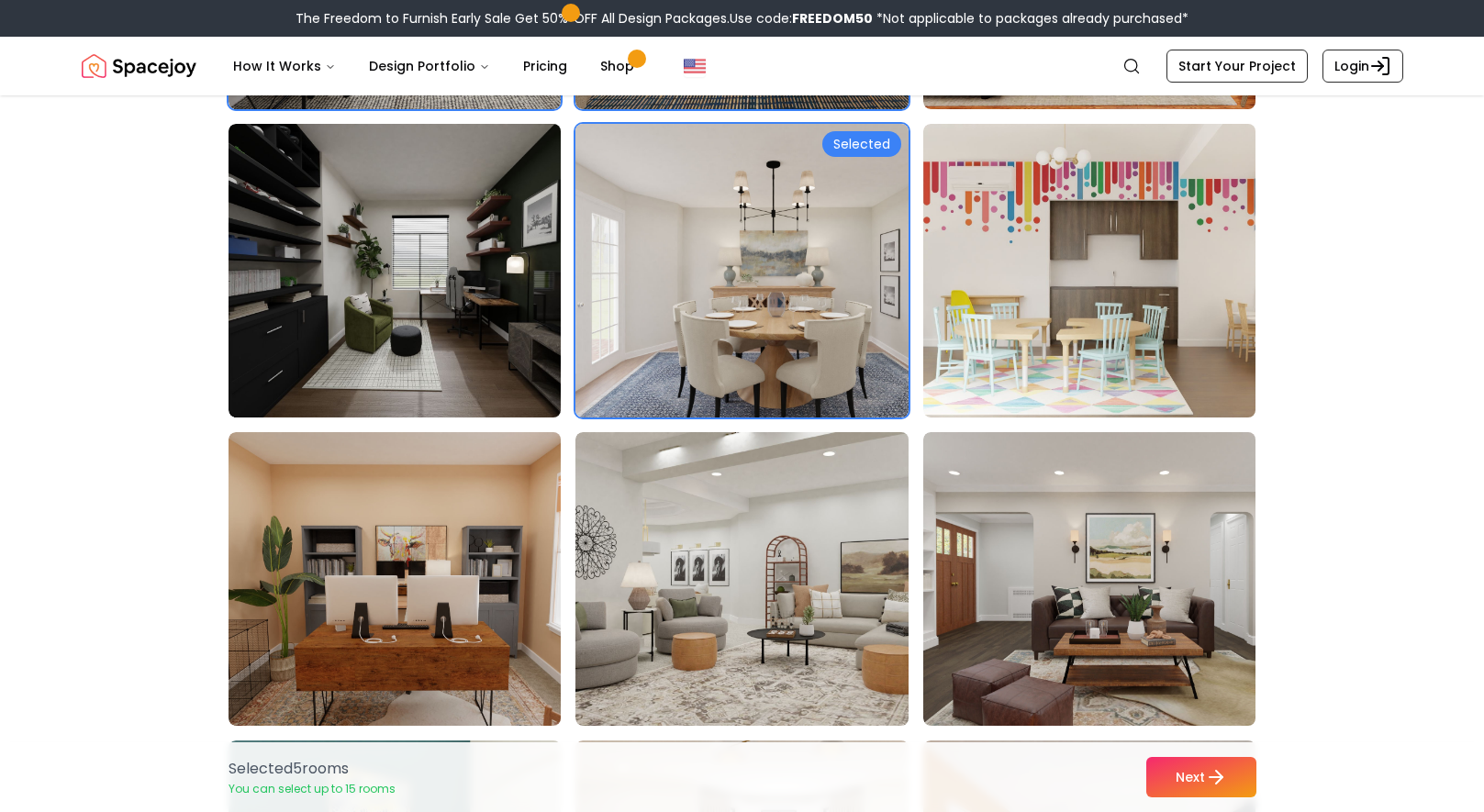 scroll, scrollTop: 918, scrollLeft: 0, axis: vertical 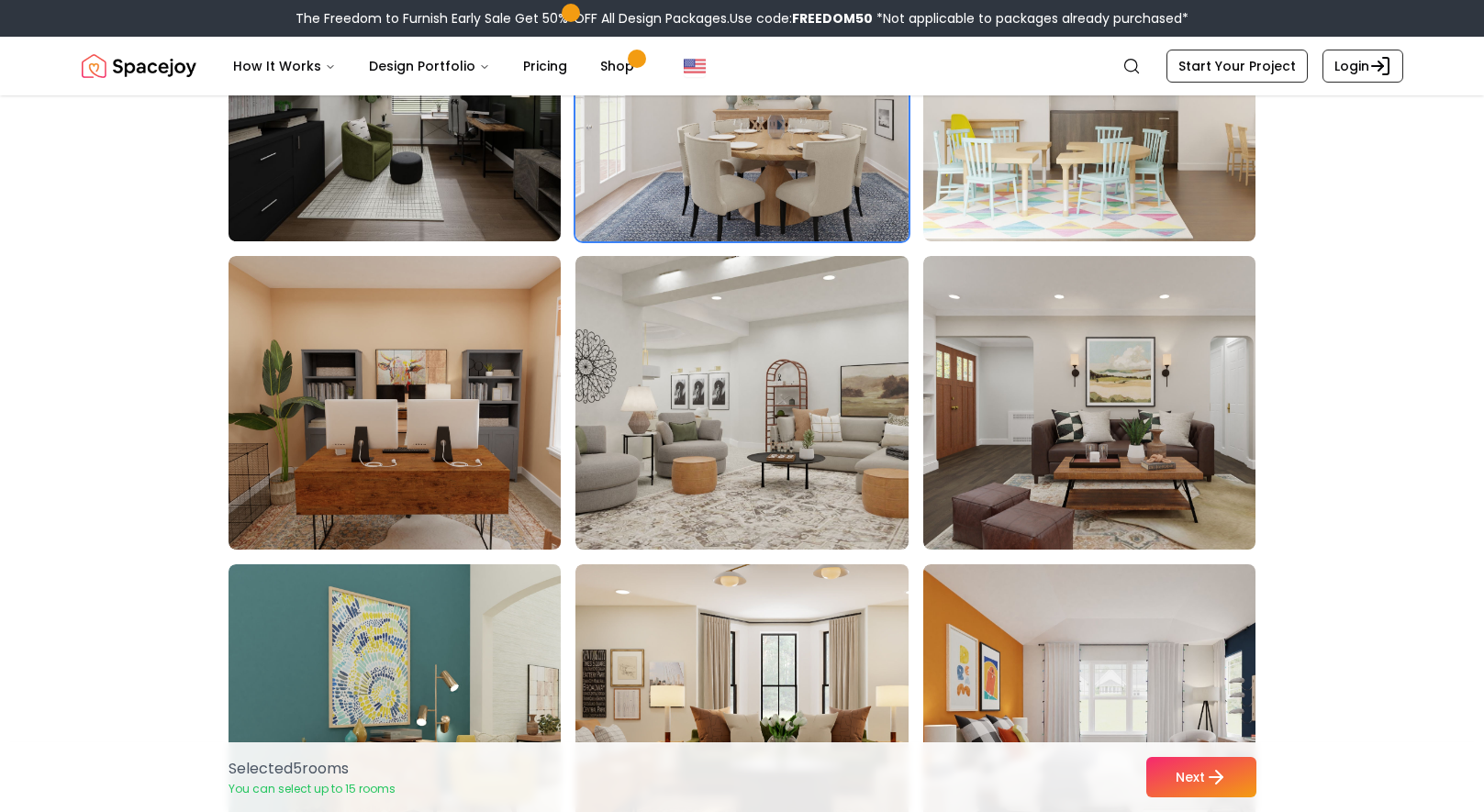 click at bounding box center [412, 95] 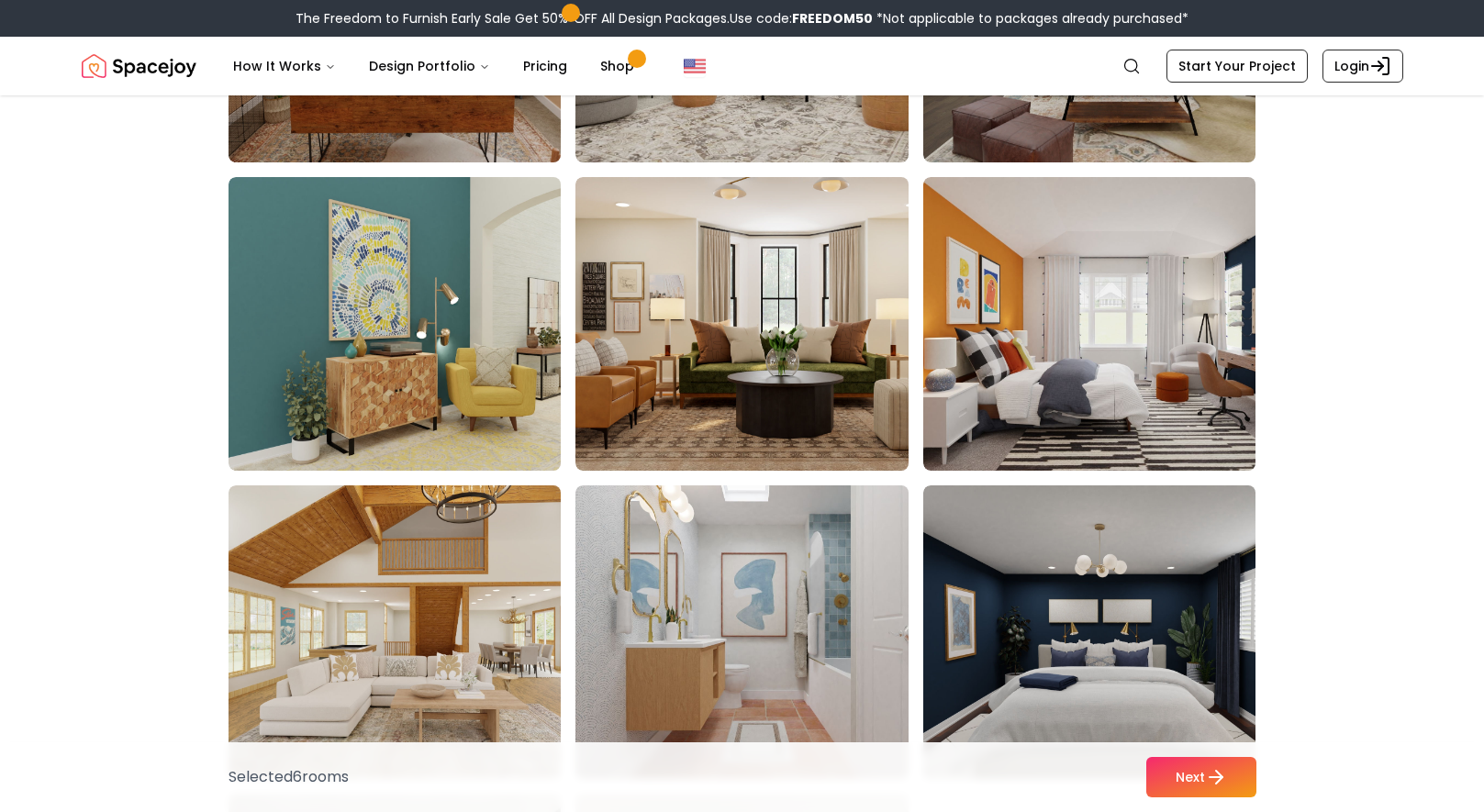 scroll, scrollTop: 1374, scrollLeft: 0, axis: vertical 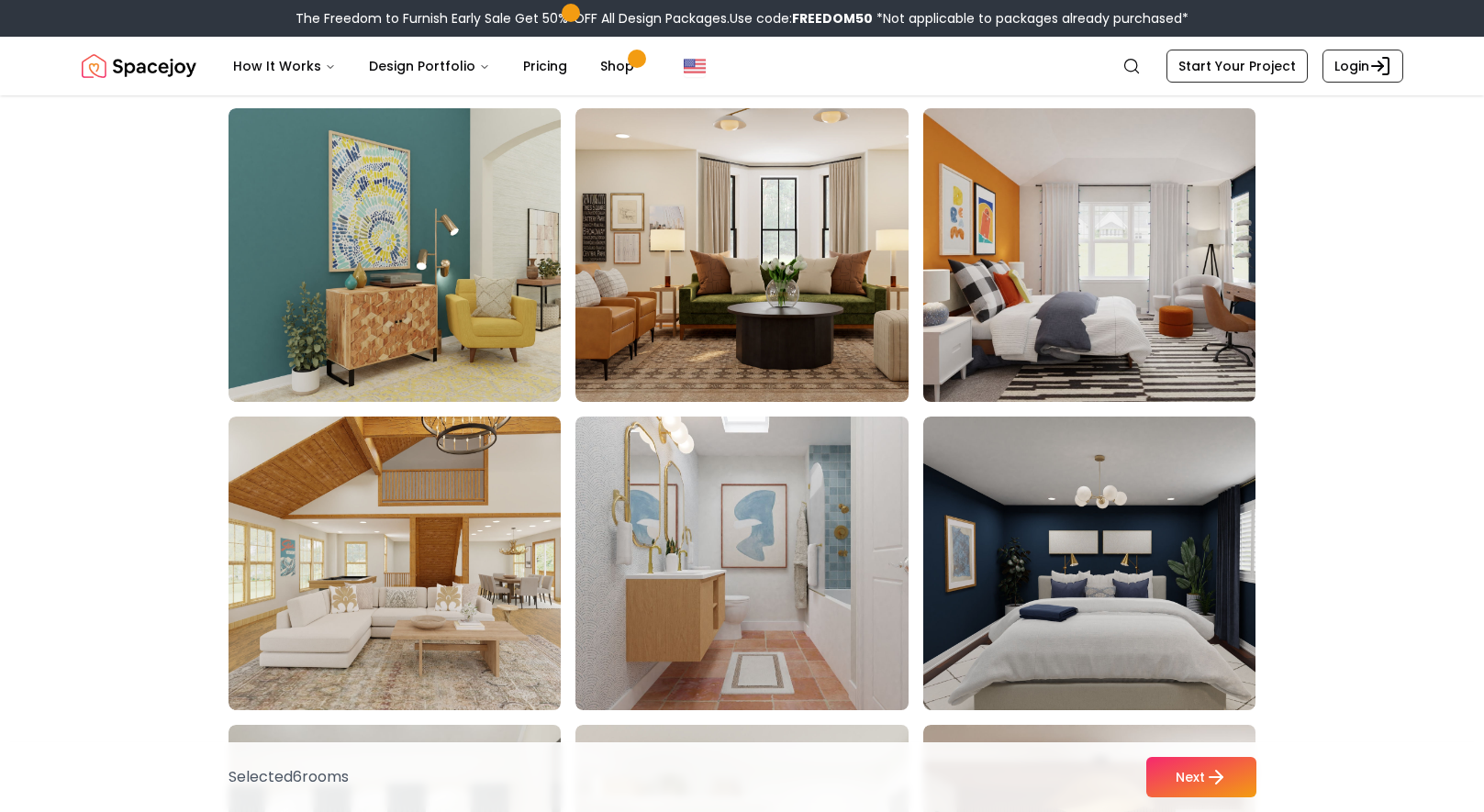 click at bounding box center (1107, 255) 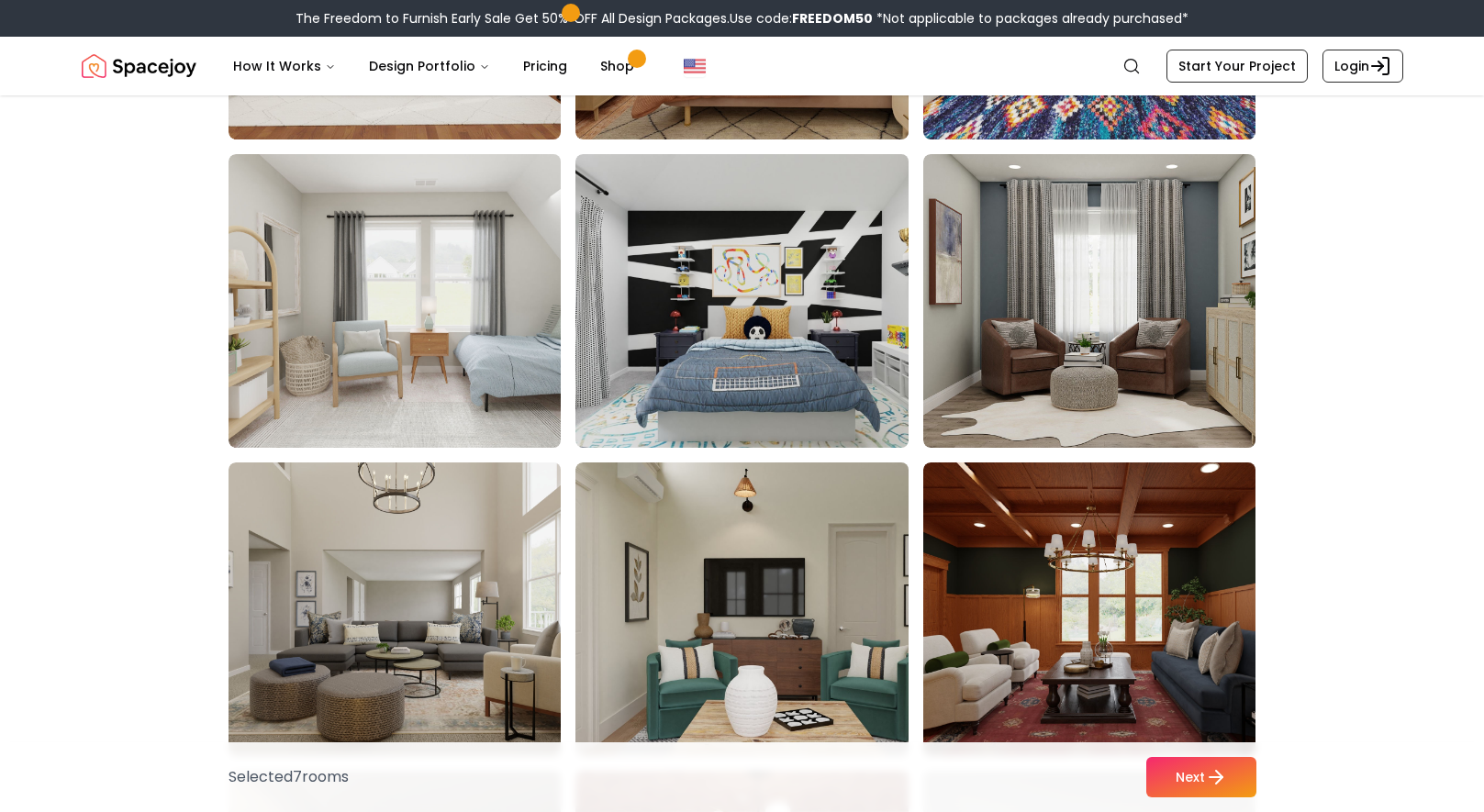 scroll, scrollTop: 4118, scrollLeft: 0, axis: vertical 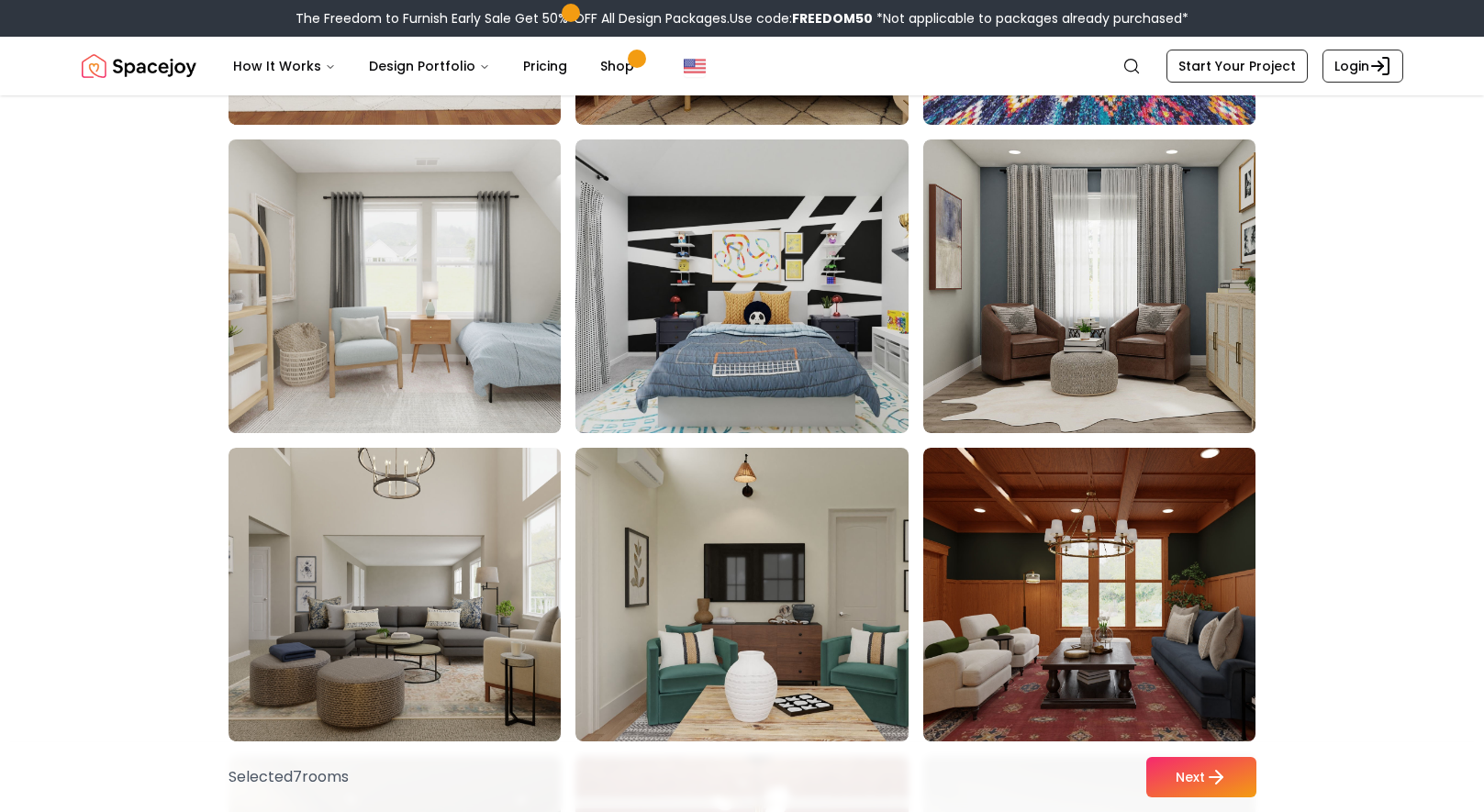 click at bounding box center [412, 286] 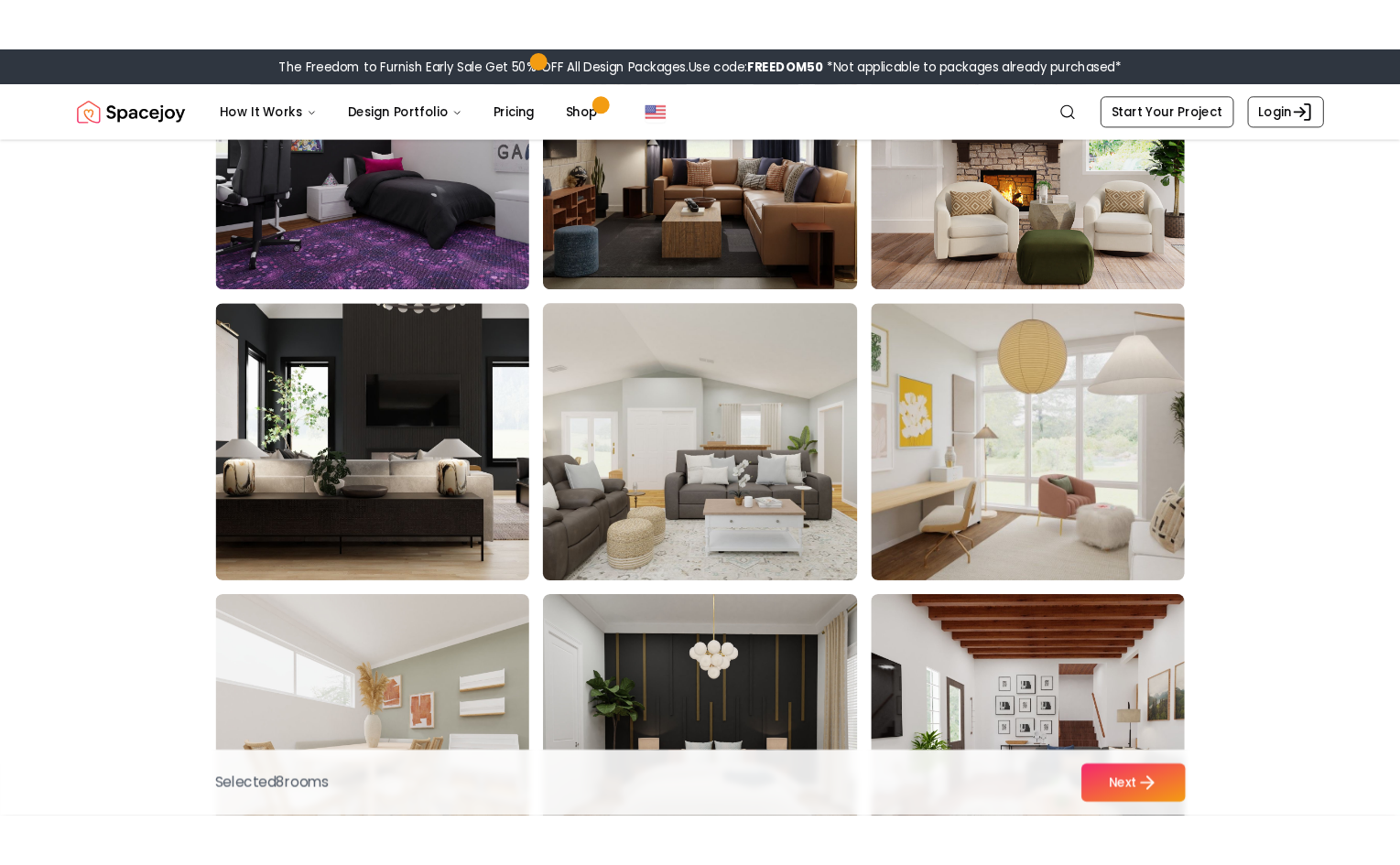 scroll, scrollTop: 5213, scrollLeft: 0, axis: vertical 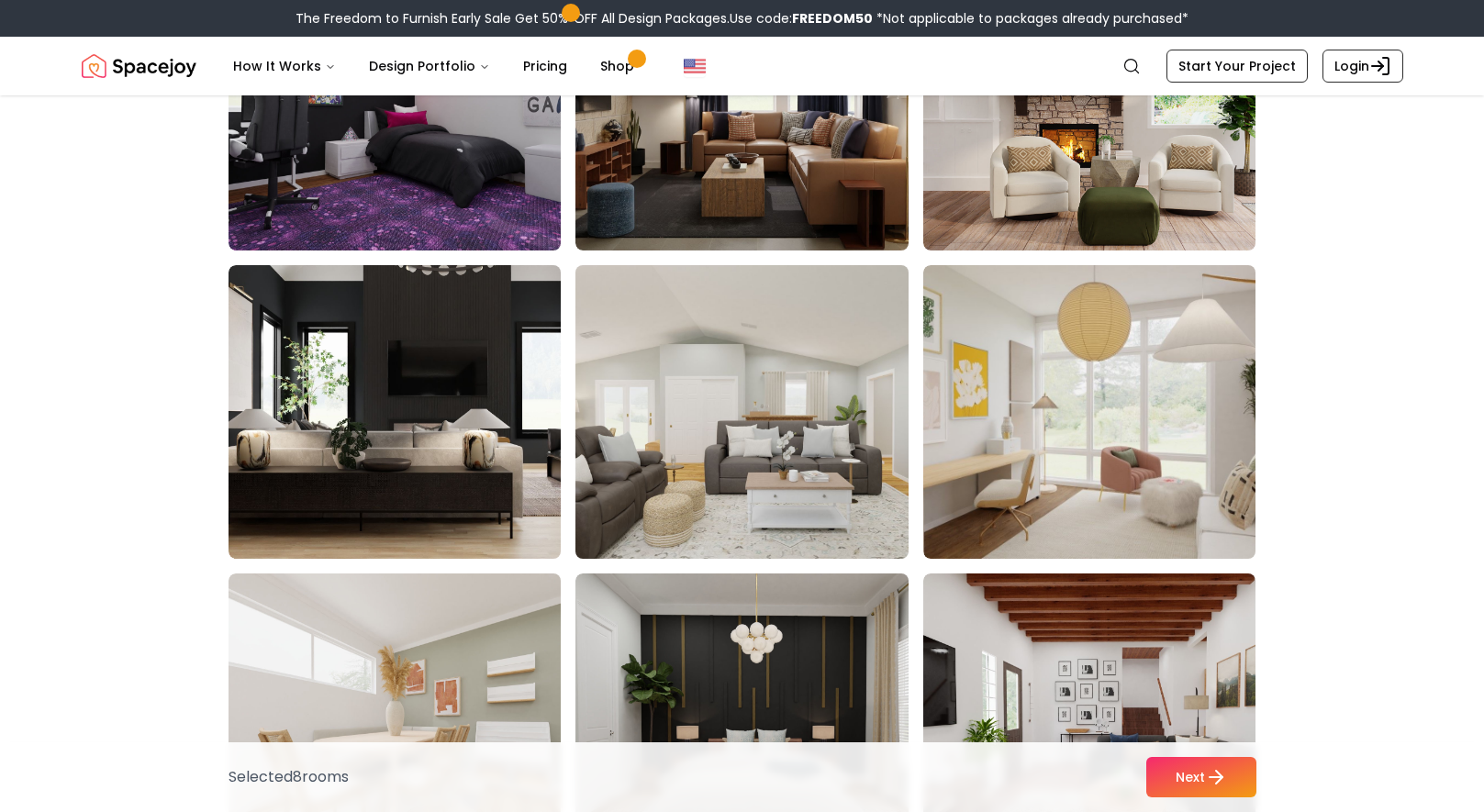 click at bounding box center [759, 412] 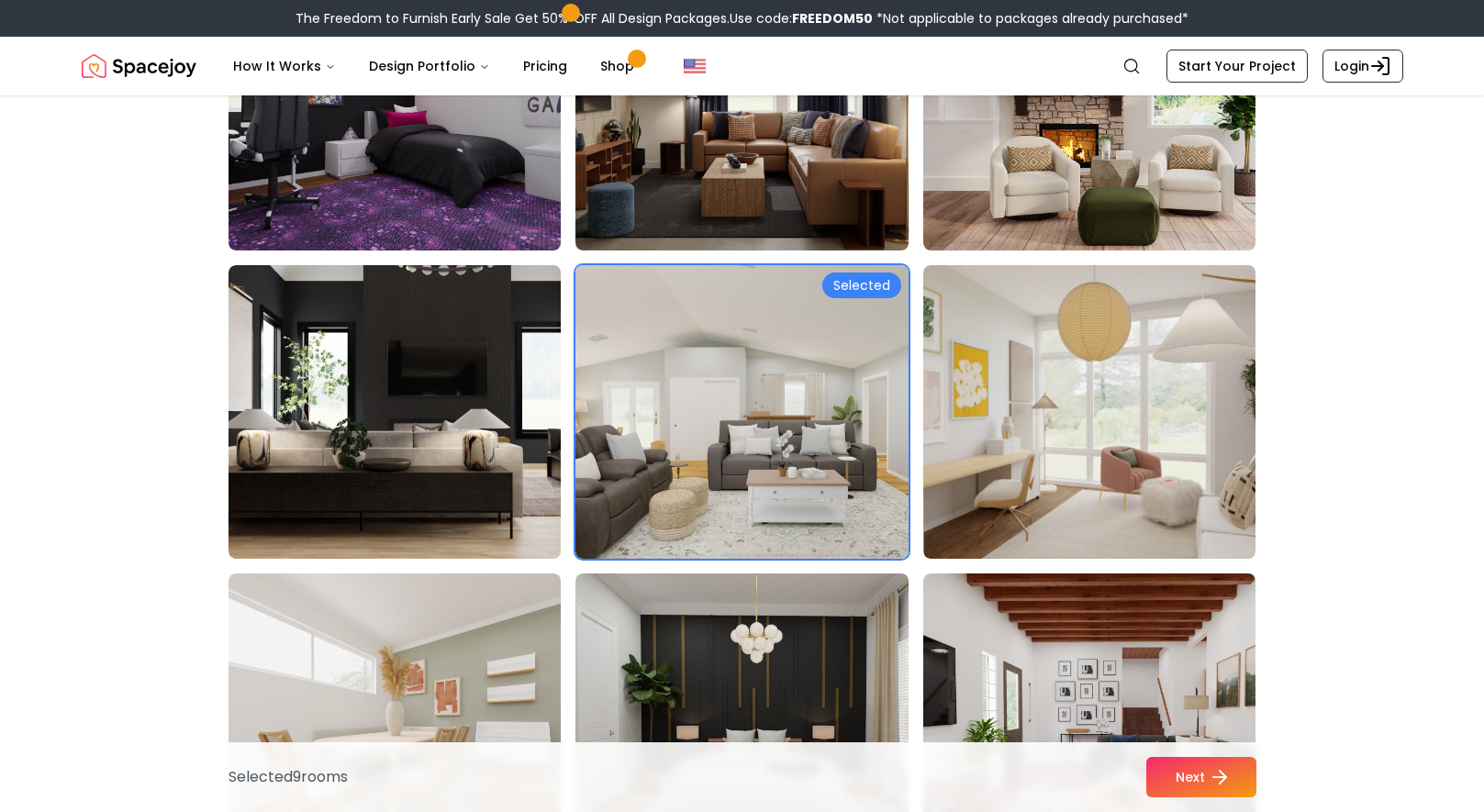 click on "Next" at bounding box center (1201, 777) 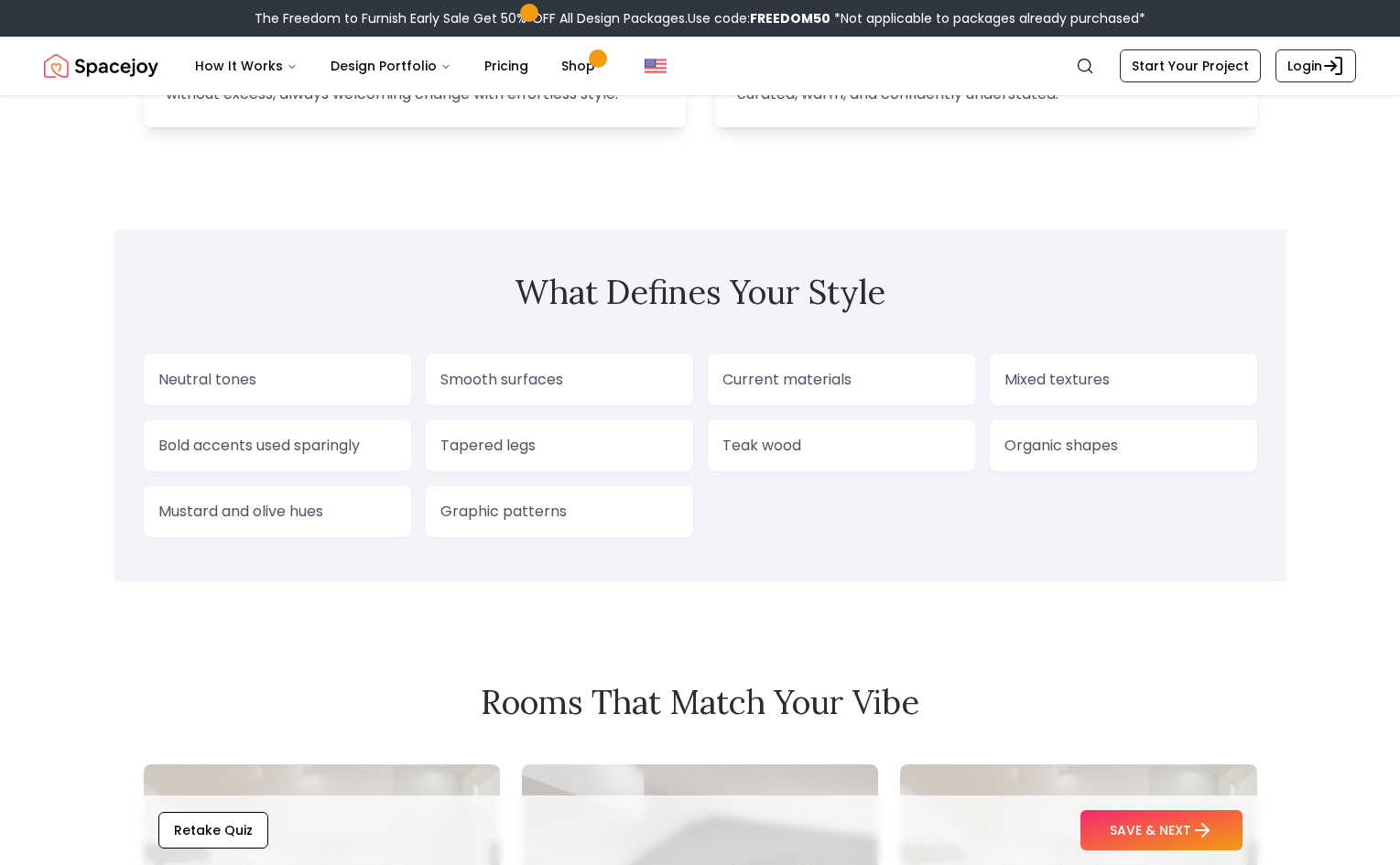 scroll, scrollTop: 1447, scrollLeft: 0, axis: vertical 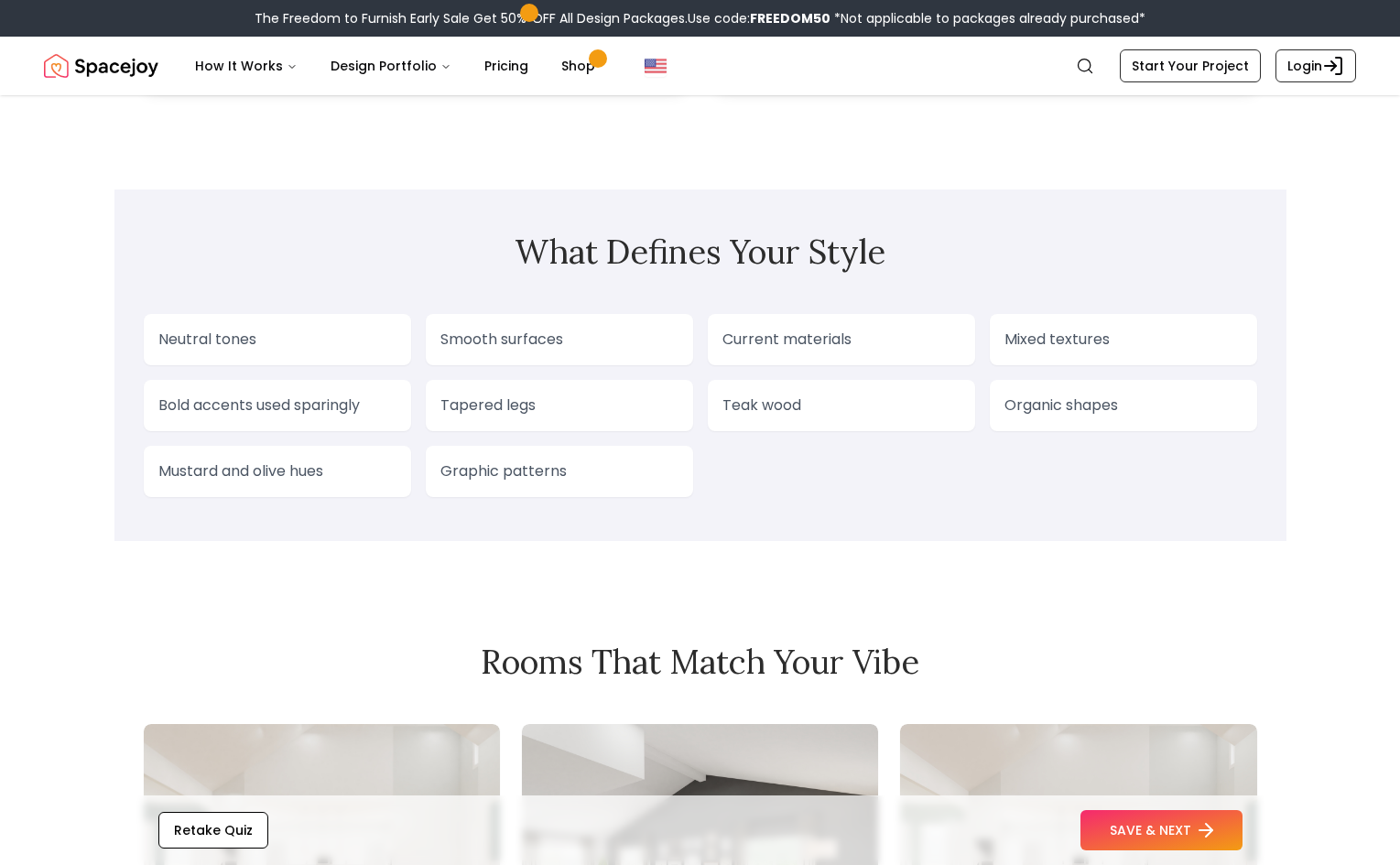 click on "SAVE & NEXT" at bounding box center (1161, 830) 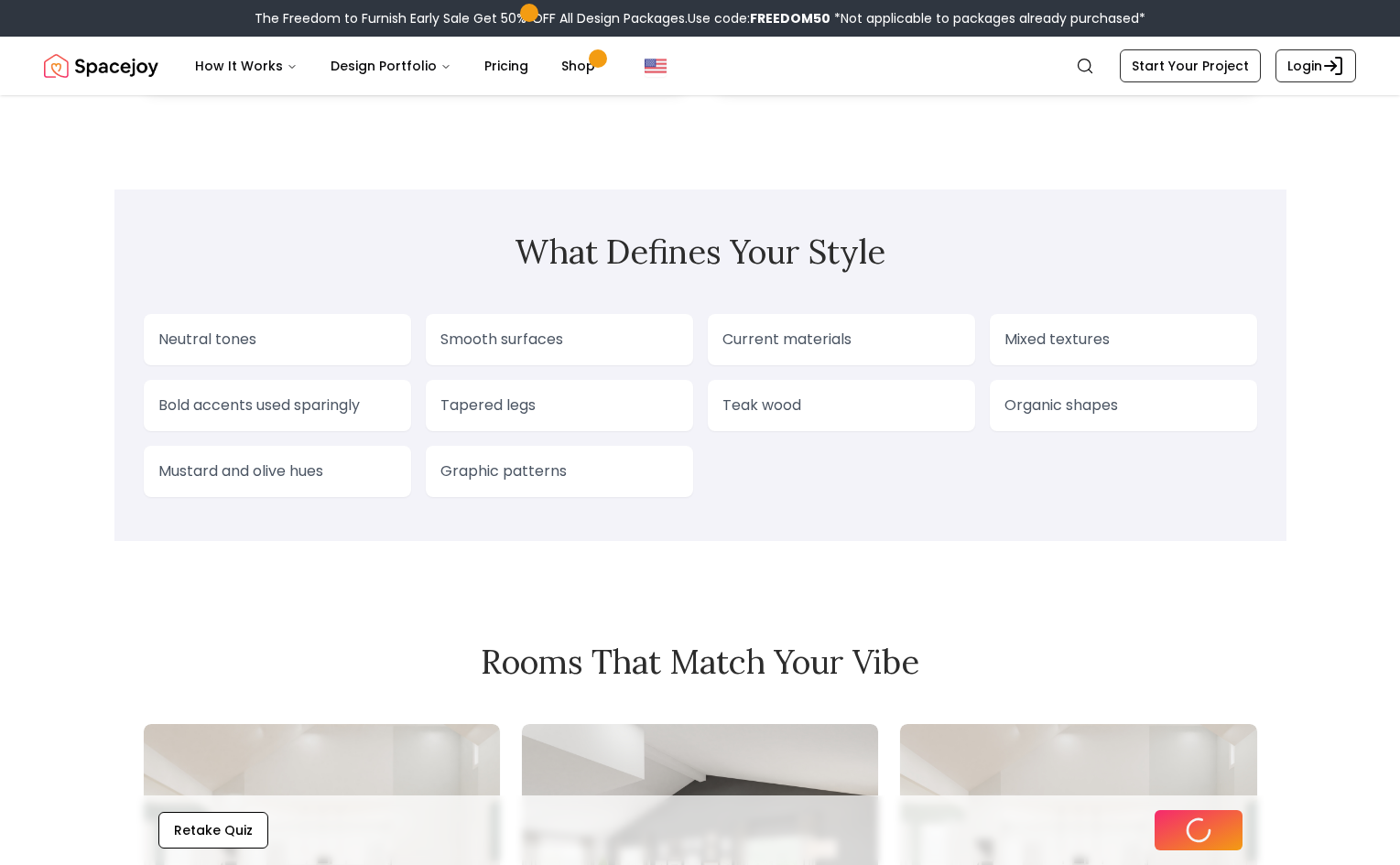 scroll, scrollTop: 0, scrollLeft: 0, axis: both 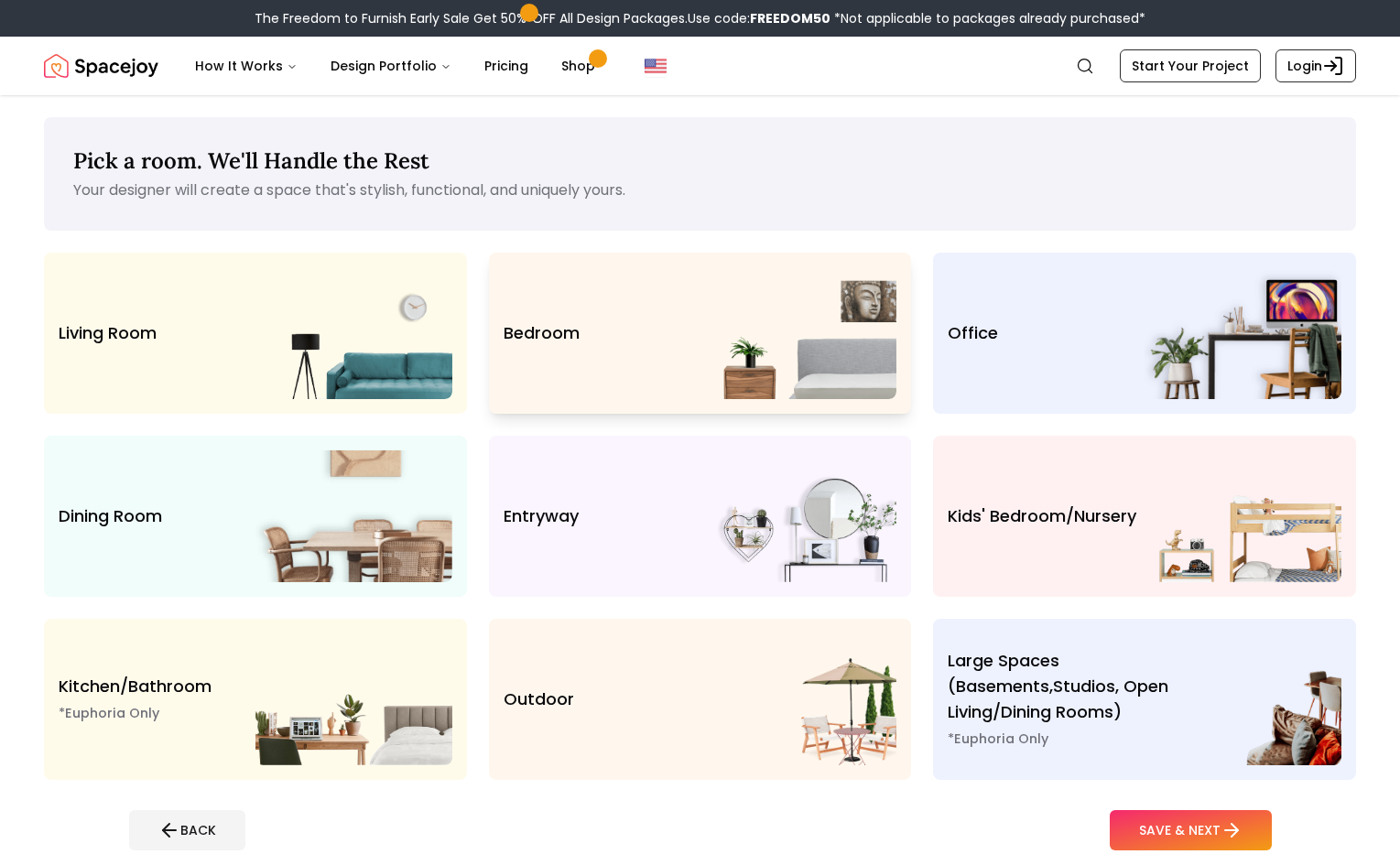 click at bounding box center [798, 333] 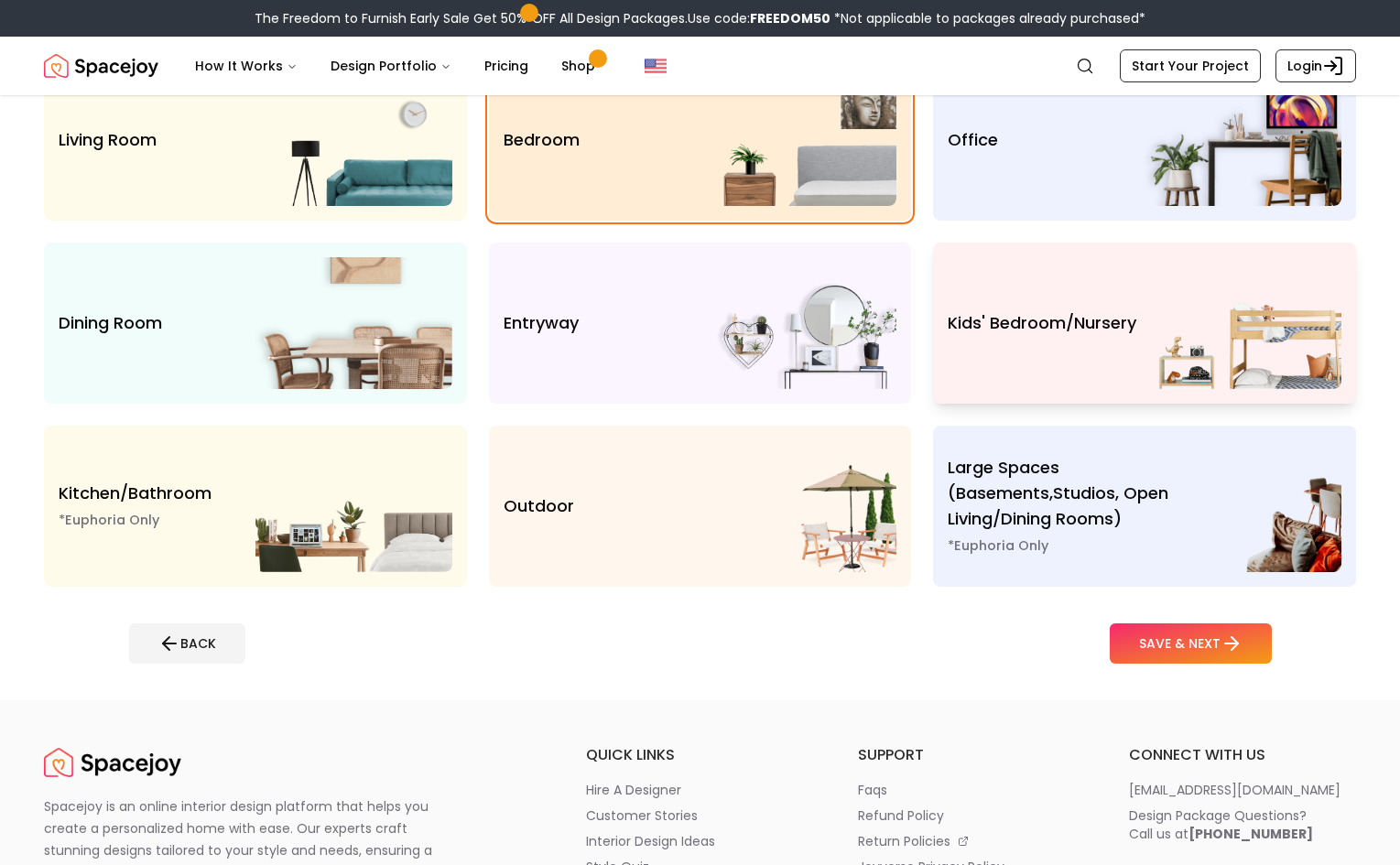 scroll, scrollTop: 194, scrollLeft: 0, axis: vertical 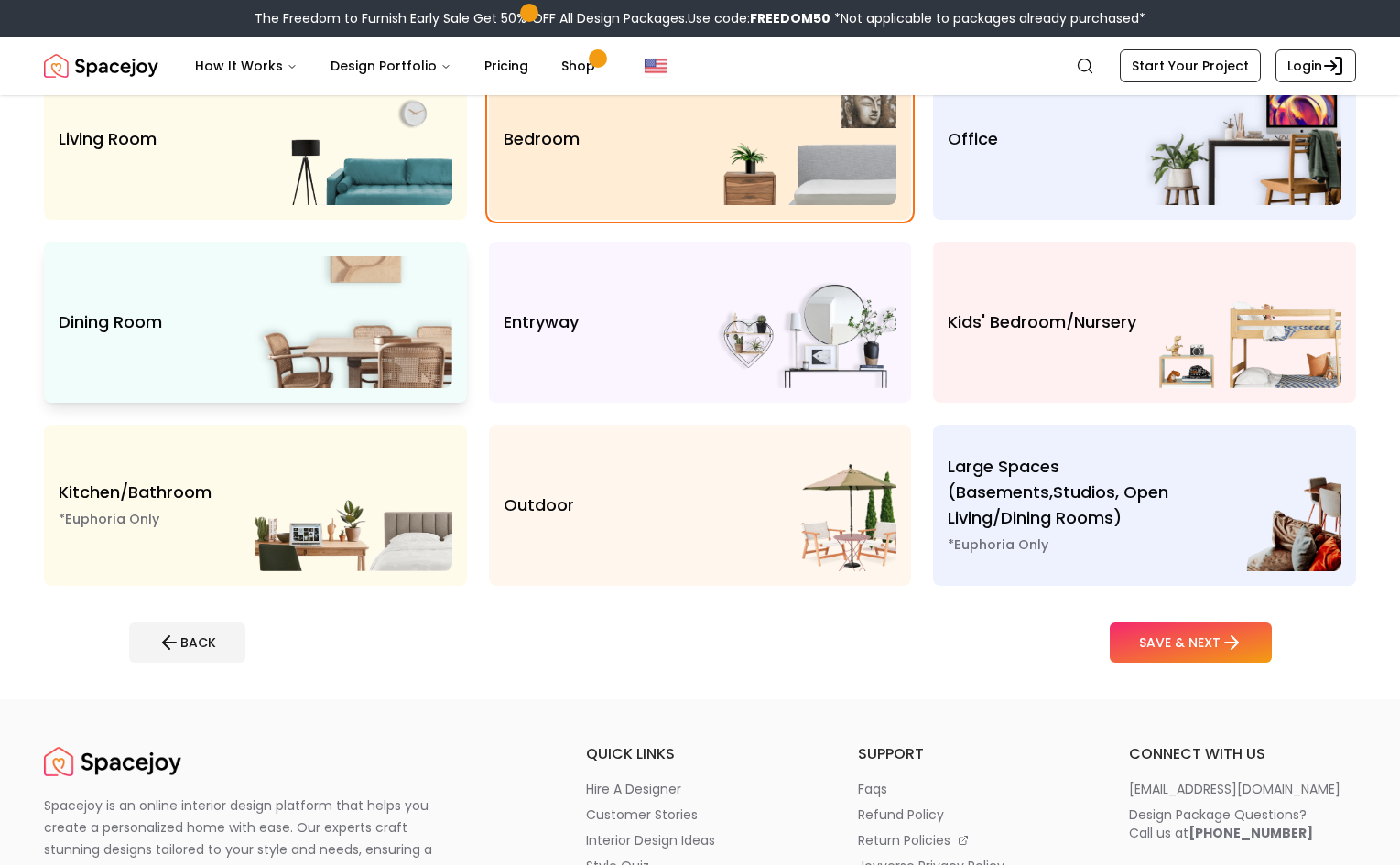 click on "Dining Room" at bounding box center (157, 322) 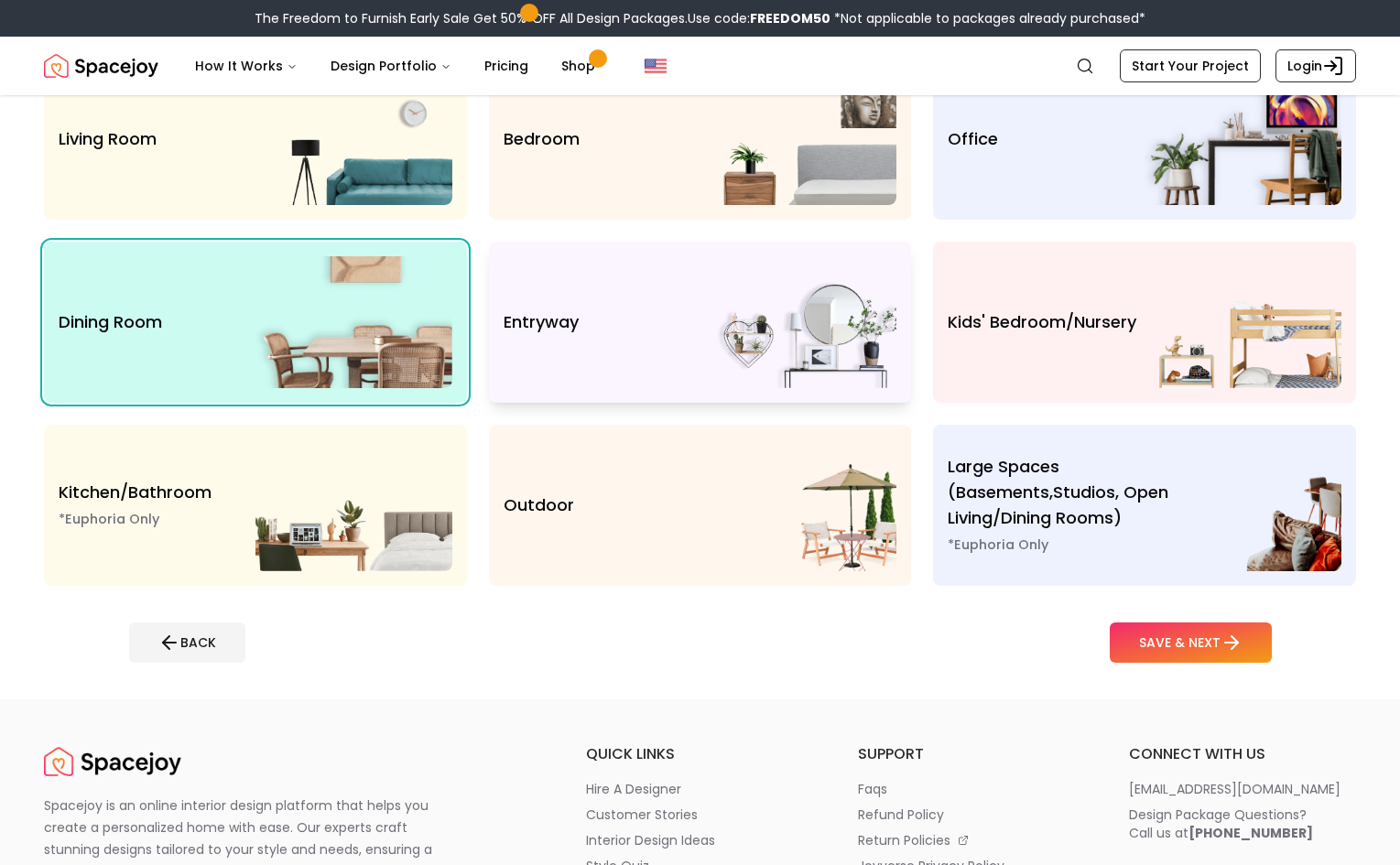 click at bounding box center [798, 322] 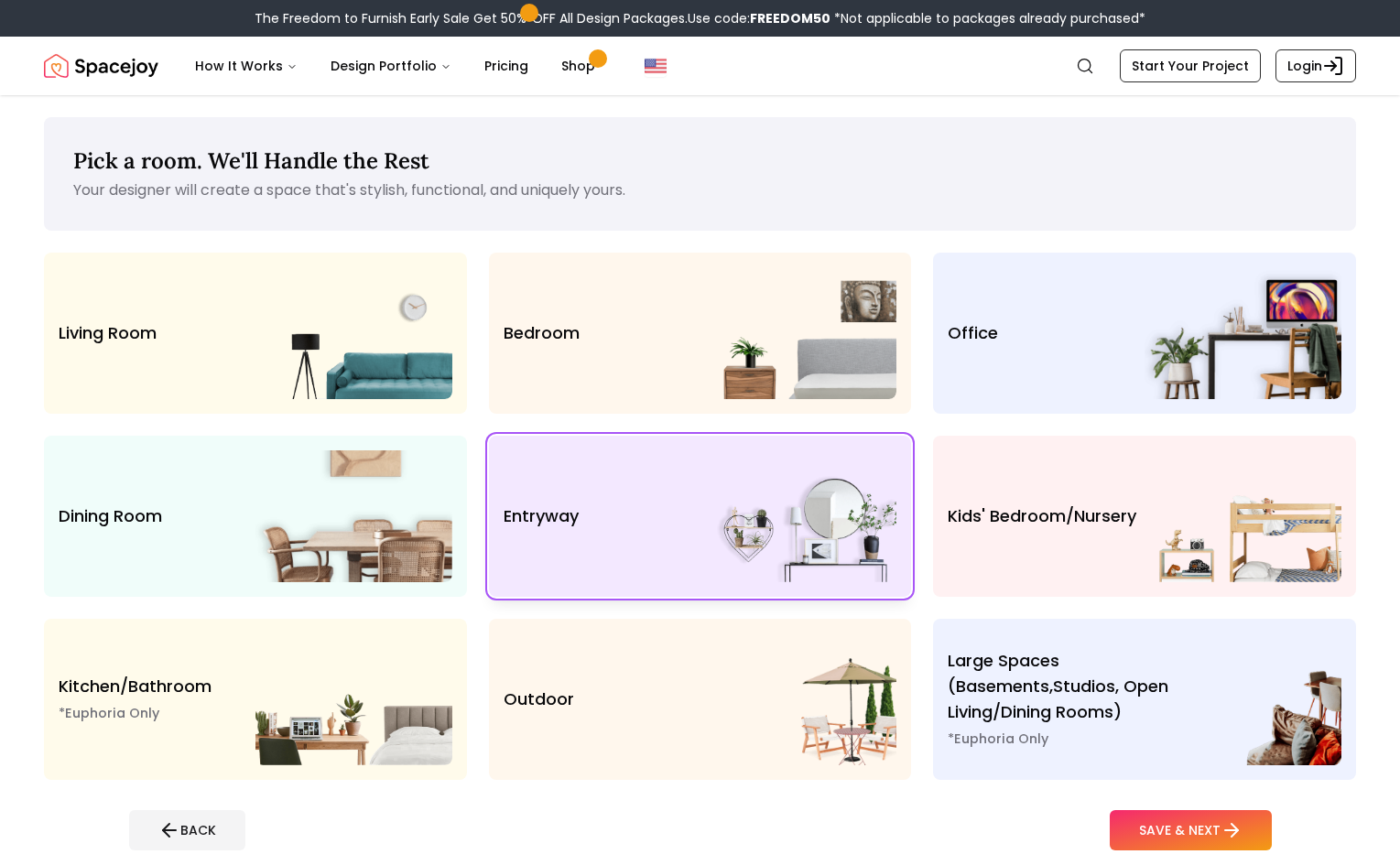 scroll, scrollTop: 0, scrollLeft: 0, axis: both 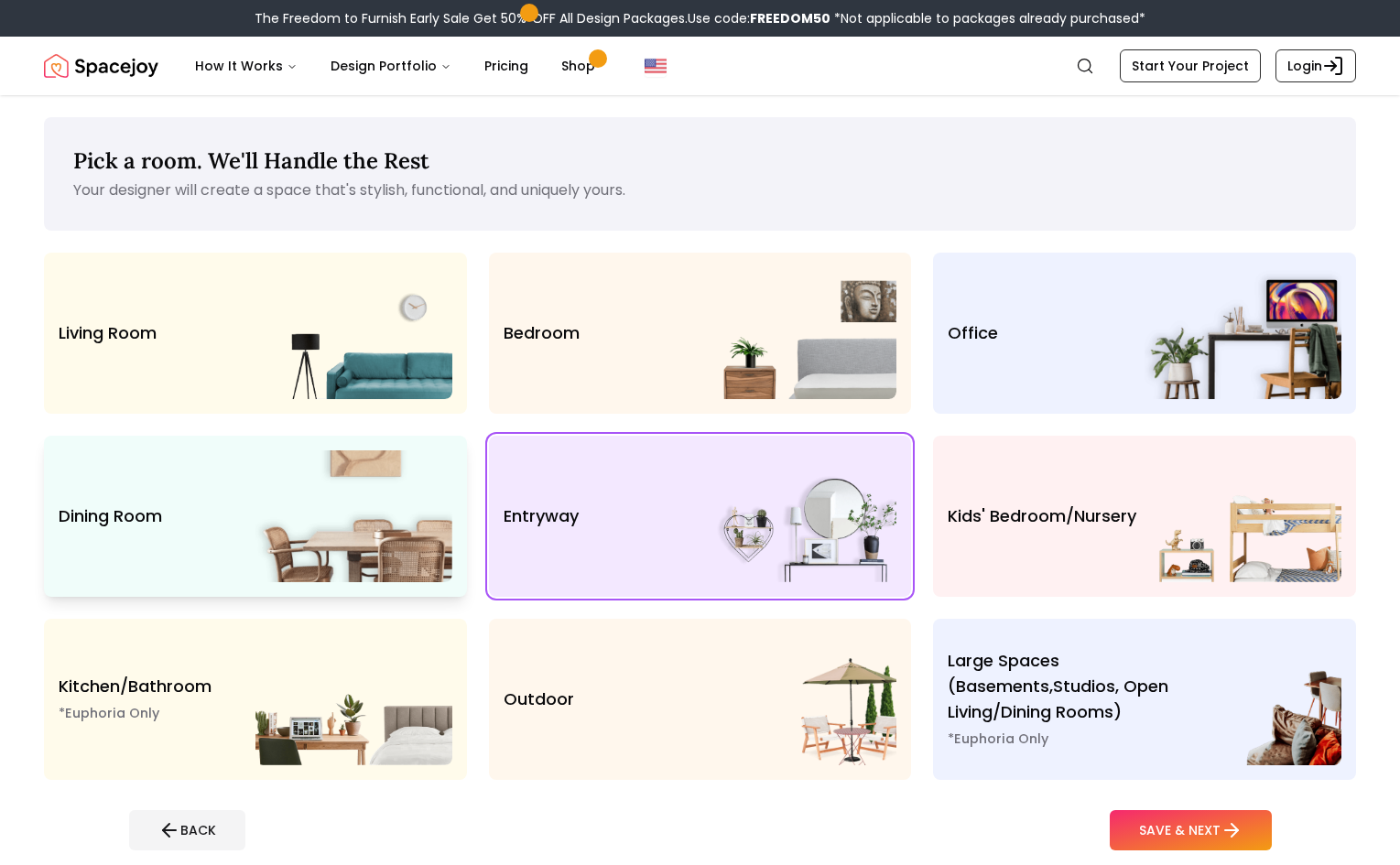 click at bounding box center (353, 516) 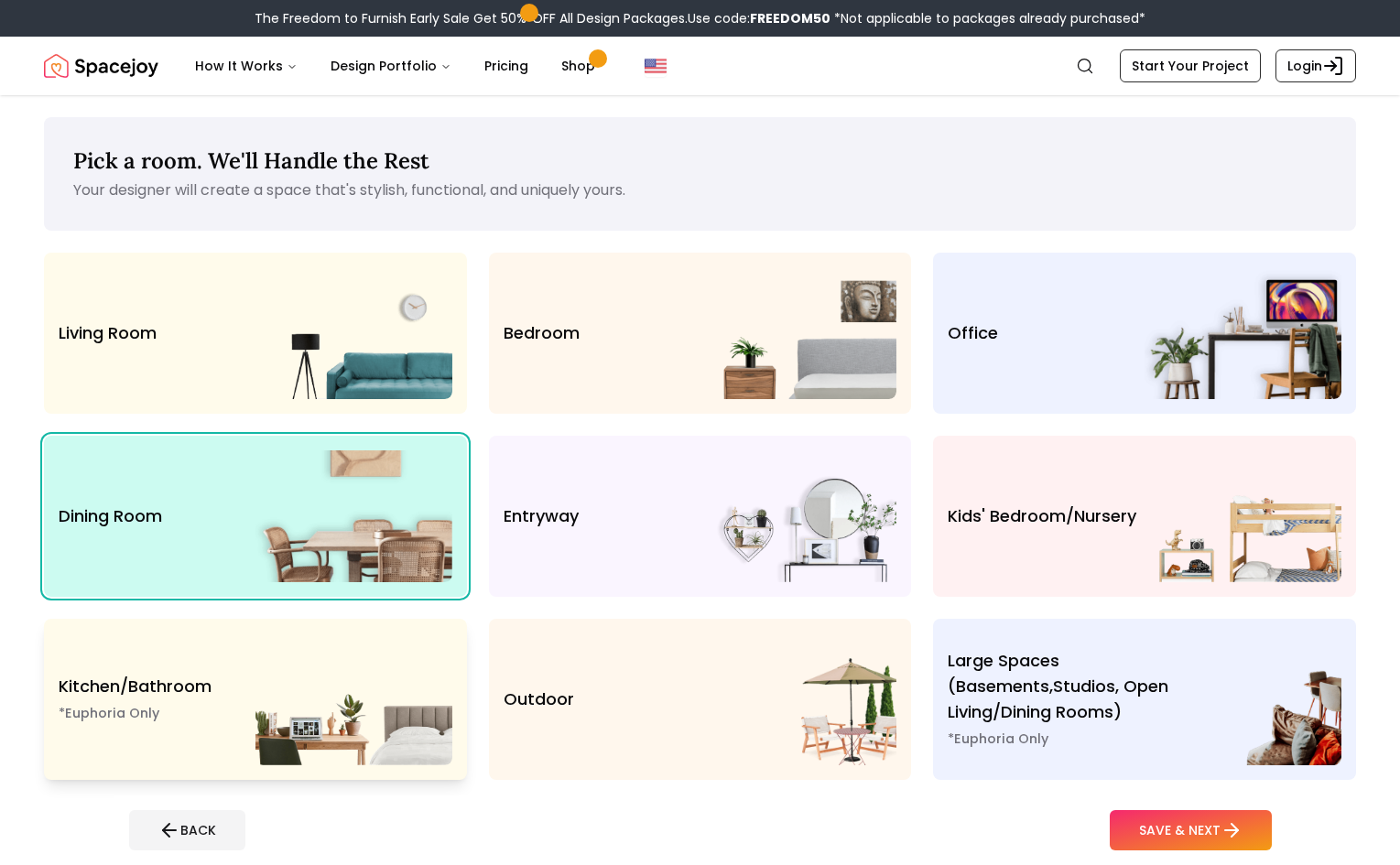 click at bounding box center (353, 699) 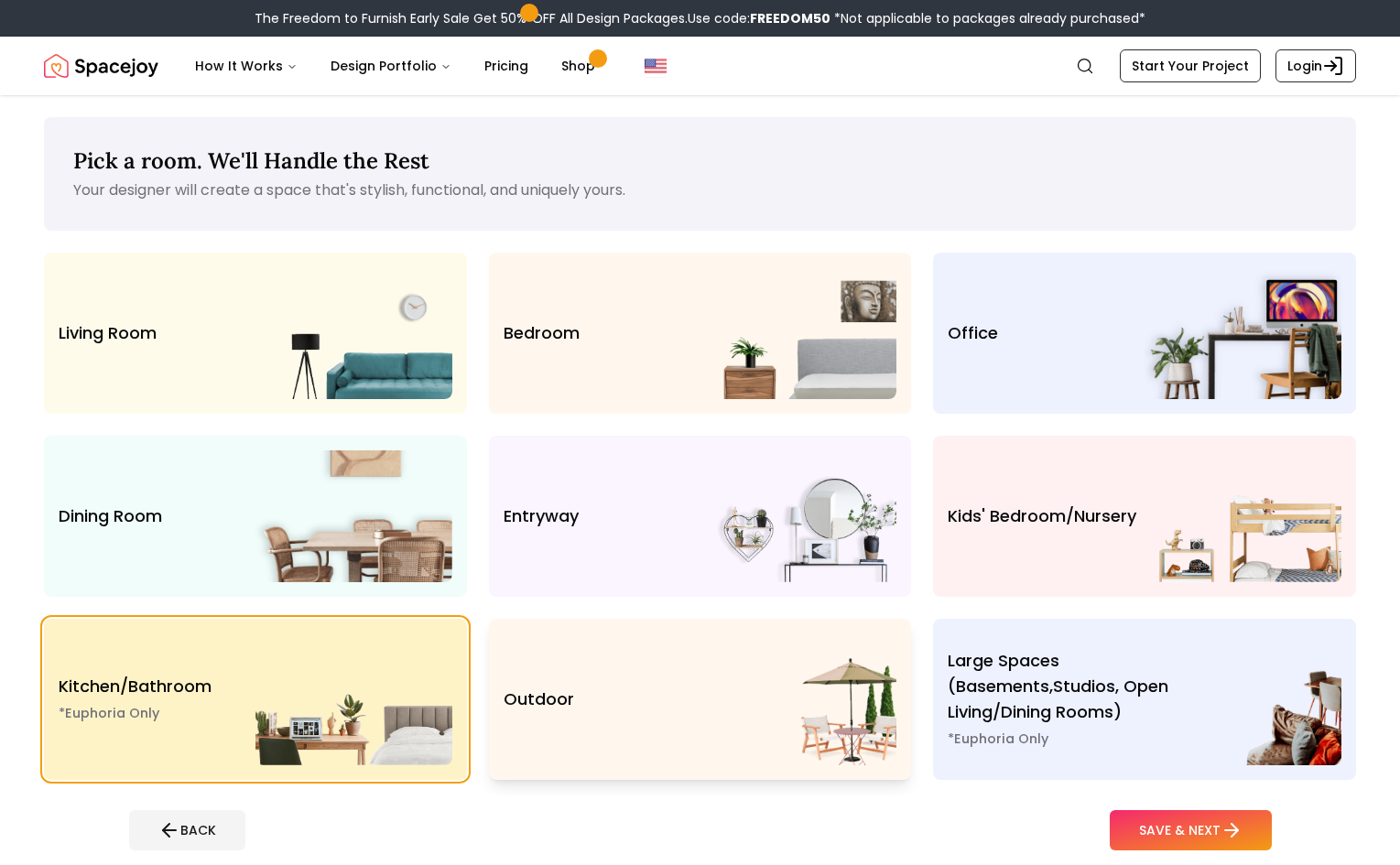 click on "Outdoor" at bounding box center [700, 699] 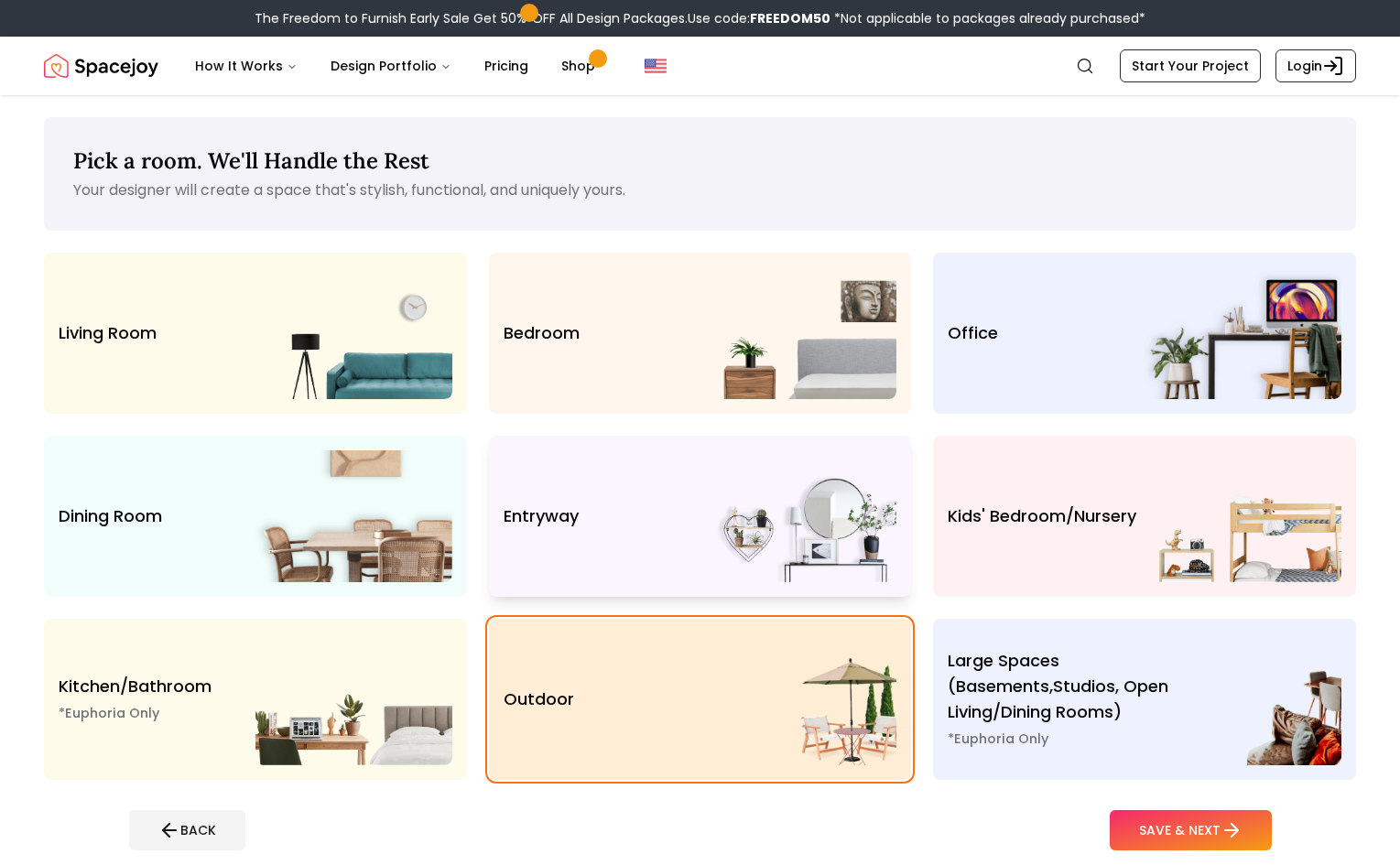 click on "entryway" at bounding box center [602, 516] 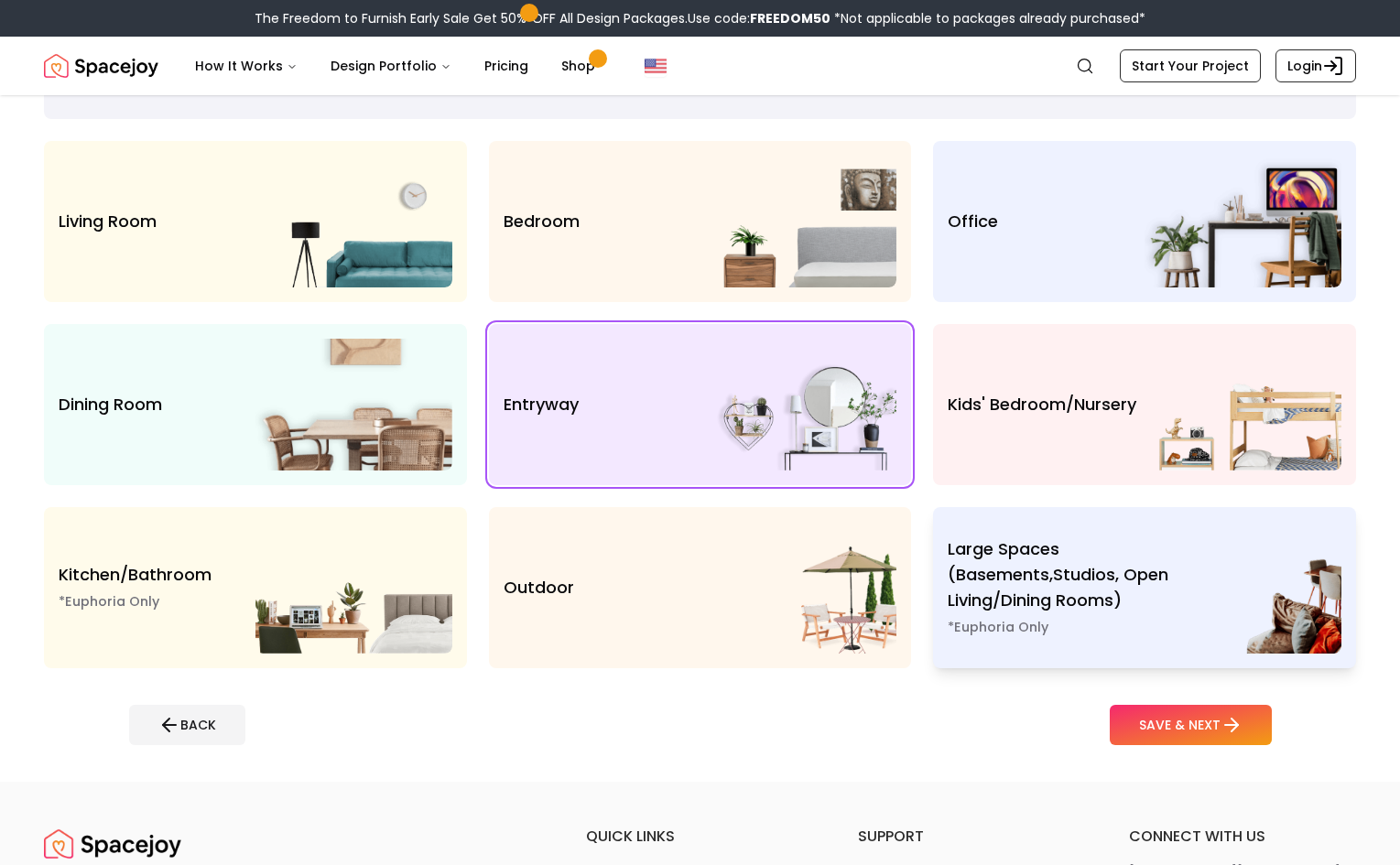 scroll, scrollTop: 114, scrollLeft: 0, axis: vertical 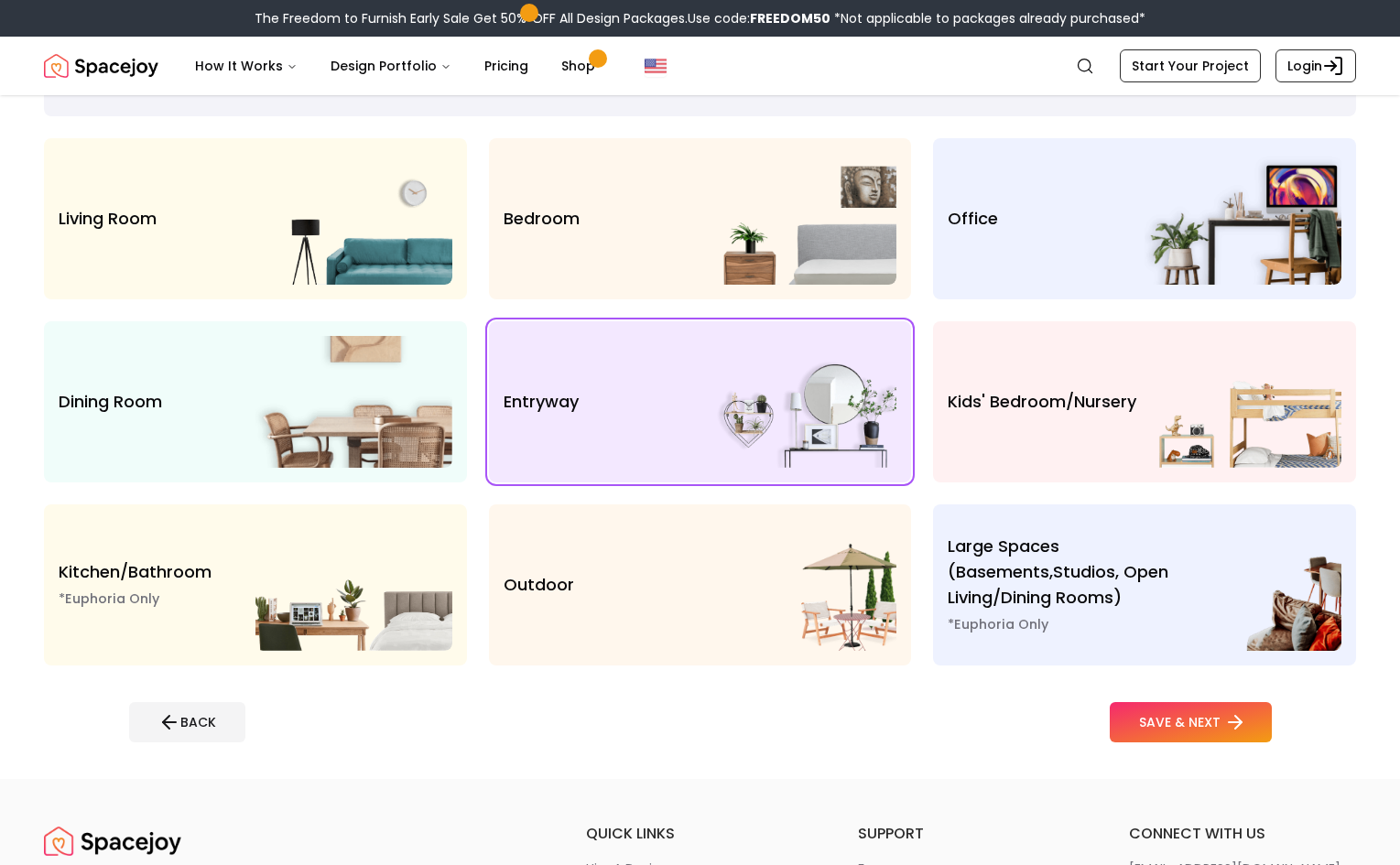click on "SAVE & NEXT" at bounding box center [1190, 722] 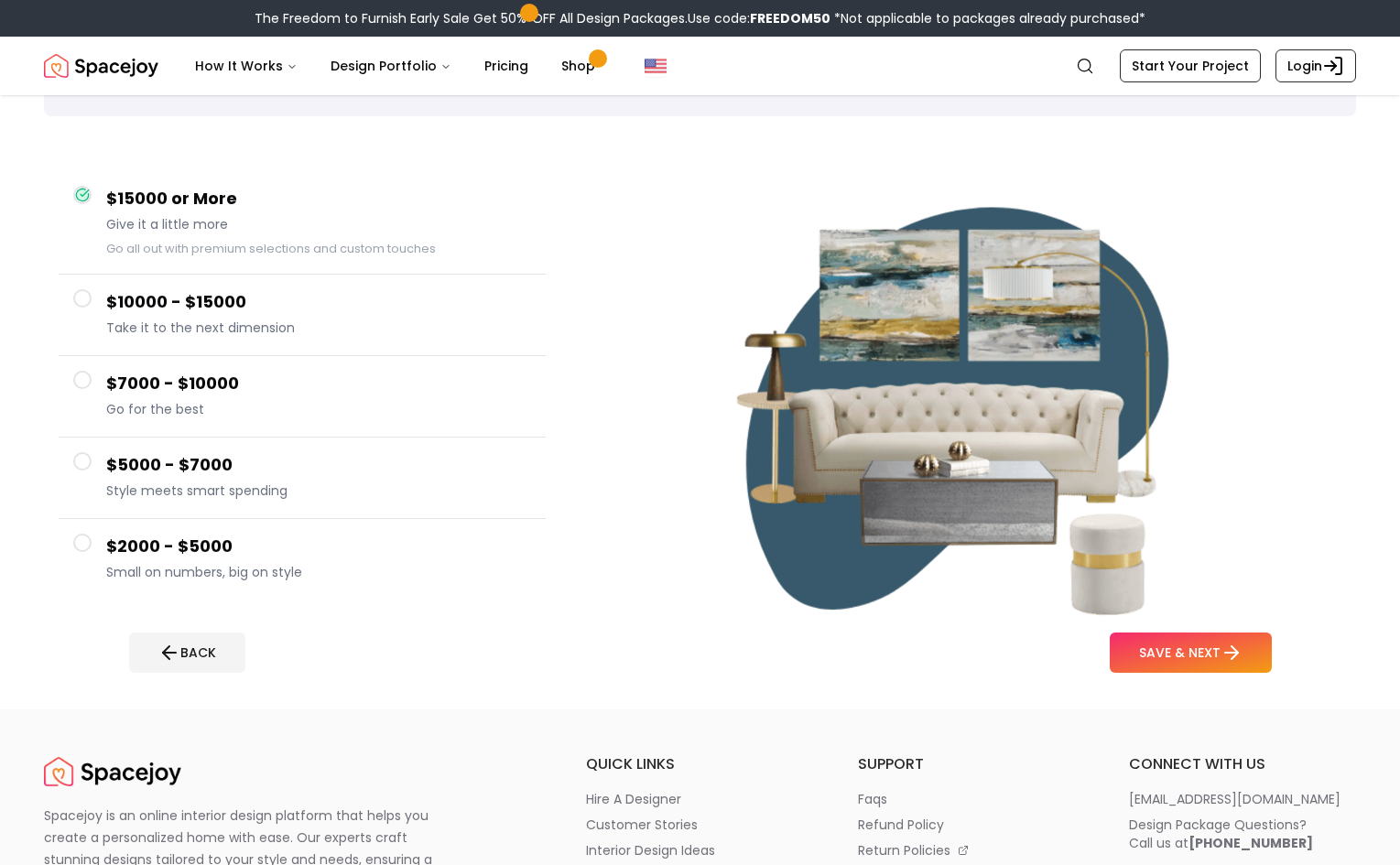 scroll, scrollTop: 0, scrollLeft: 0, axis: both 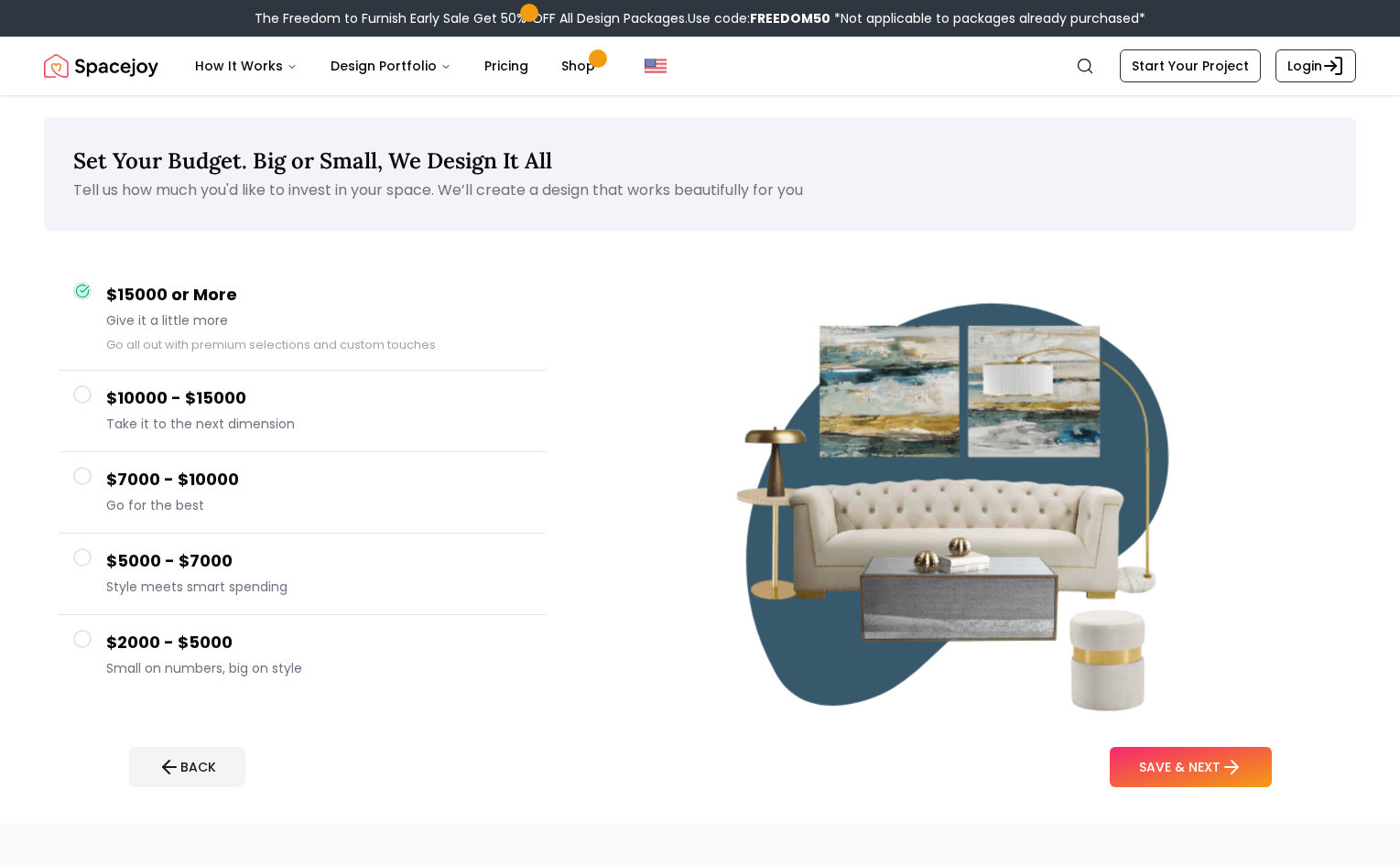 click on "$2000 - $5000 Small on numbers, big on style" at bounding box center [319, 655] 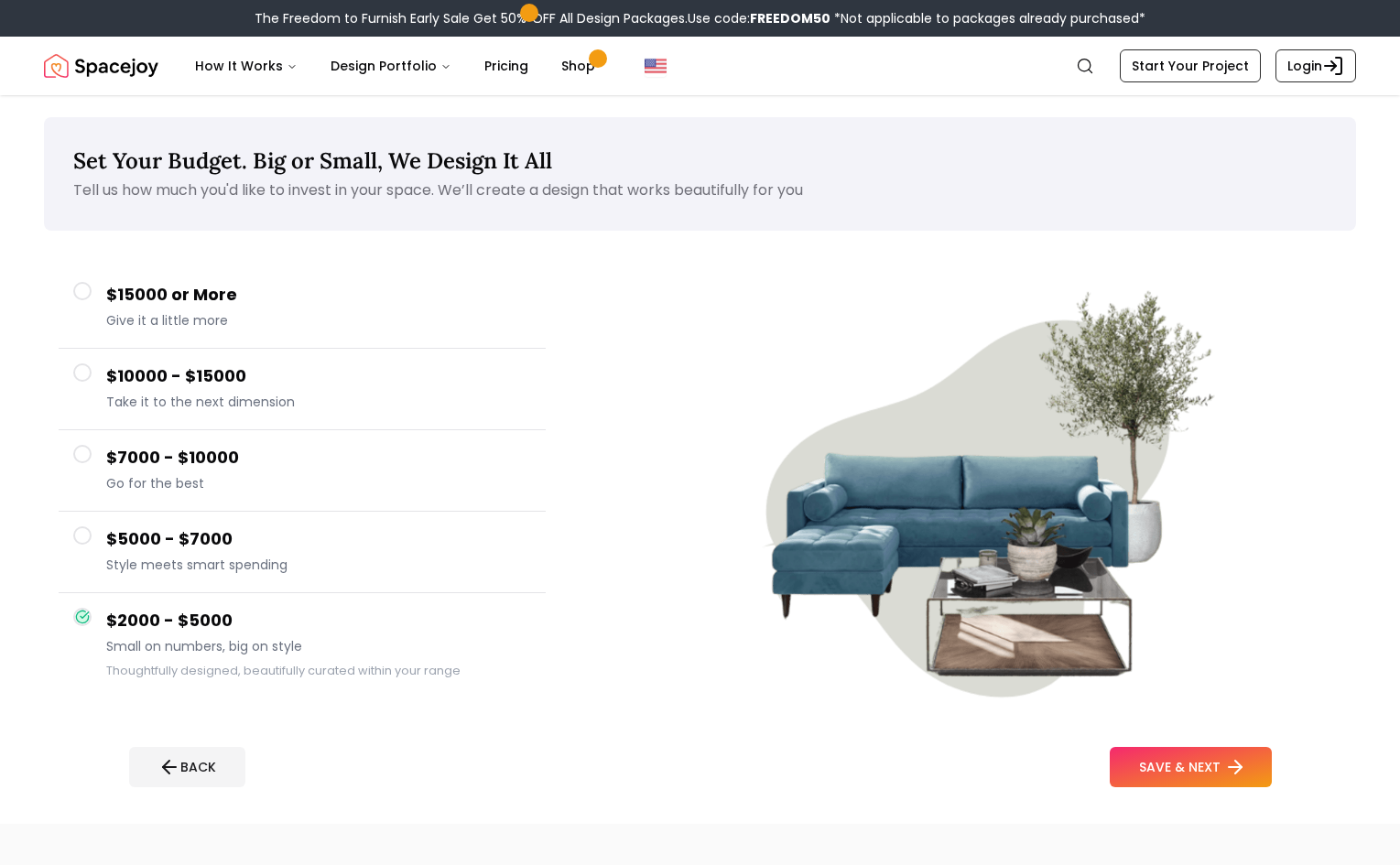 click on "SAVE & NEXT" at bounding box center [1190, 767] 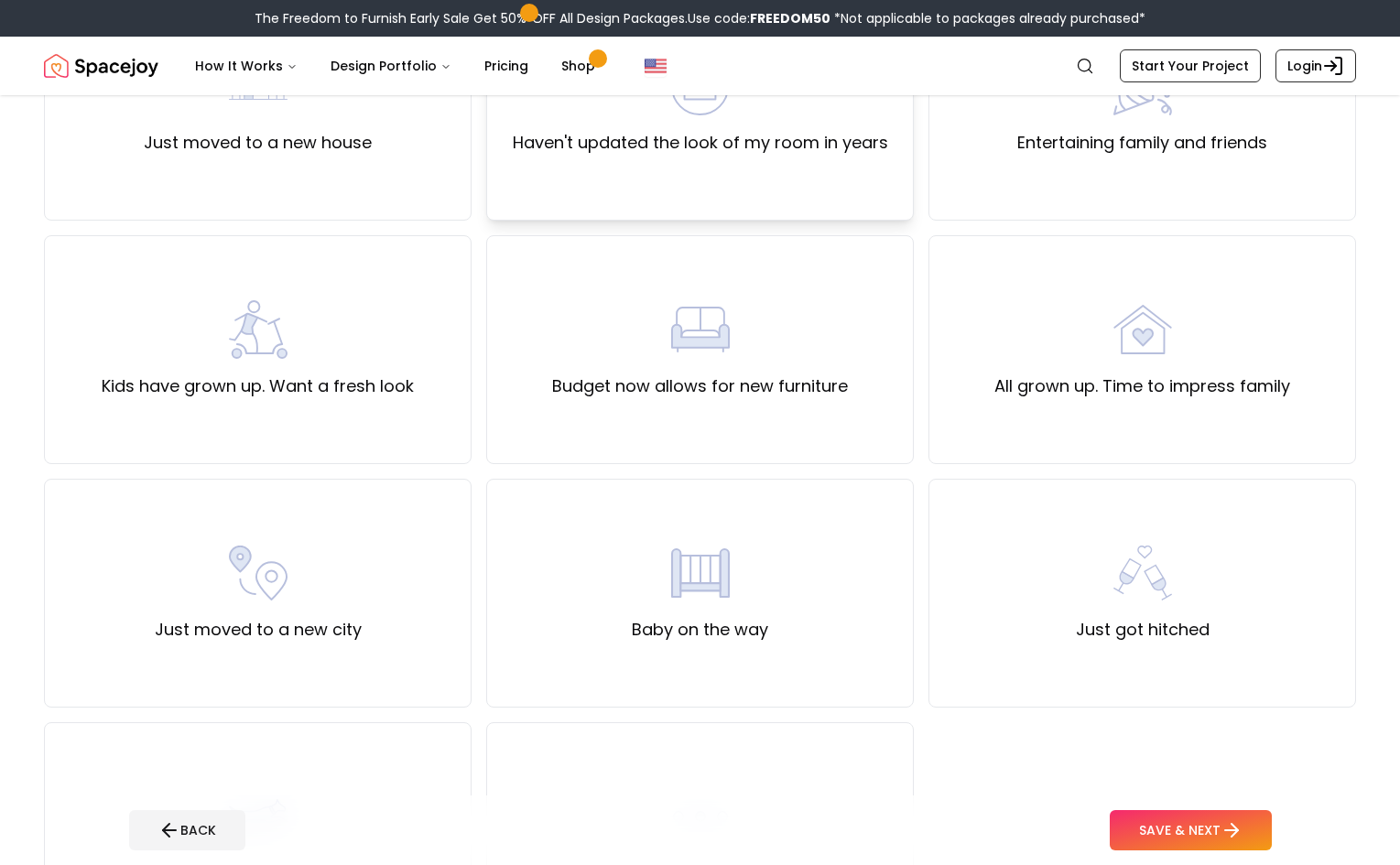 scroll, scrollTop: 260, scrollLeft: 0, axis: vertical 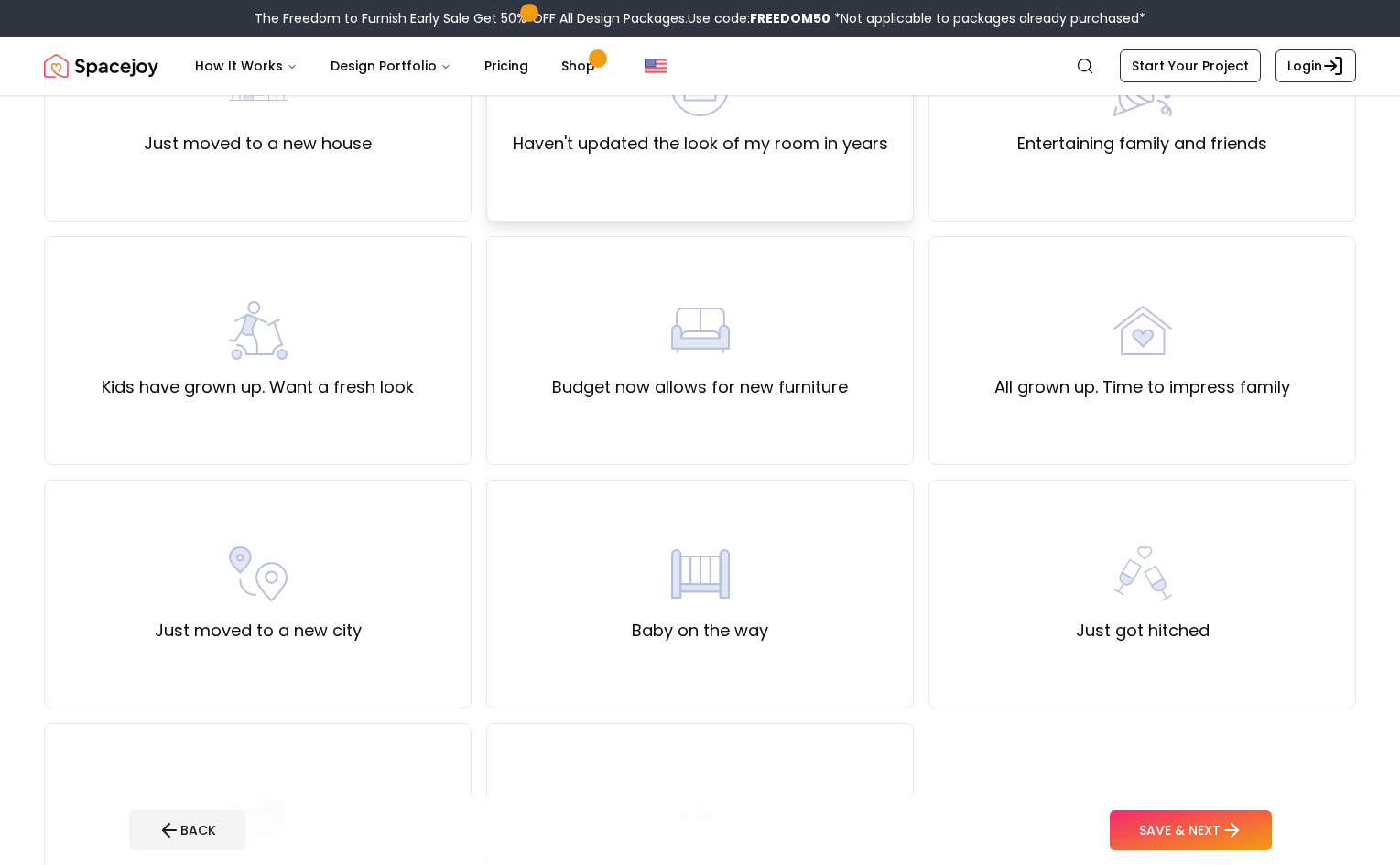 click on "Haven't updated the look of my room in years" at bounding box center [700, 144] 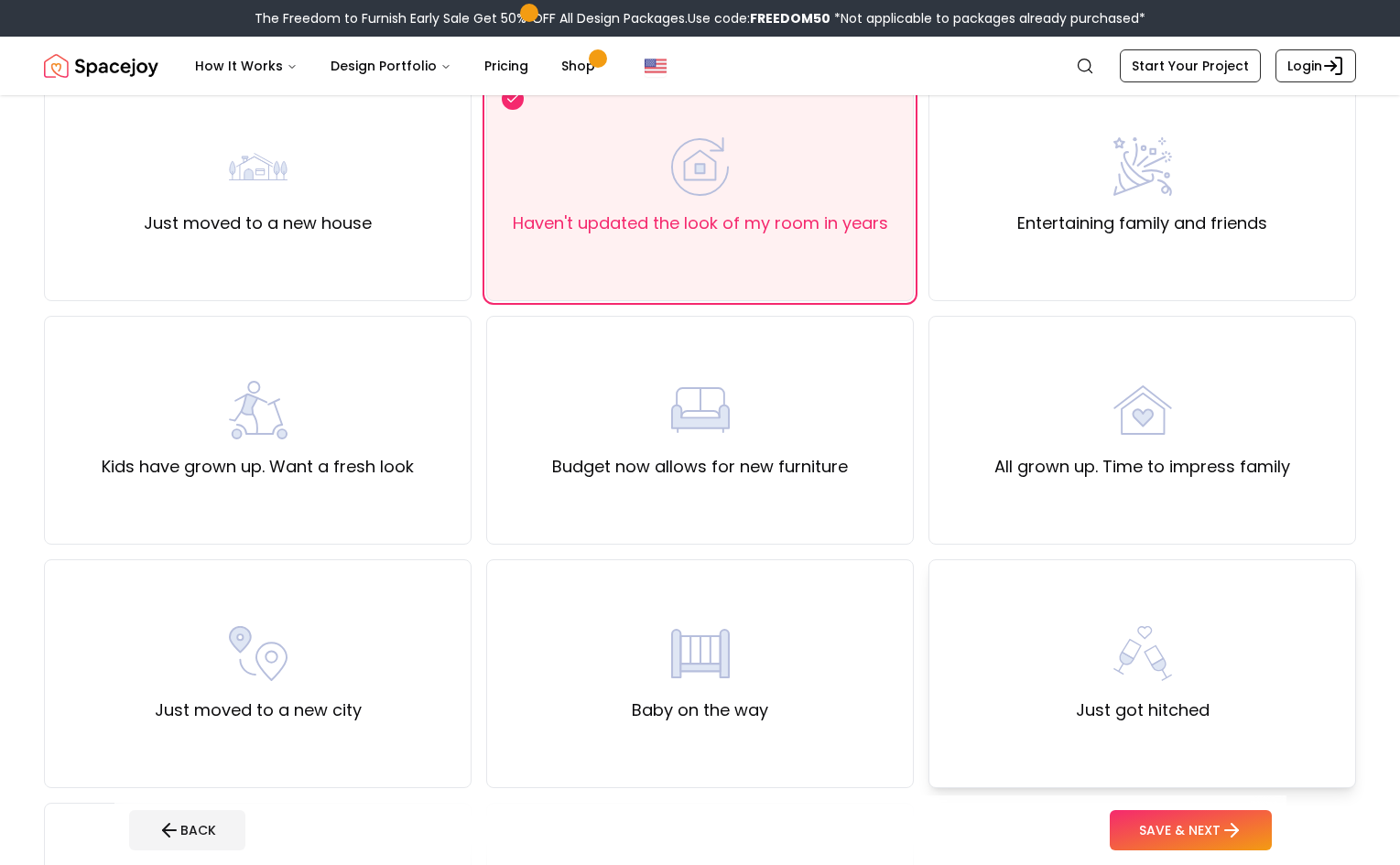 scroll, scrollTop: 331, scrollLeft: 0, axis: vertical 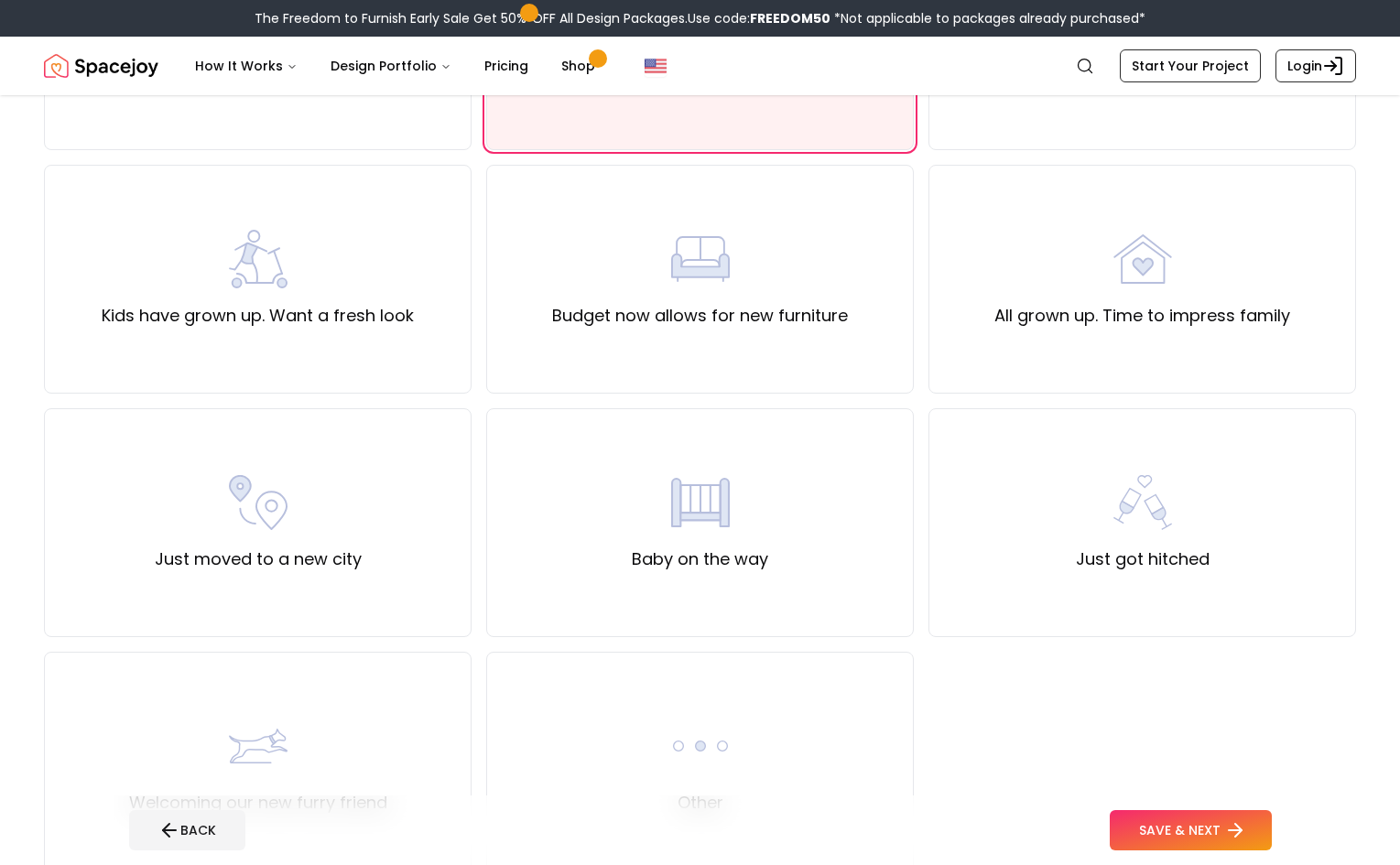 click on "SAVE & NEXT" at bounding box center [1190, 830] 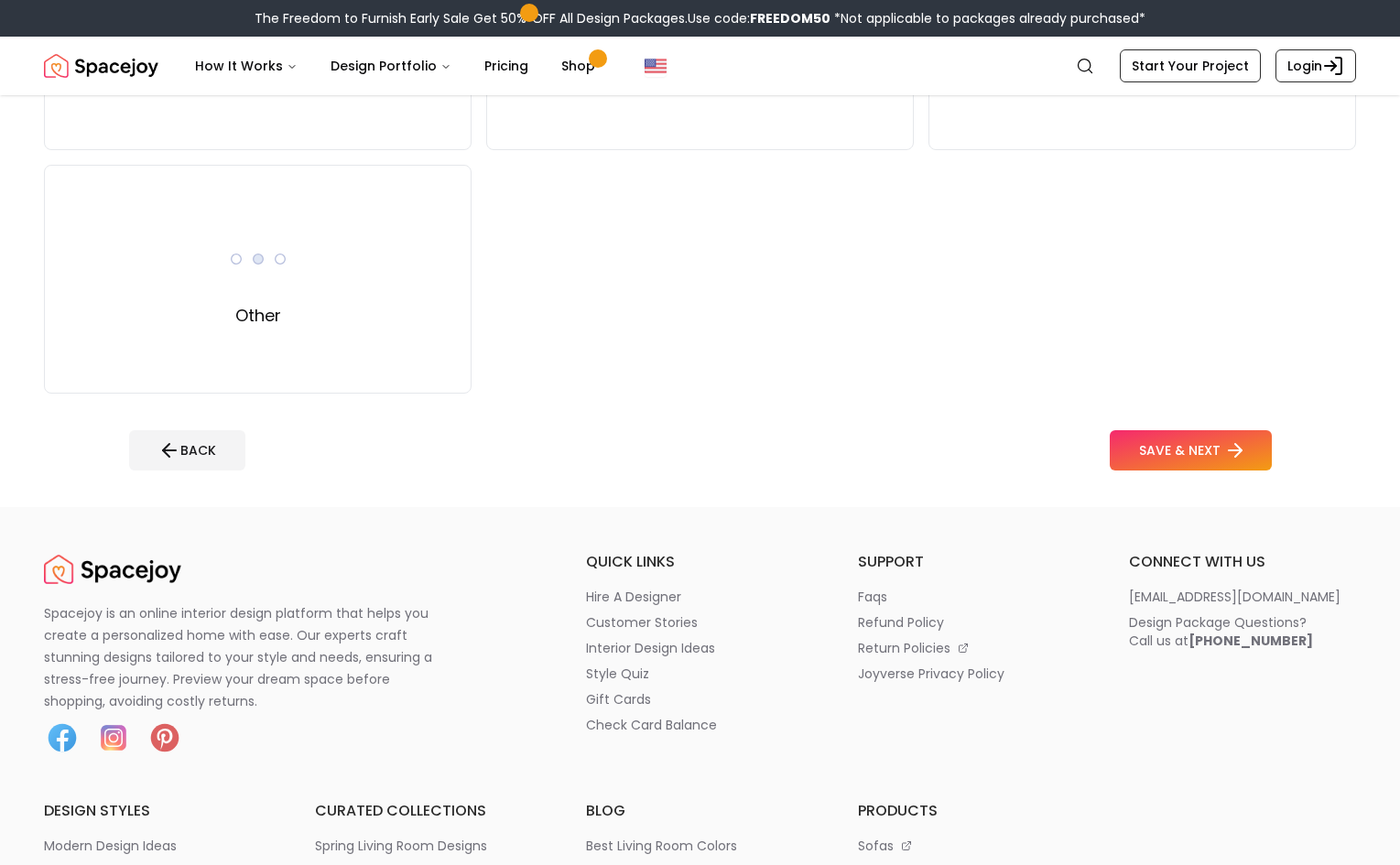 scroll, scrollTop: 0, scrollLeft: 0, axis: both 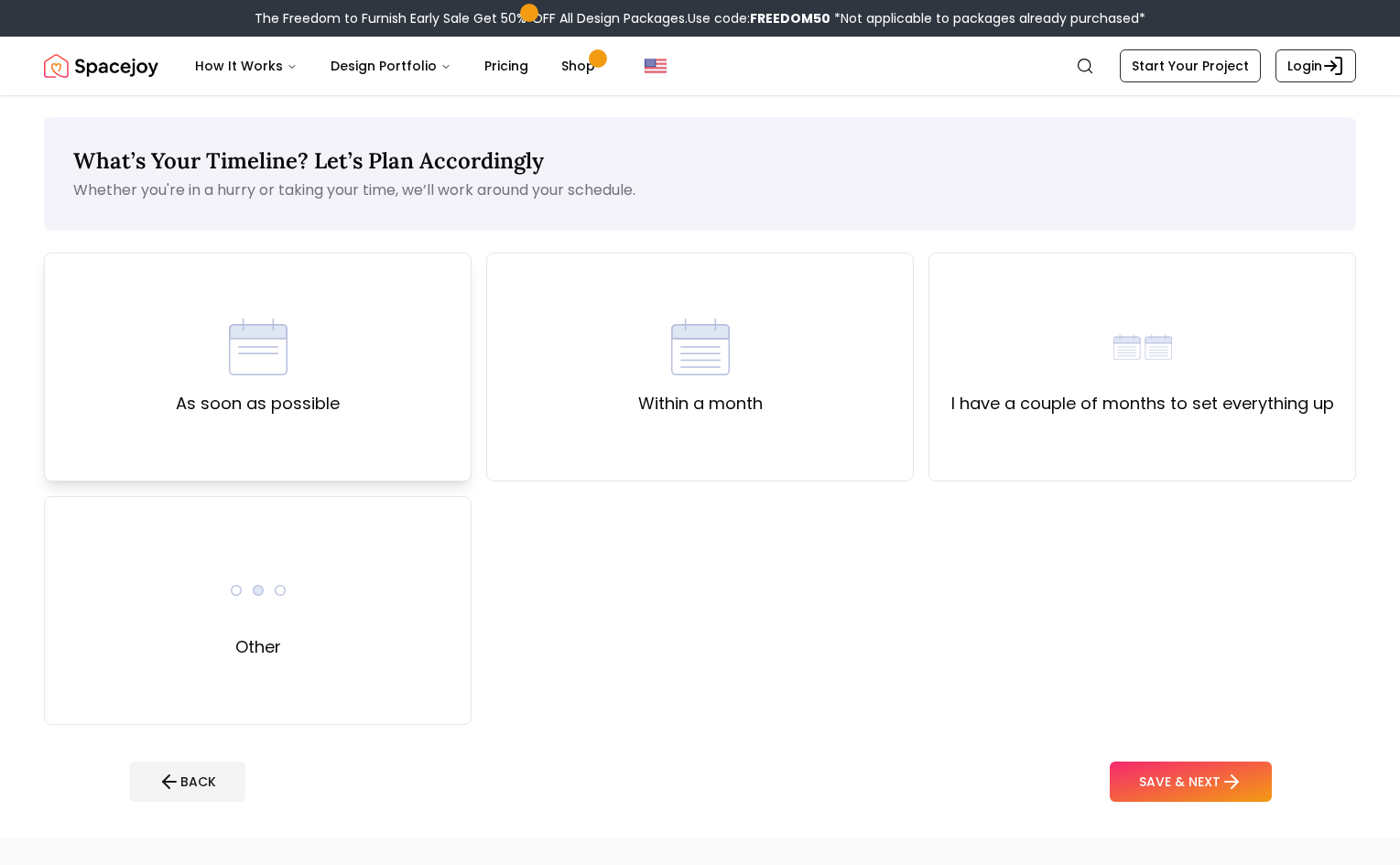 click on "As soon as possible" at bounding box center [257, 367] 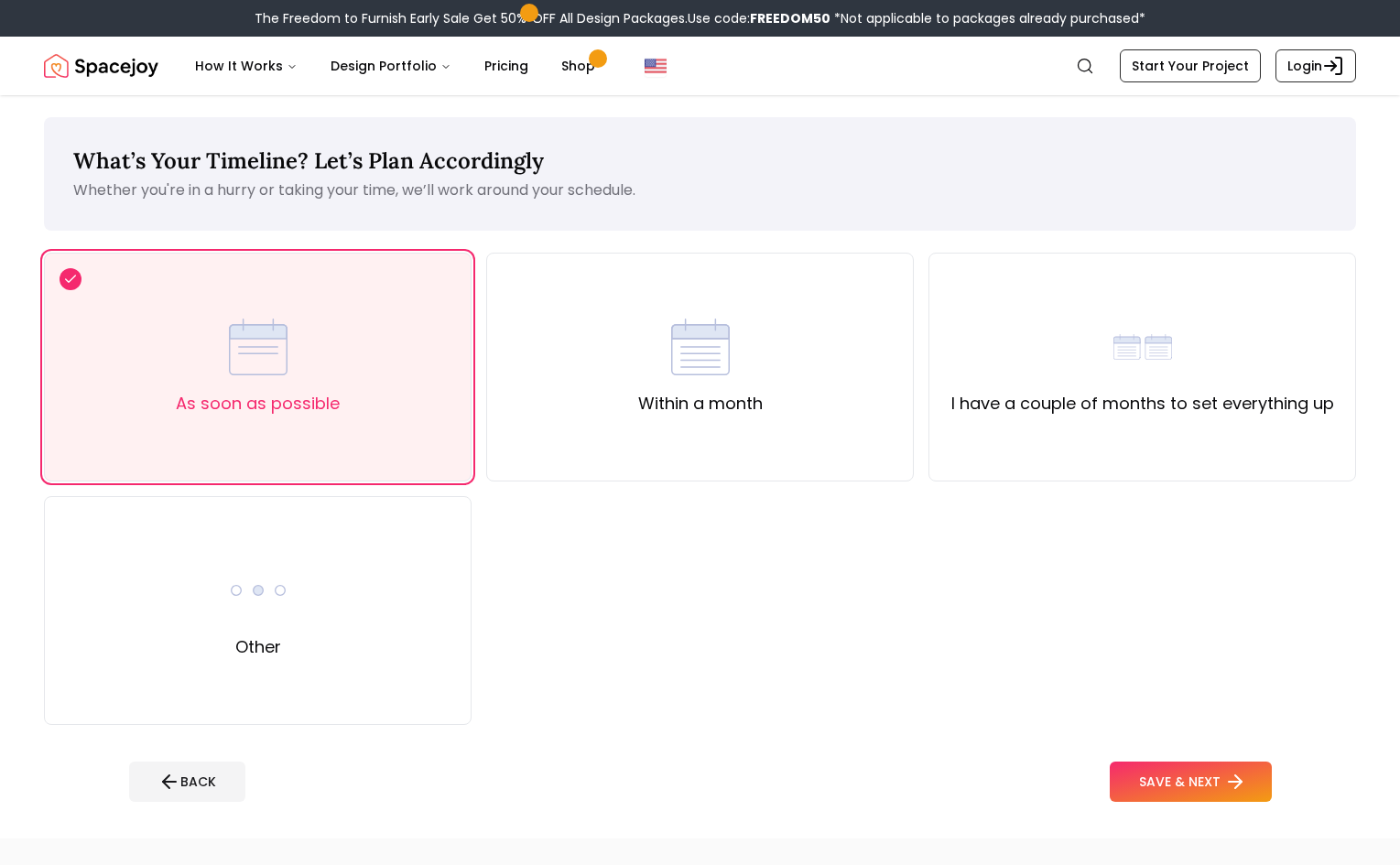 click on "SAVE & NEXT" at bounding box center [1190, 782] 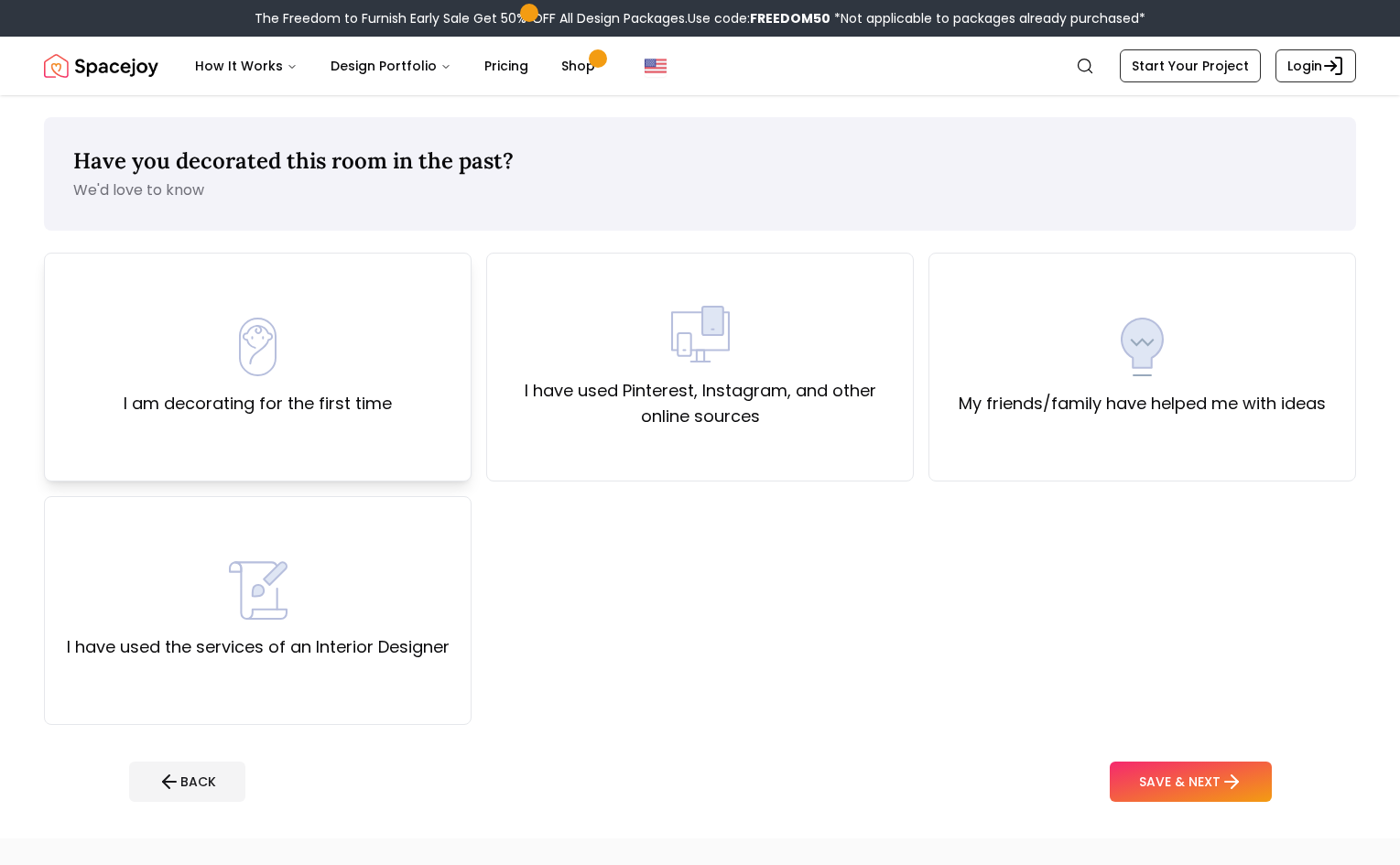 click on "I am decorating for the first time" at bounding box center (257, 367) 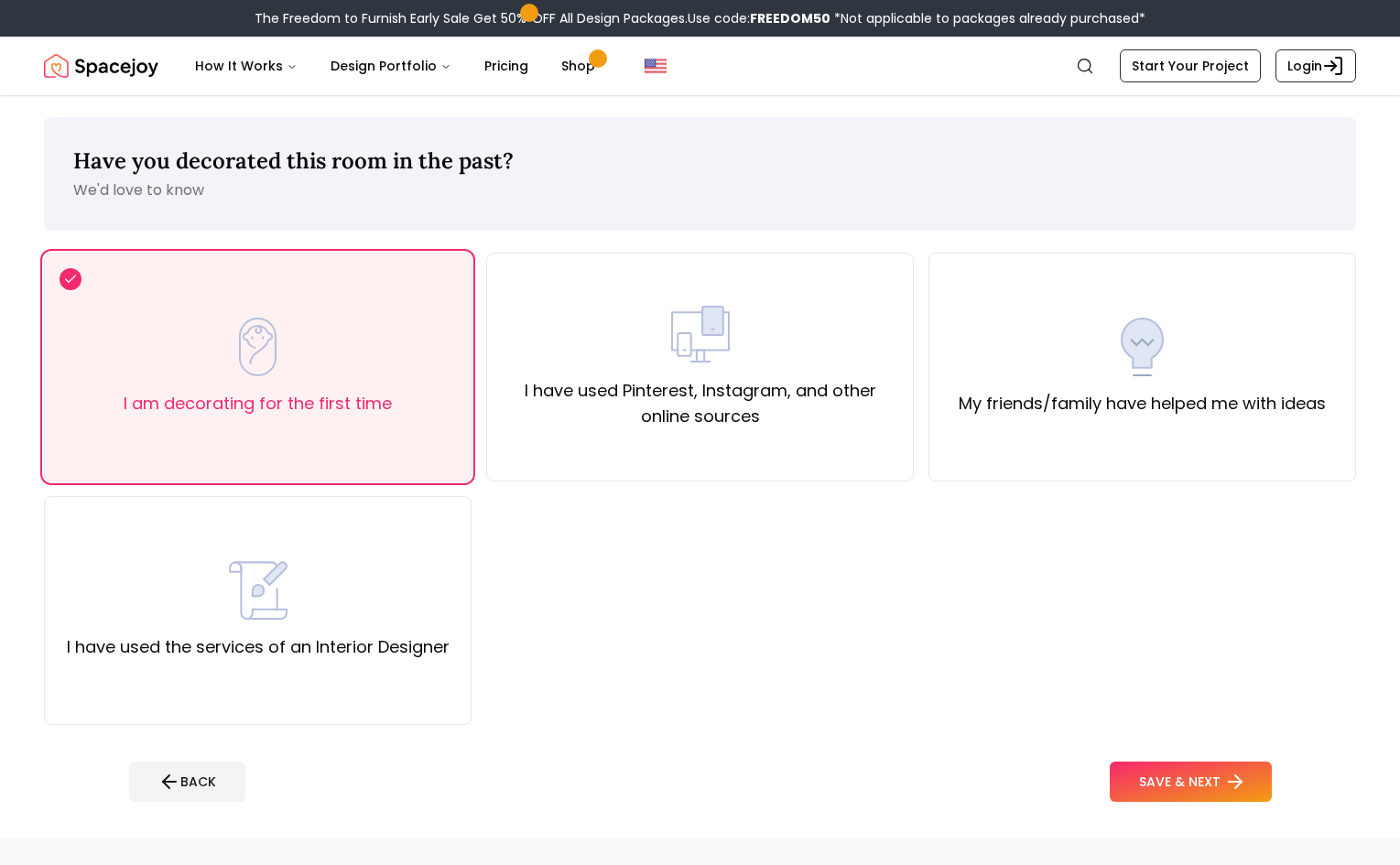 click on "SAVE & NEXT" at bounding box center (1190, 782) 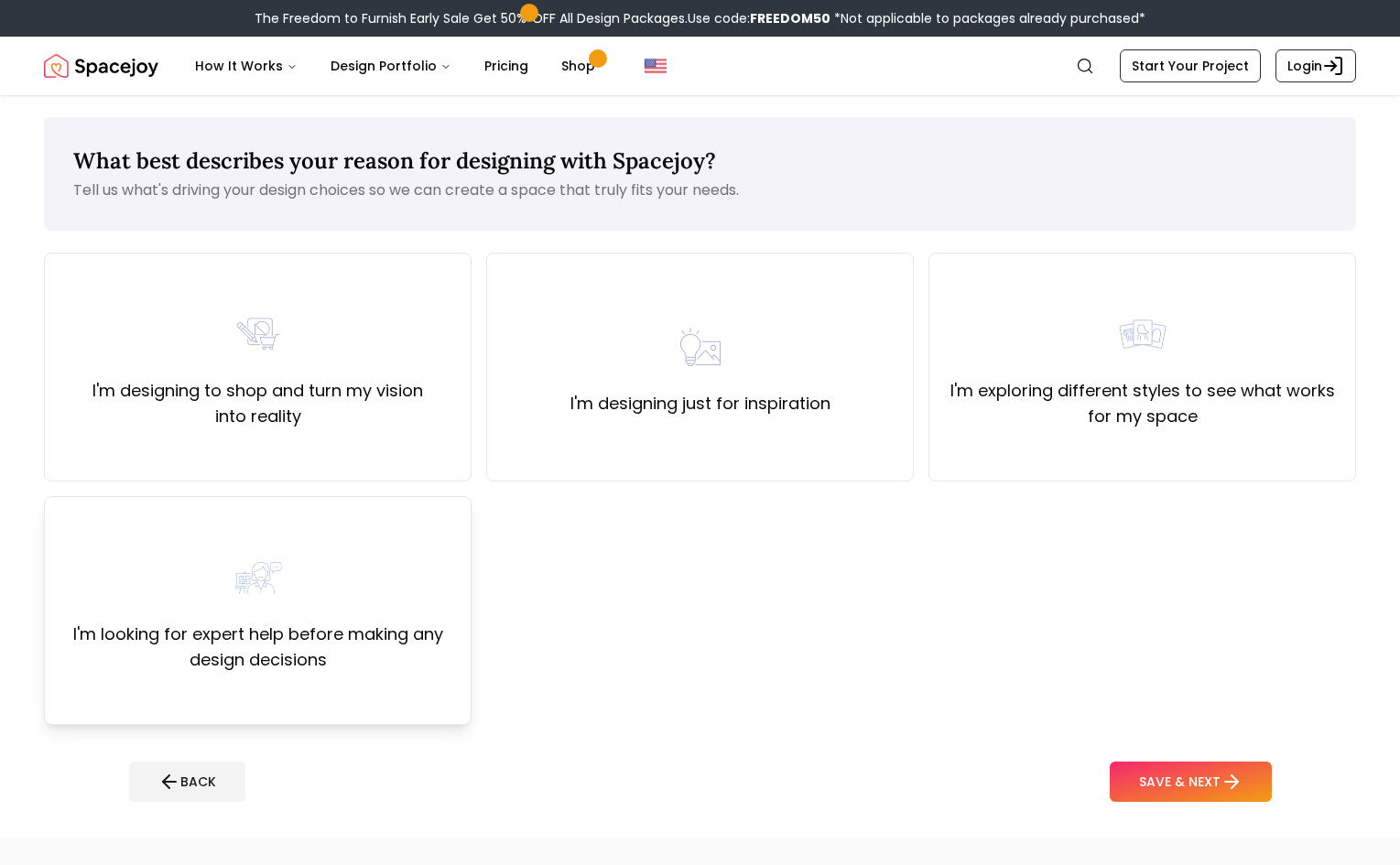 click on "I'm looking for expert help before making any design decisions" at bounding box center (257, 611) 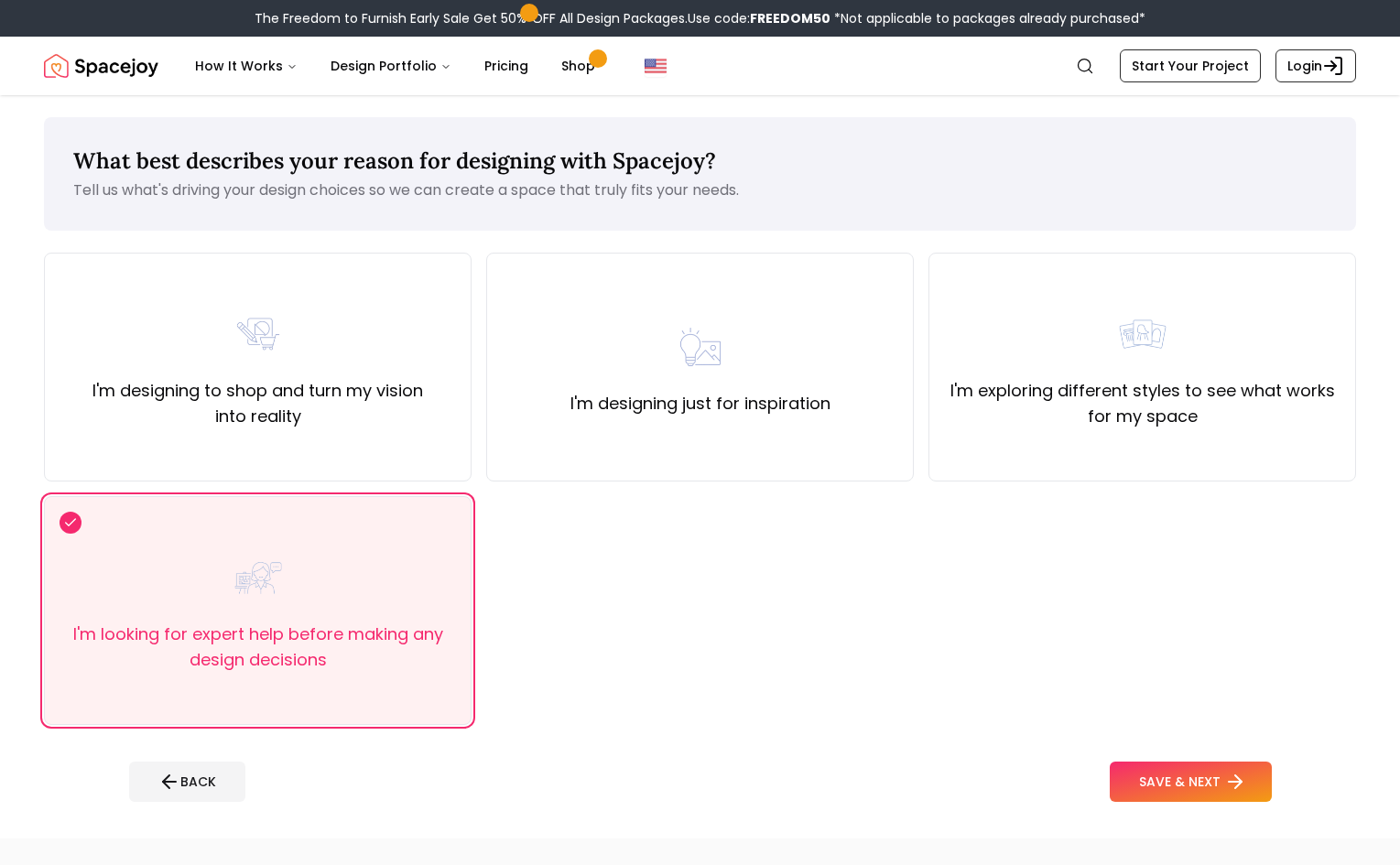 click on "SAVE & NEXT" at bounding box center [1190, 782] 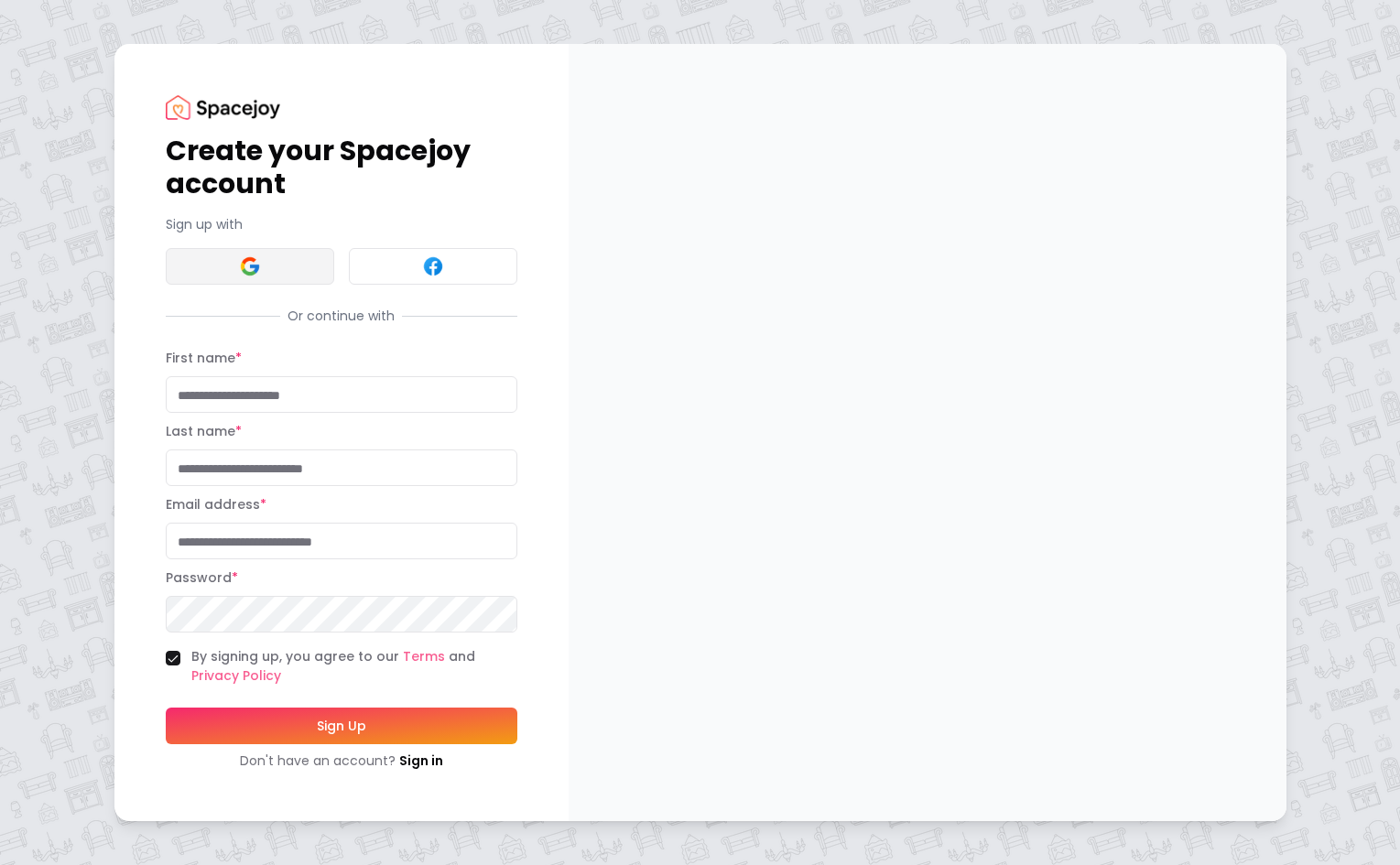 click at bounding box center (250, 266) 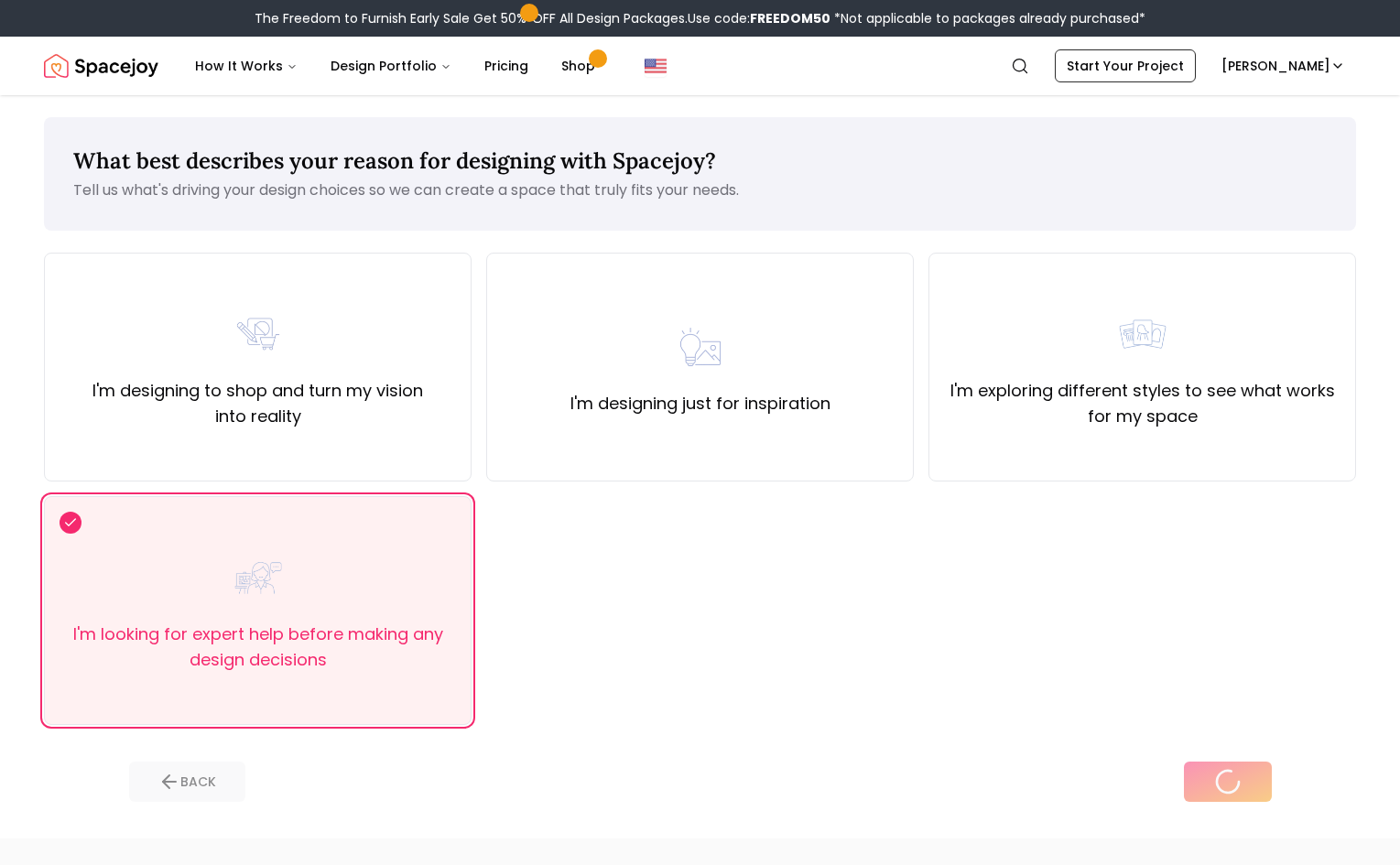 scroll, scrollTop: 0, scrollLeft: 0, axis: both 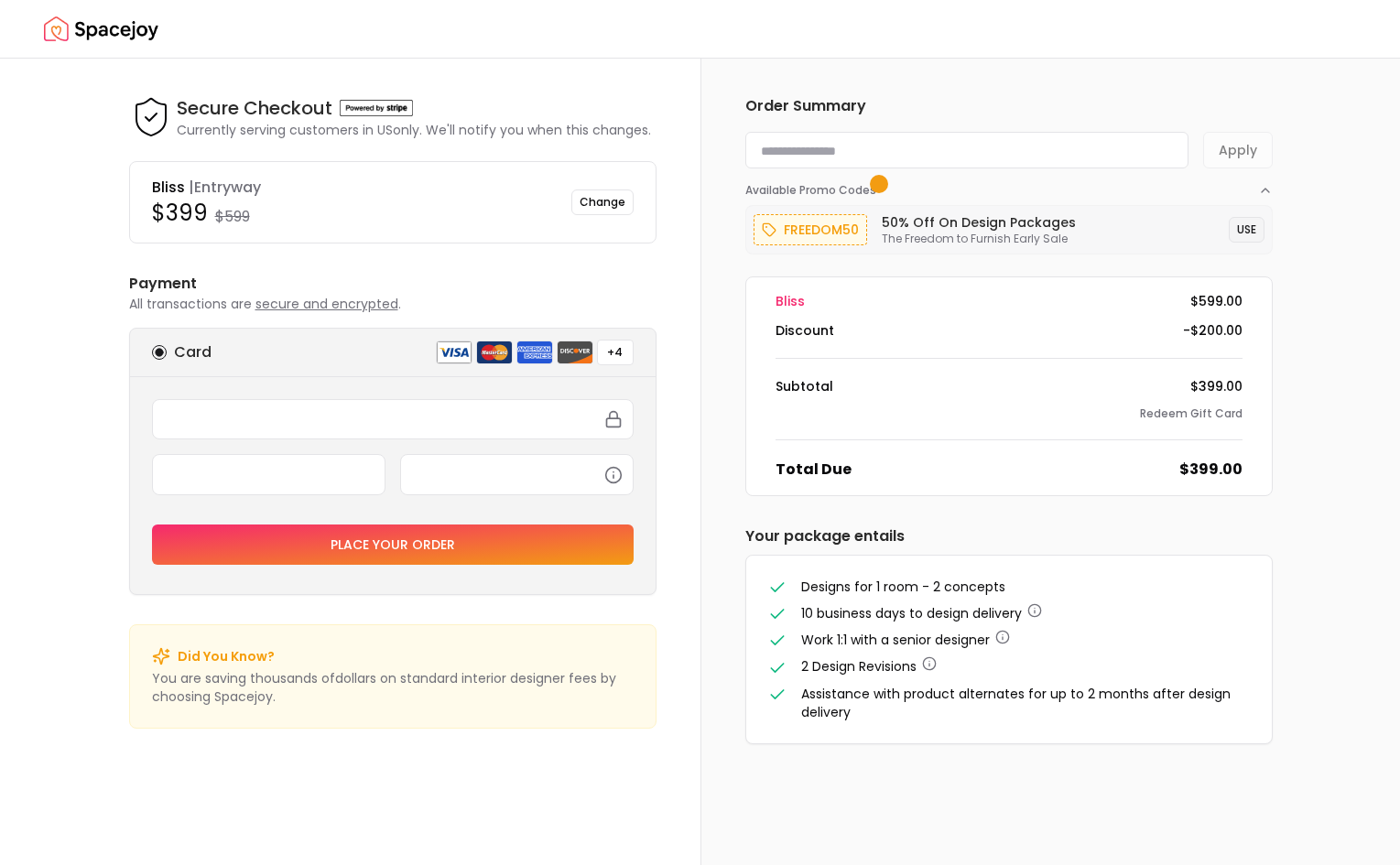 click on "USE" at bounding box center (1246, 230) 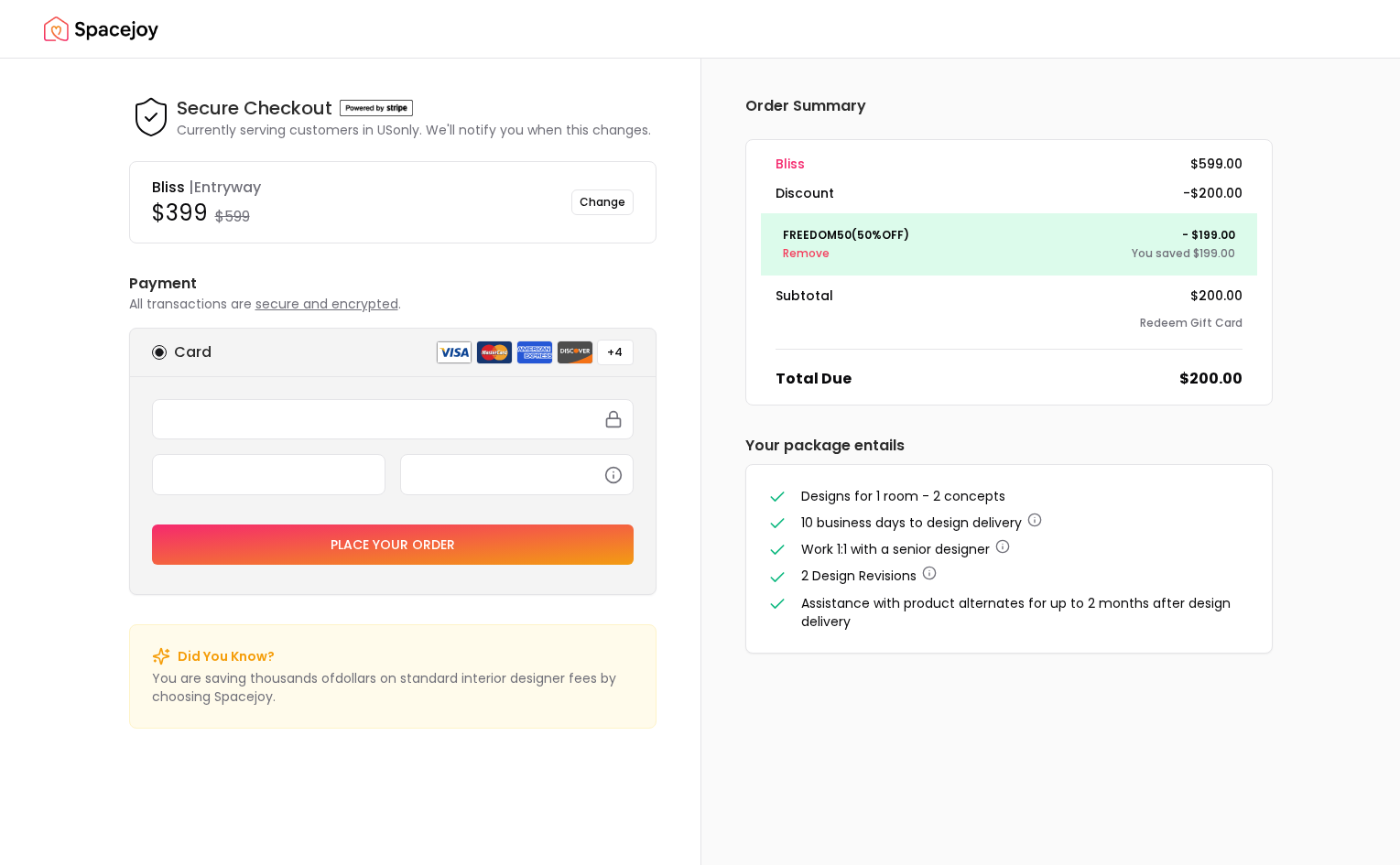 scroll, scrollTop: 0, scrollLeft: 0, axis: both 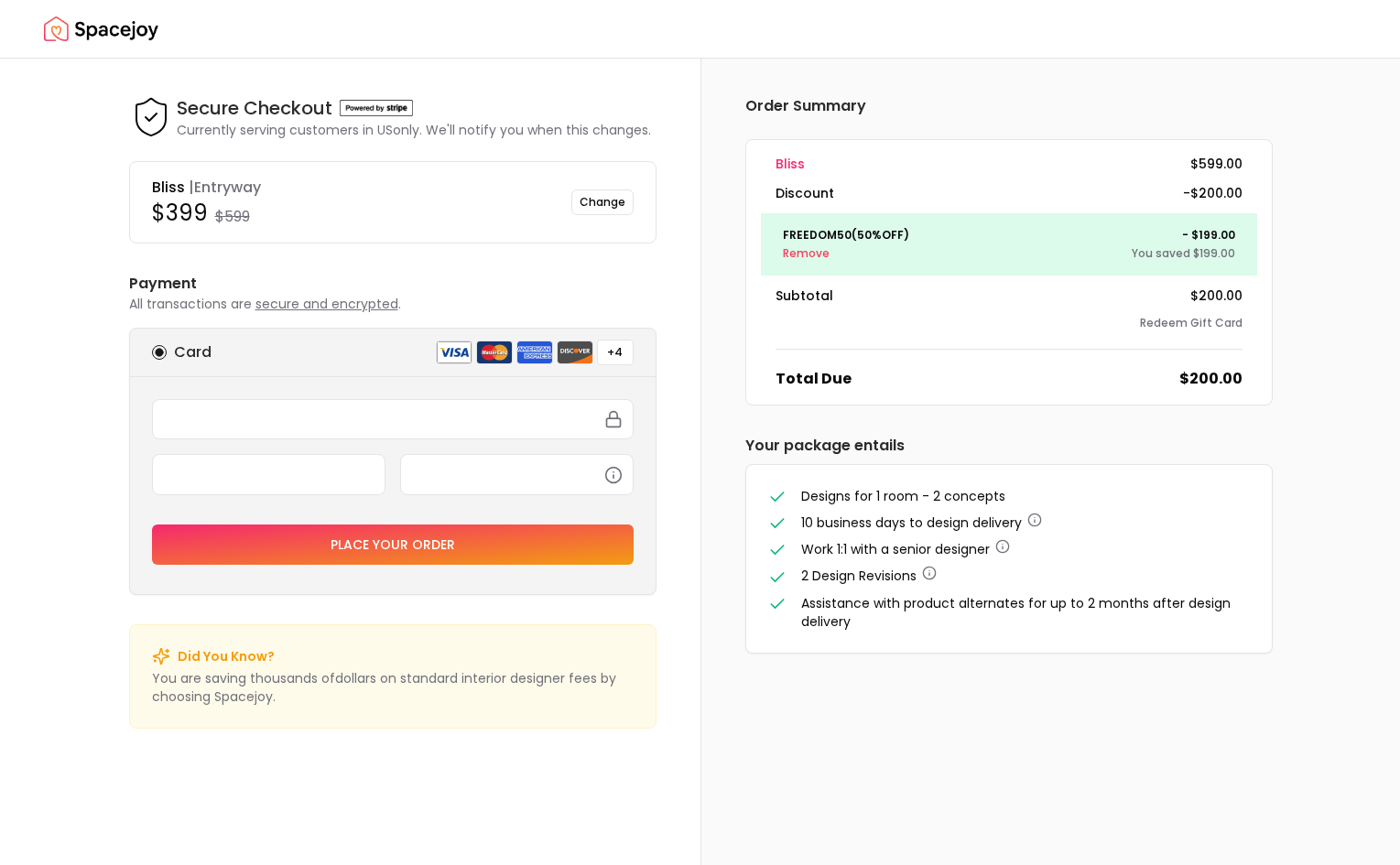 click on "Place your order" at bounding box center (393, 545) 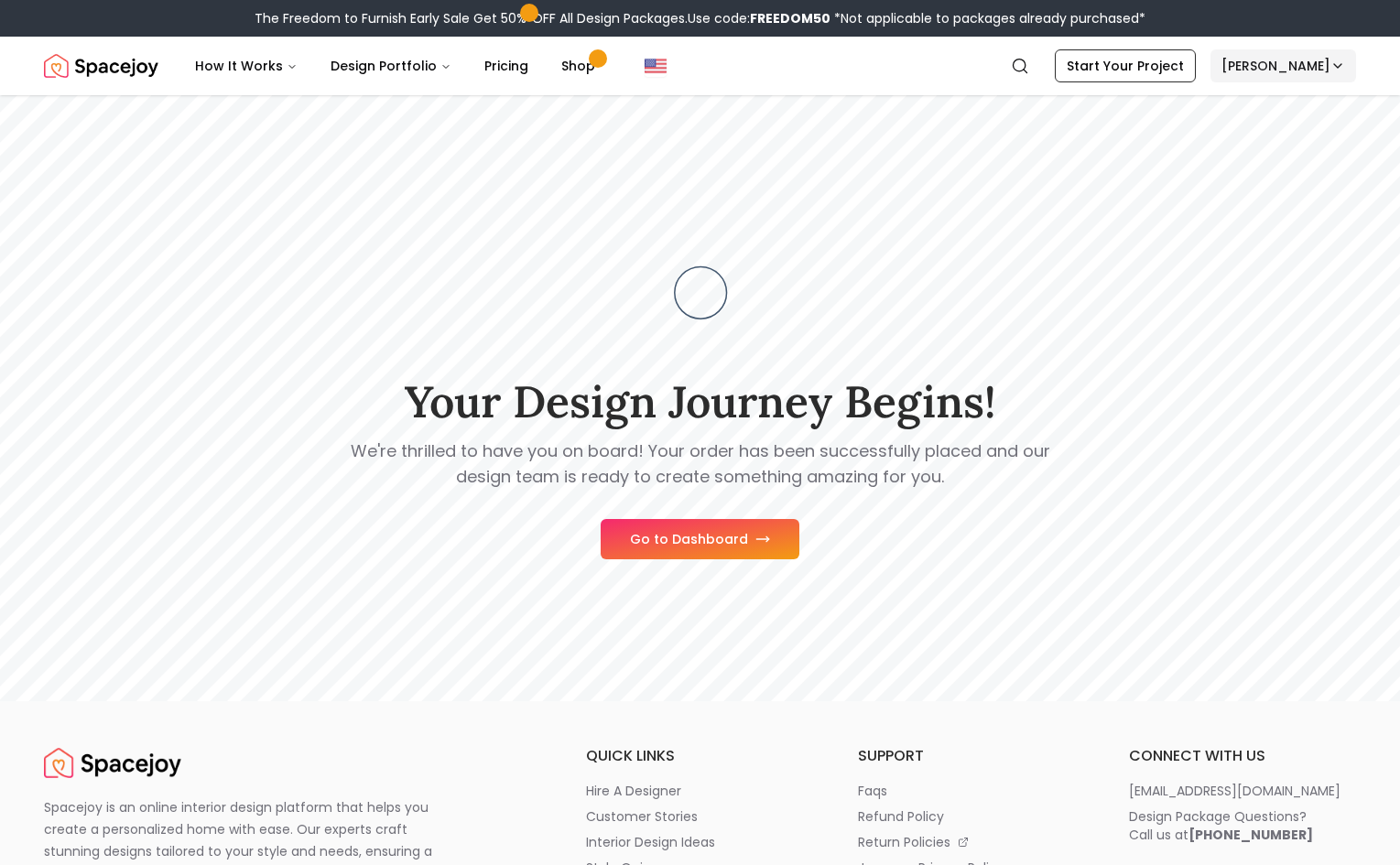 click on "The Freedom to Furnish Early Sale Get 50% OFF All Design Packages.  Use code:  FREEDOM50   *Not applicable to packages already purchased* Spacejoy How It Works   Design Portfolio   Pricing Shop Search Start Your Project   David Your Design Journey Begins! We're thrilled to have you on board! Your order has been successfully placed and our design team is ready to create something amazing for you. Go to Dashboard  Spacejoy is an online interior design platform that helps you create a personalized home with ease. Our experts craft stunning designs tailored to your style and needs, ensuring a stress-free journey. Preview your dream space before shopping, avoiding costly returns. quick links hire a designer customer stories interior design ideas style quiz gift cards check card balance support faqs refund policy return policies joyverse privacy policy connect with us hello@spacejoy.com Design Package Questions? Call us at  +1 (650) 699-6265 design styles modern design ideas eclectic design ideas glam design ideas" at bounding box center [700, 1007] 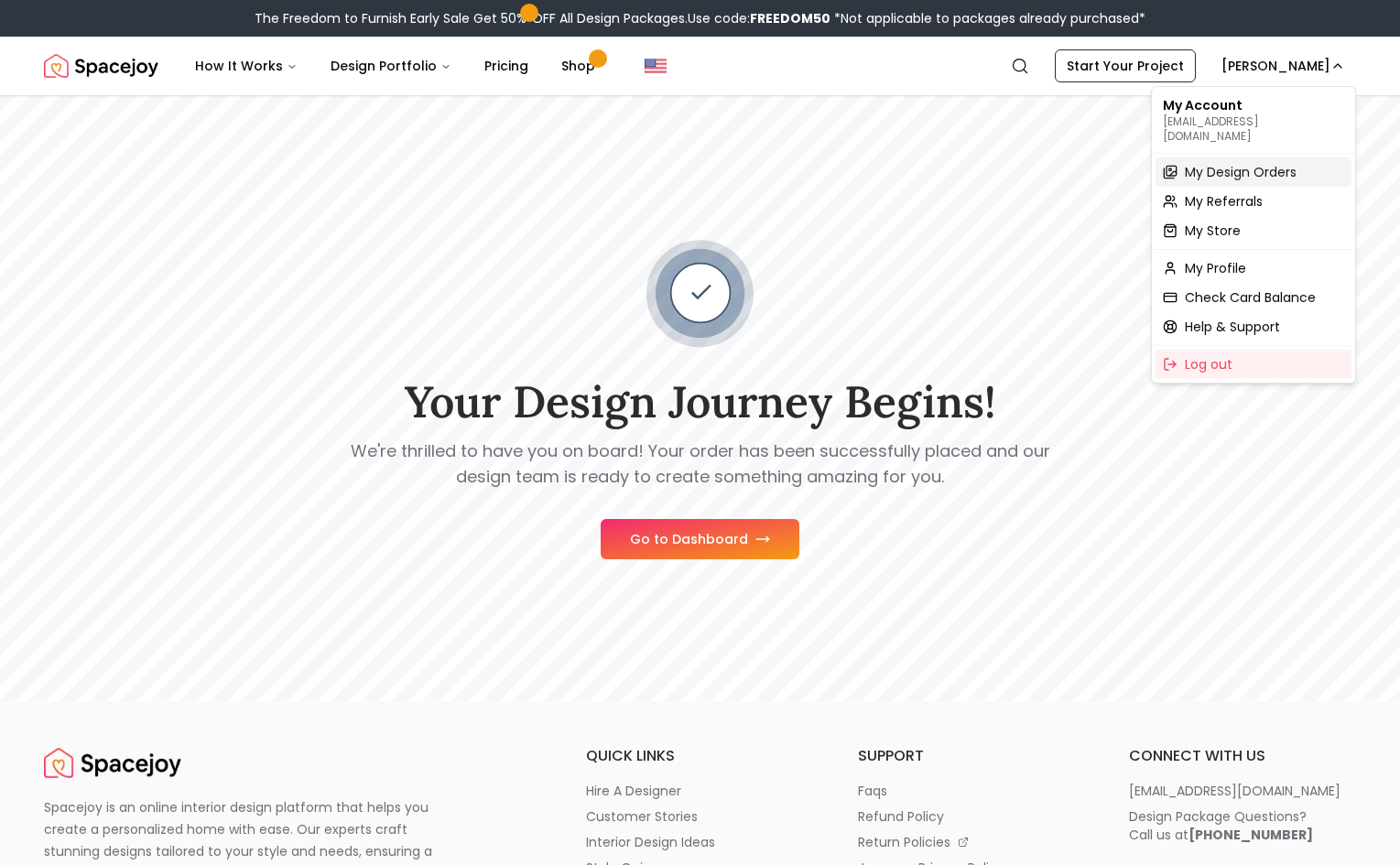 click on "My Design Orders" at bounding box center (1241, 172) 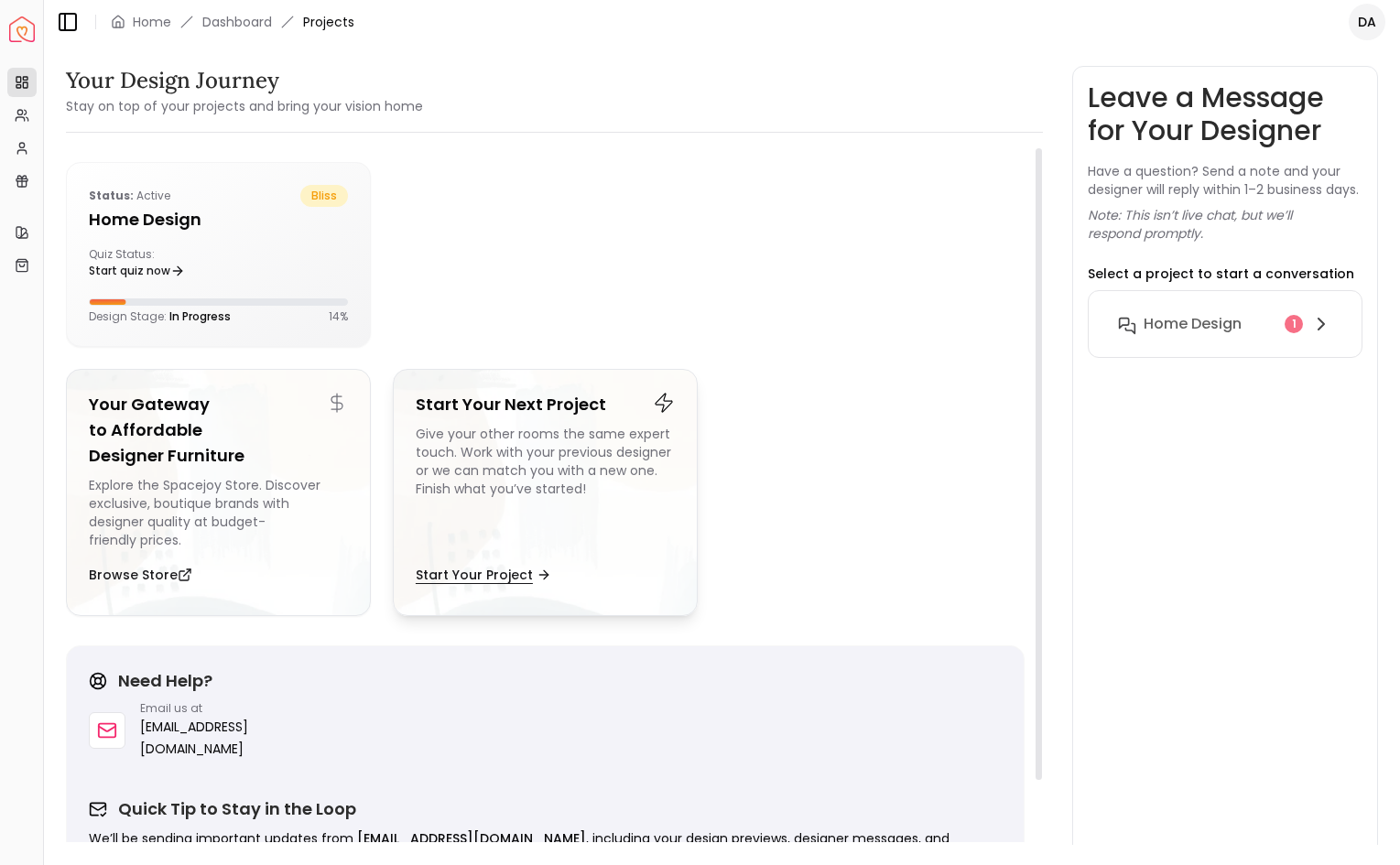 click on "Start Your Project" at bounding box center (482, 575) 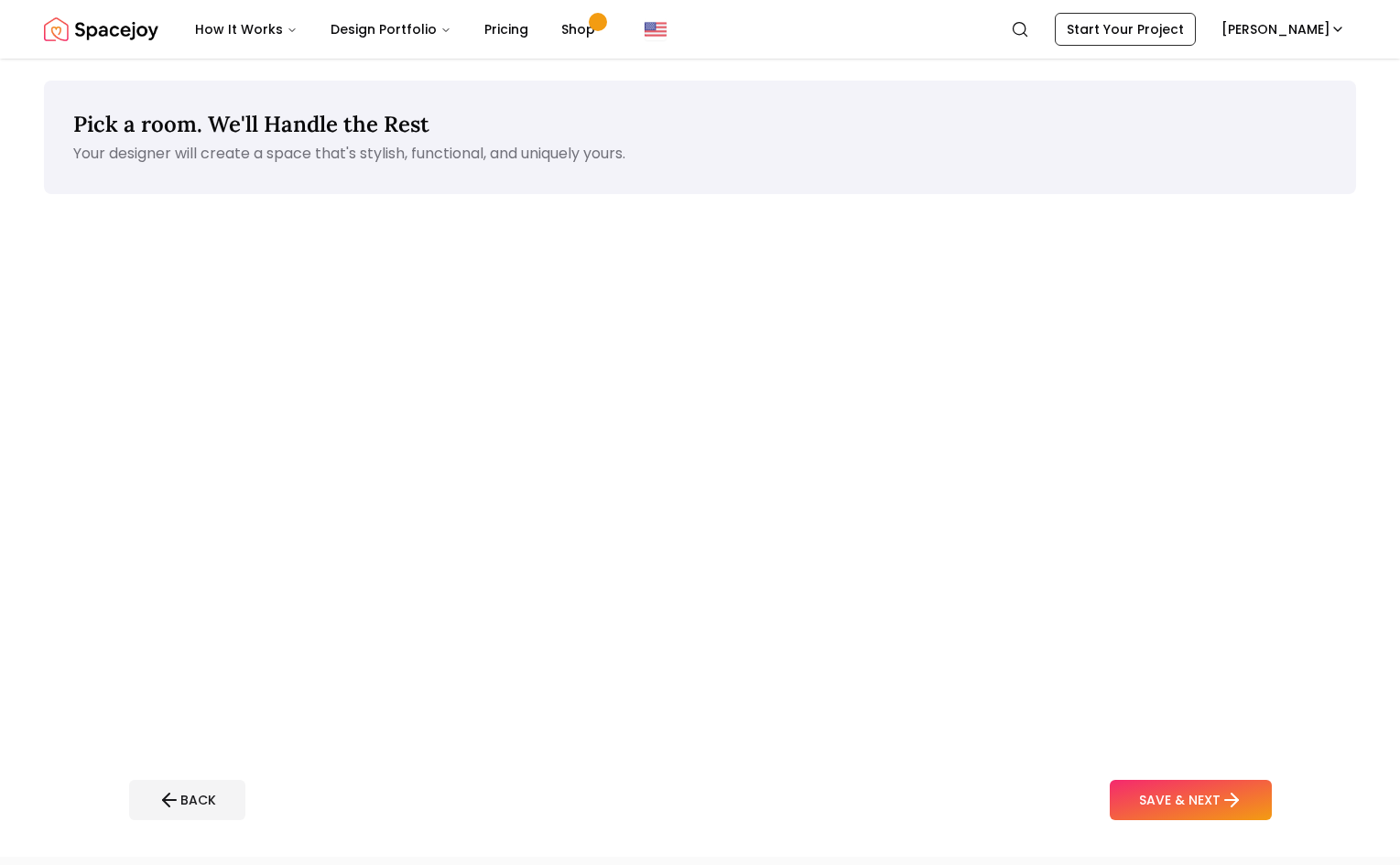 scroll, scrollTop: 0, scrollLeft: 0, axis: both 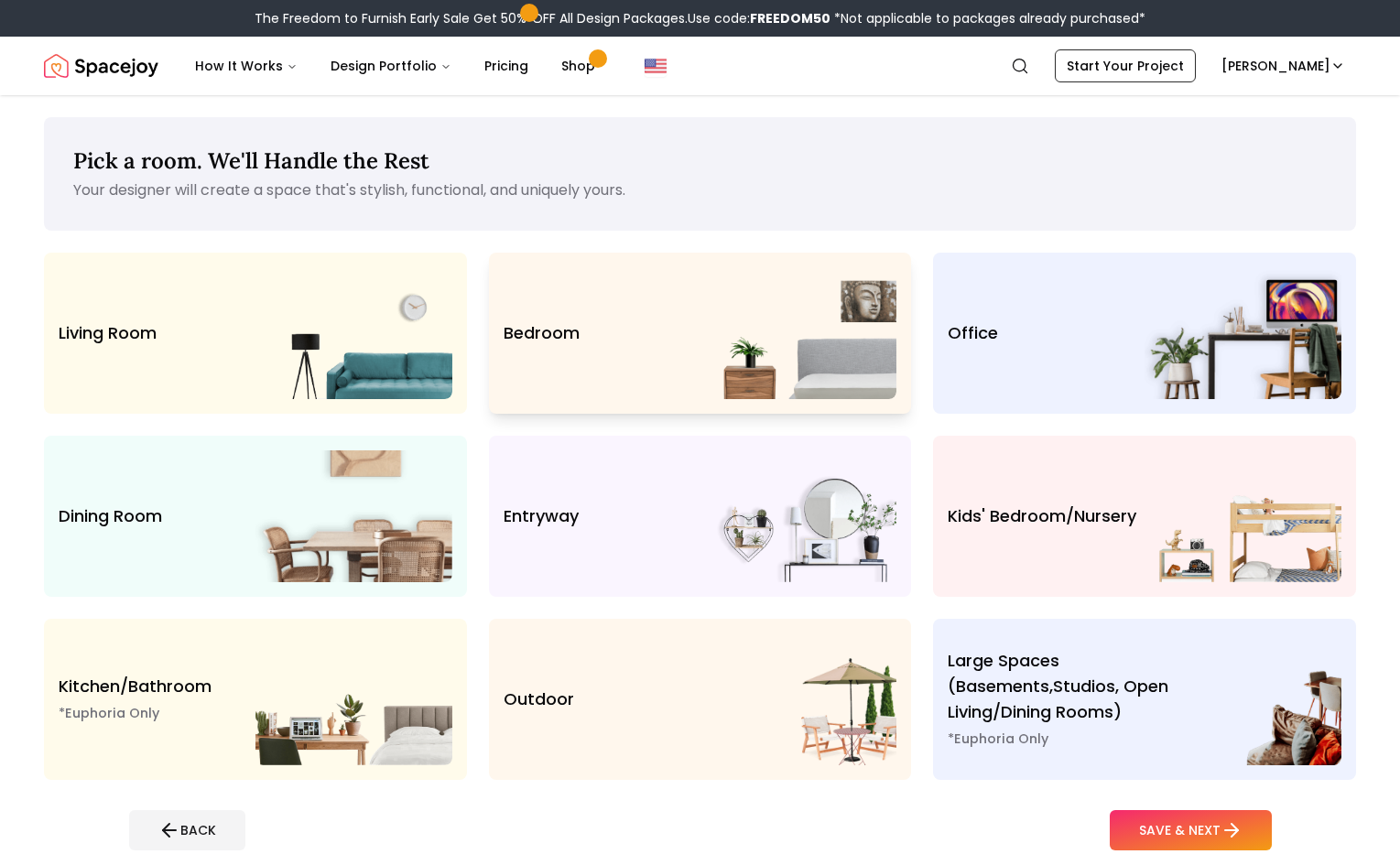click on "Bedroom" at bounding box center [700, 333] 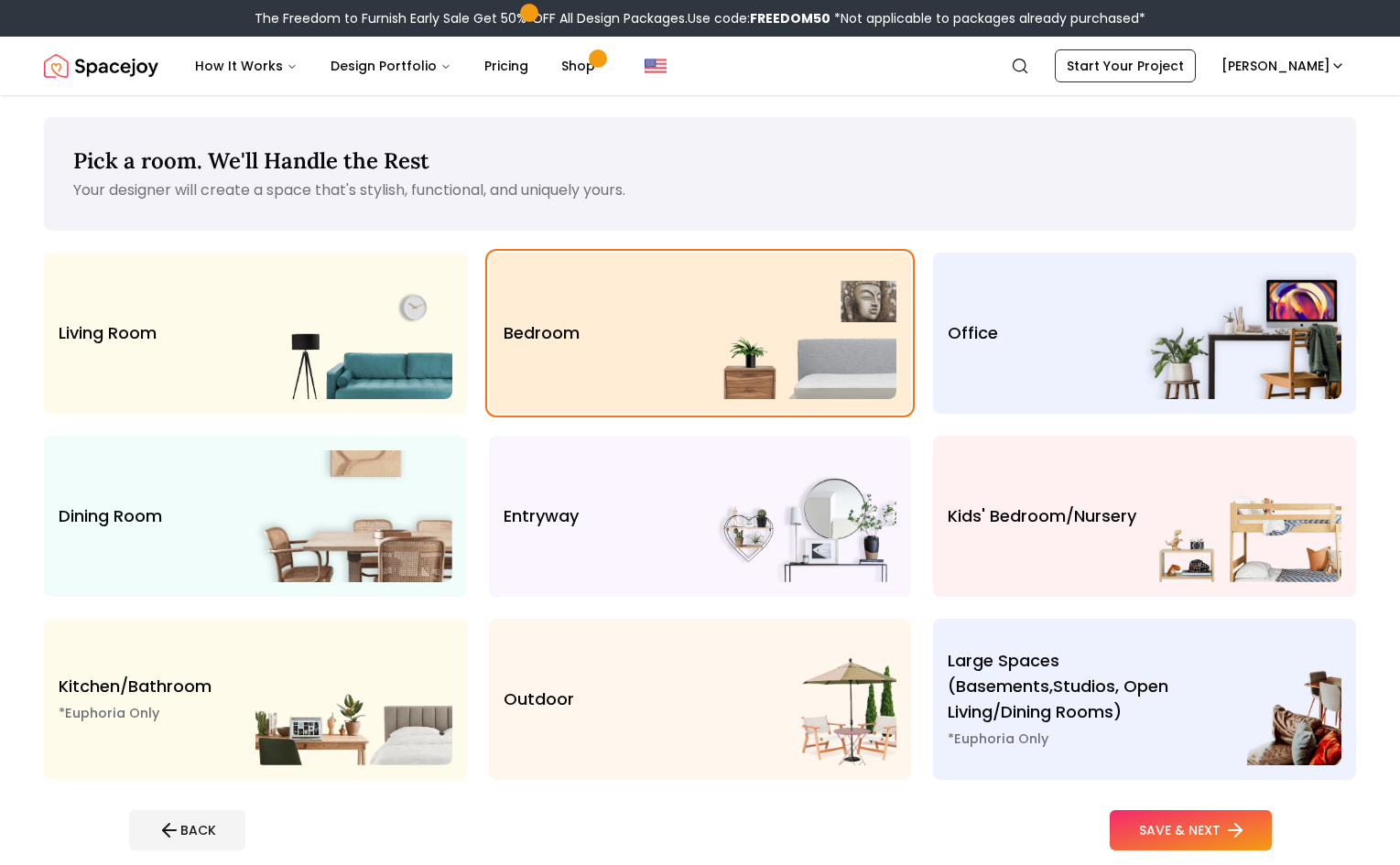 click on "SAVE & NEXT" at bounding box center [1190, 830] 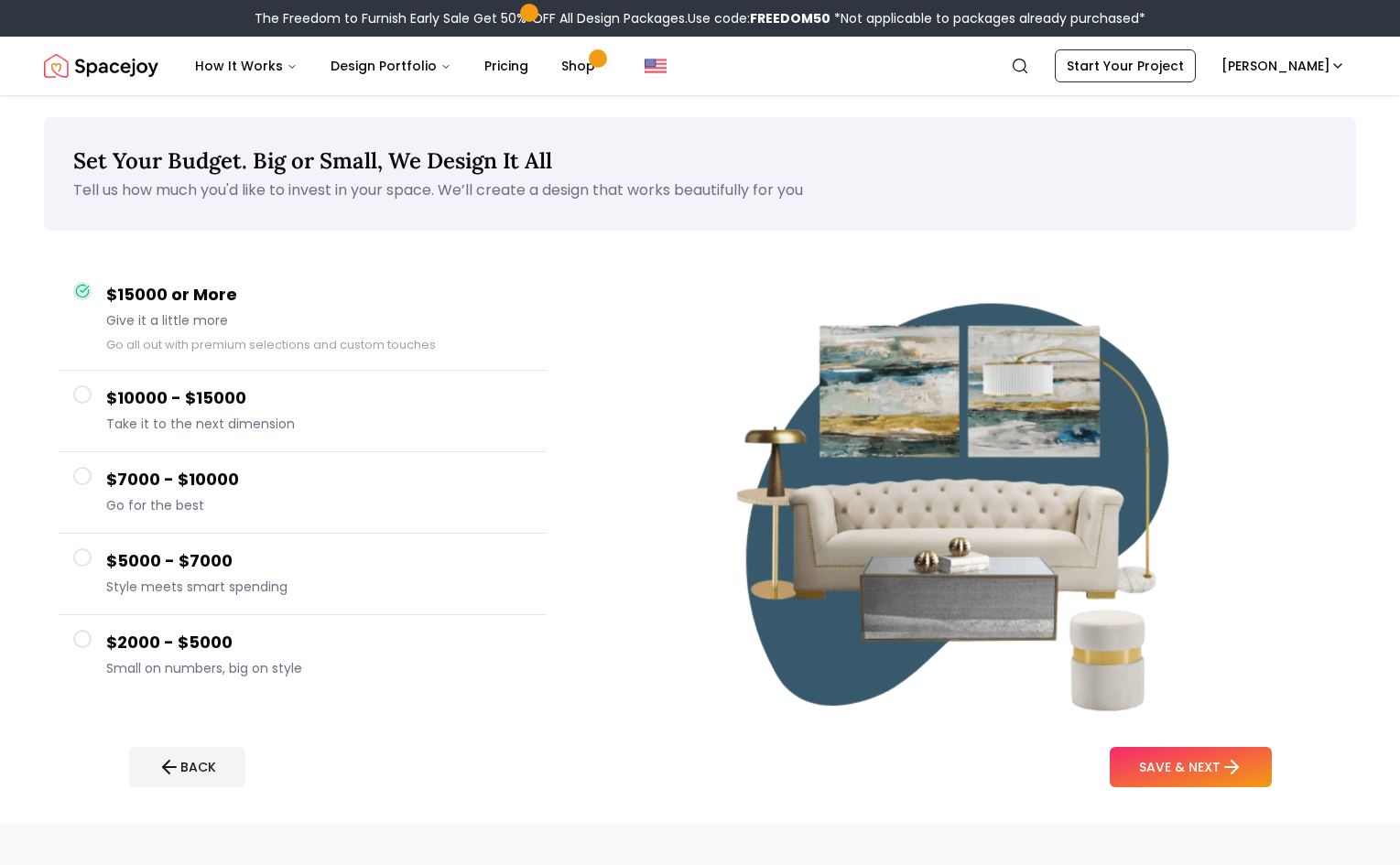 click on "Small on numbers, big on style" at bounding box center [319, 668] 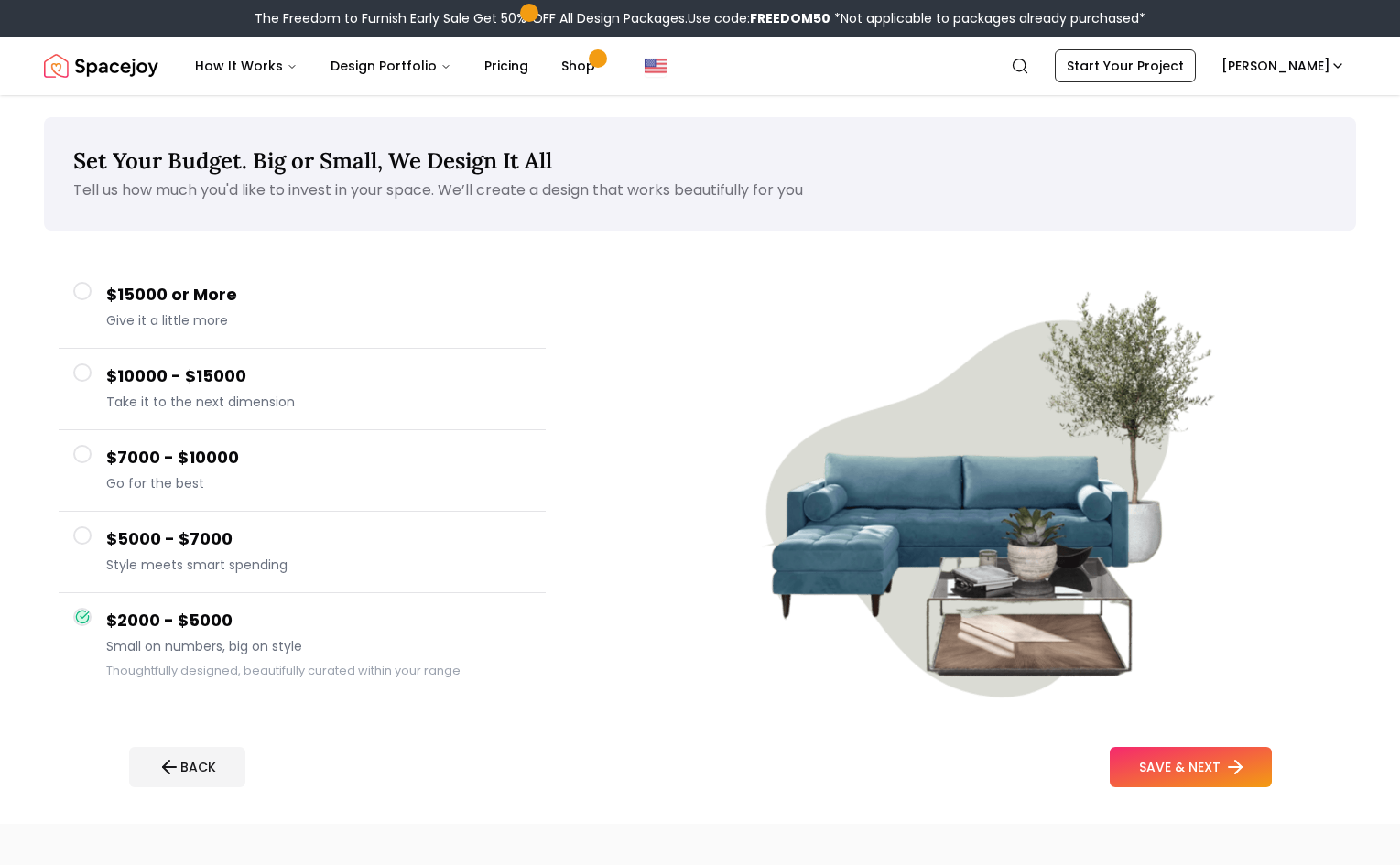click on "SAVE & NEXT" at bounding box center [1190, 767] 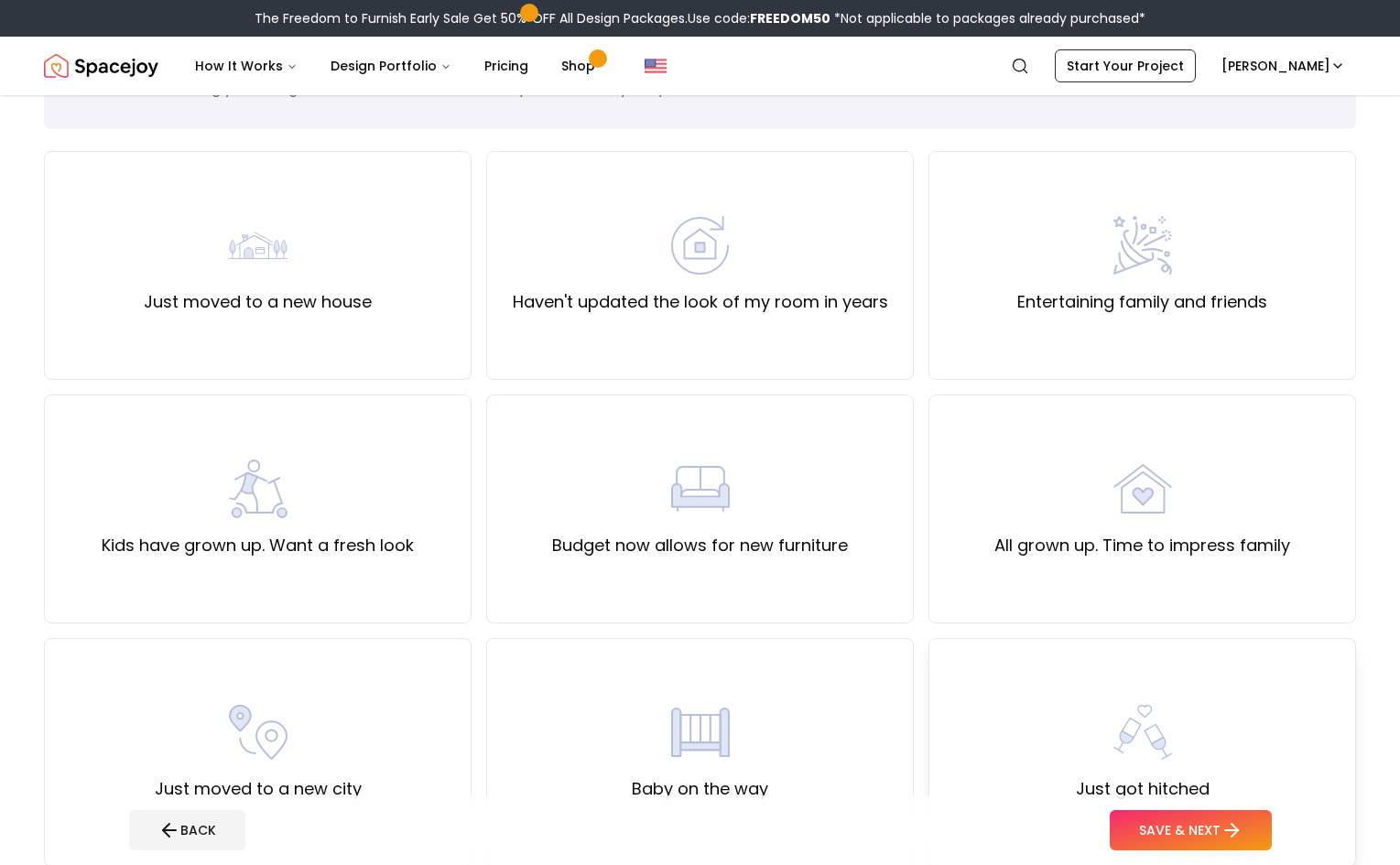 scroll, scrollTop: 98, scrollLeft: 0, axis: vertical 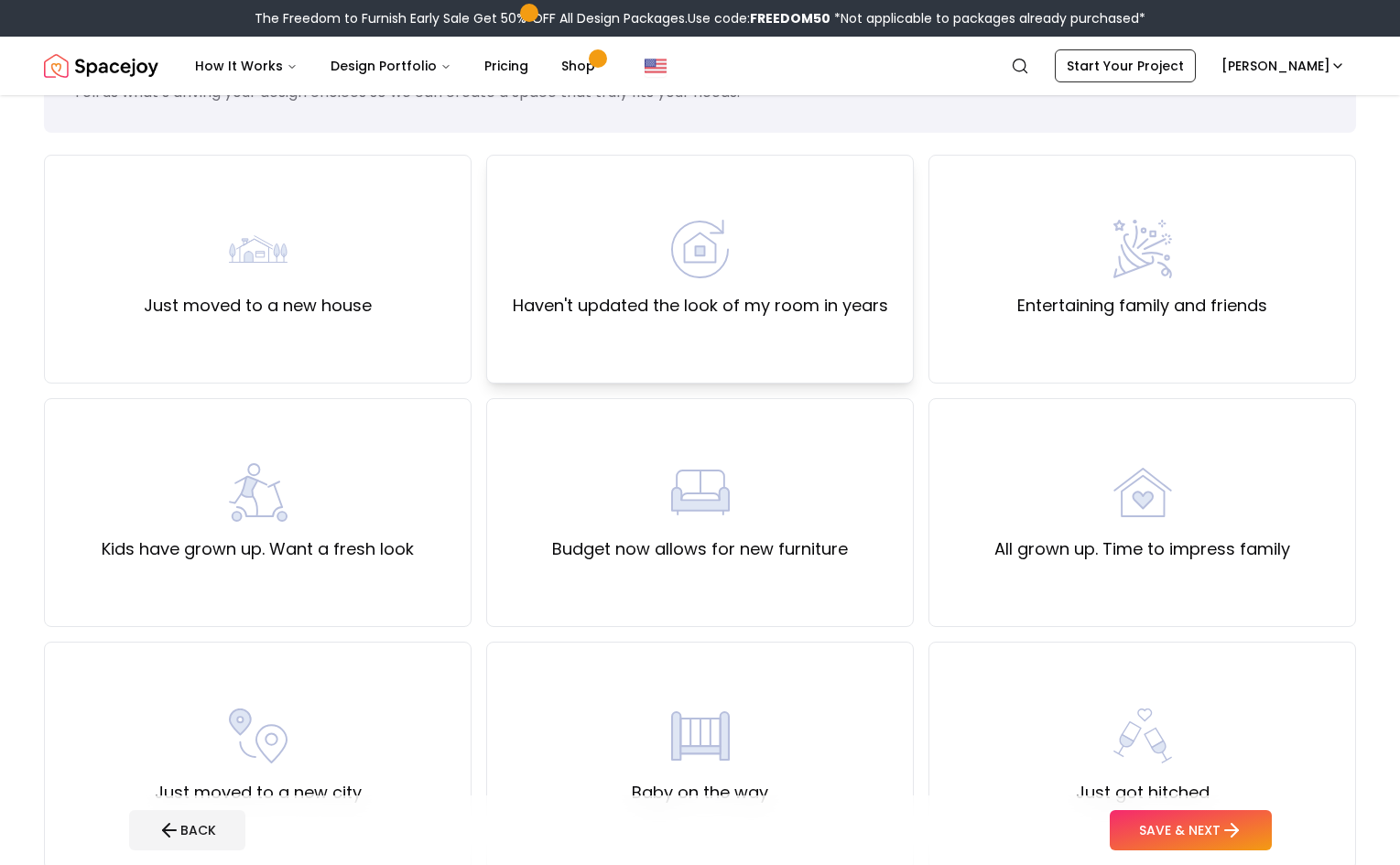 click on "Haven't updated the look of my room in years" at bounding box center [700, 269] 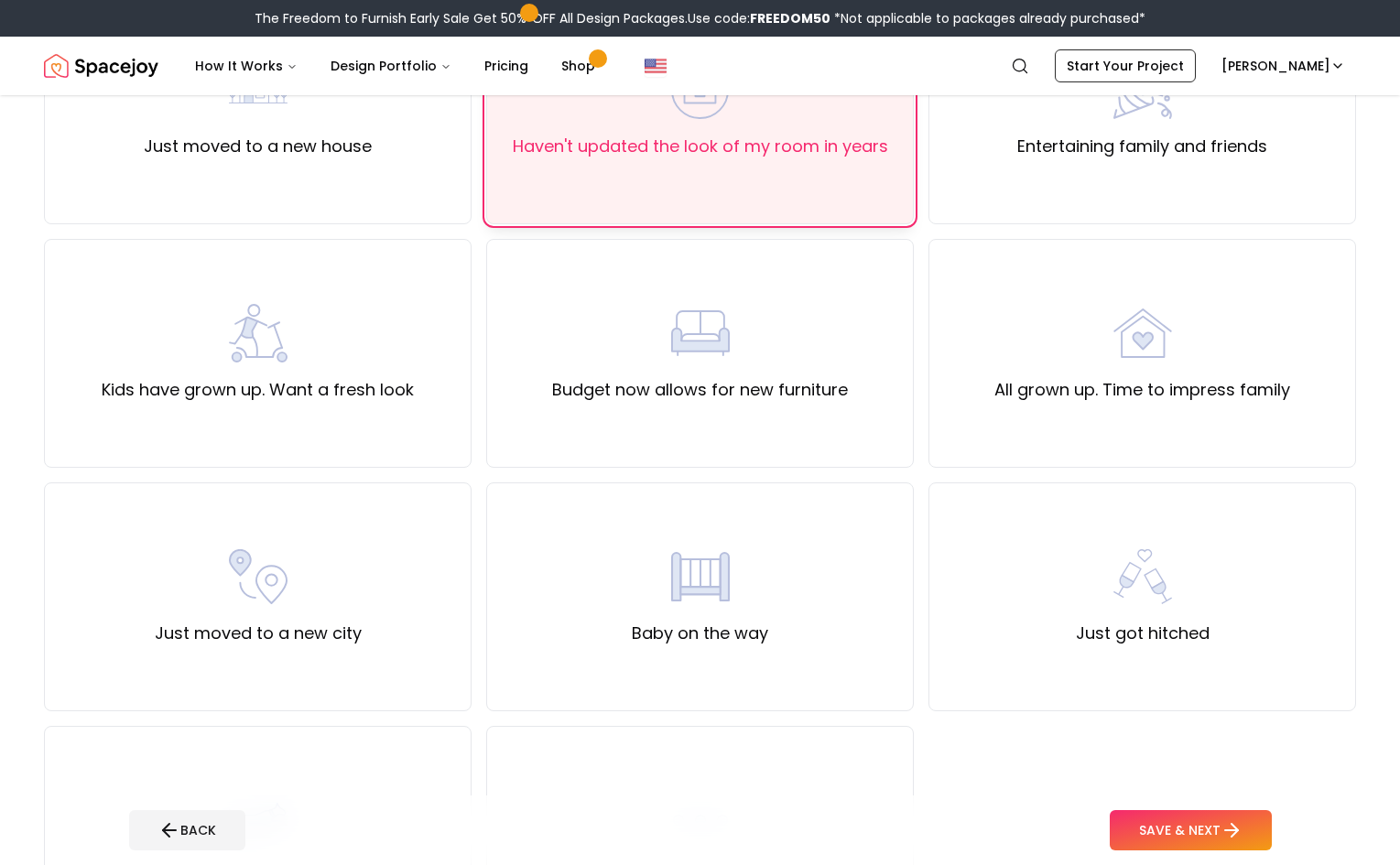 scroll, scrollTop: 485, scrollLeft: 0, axis: vertical 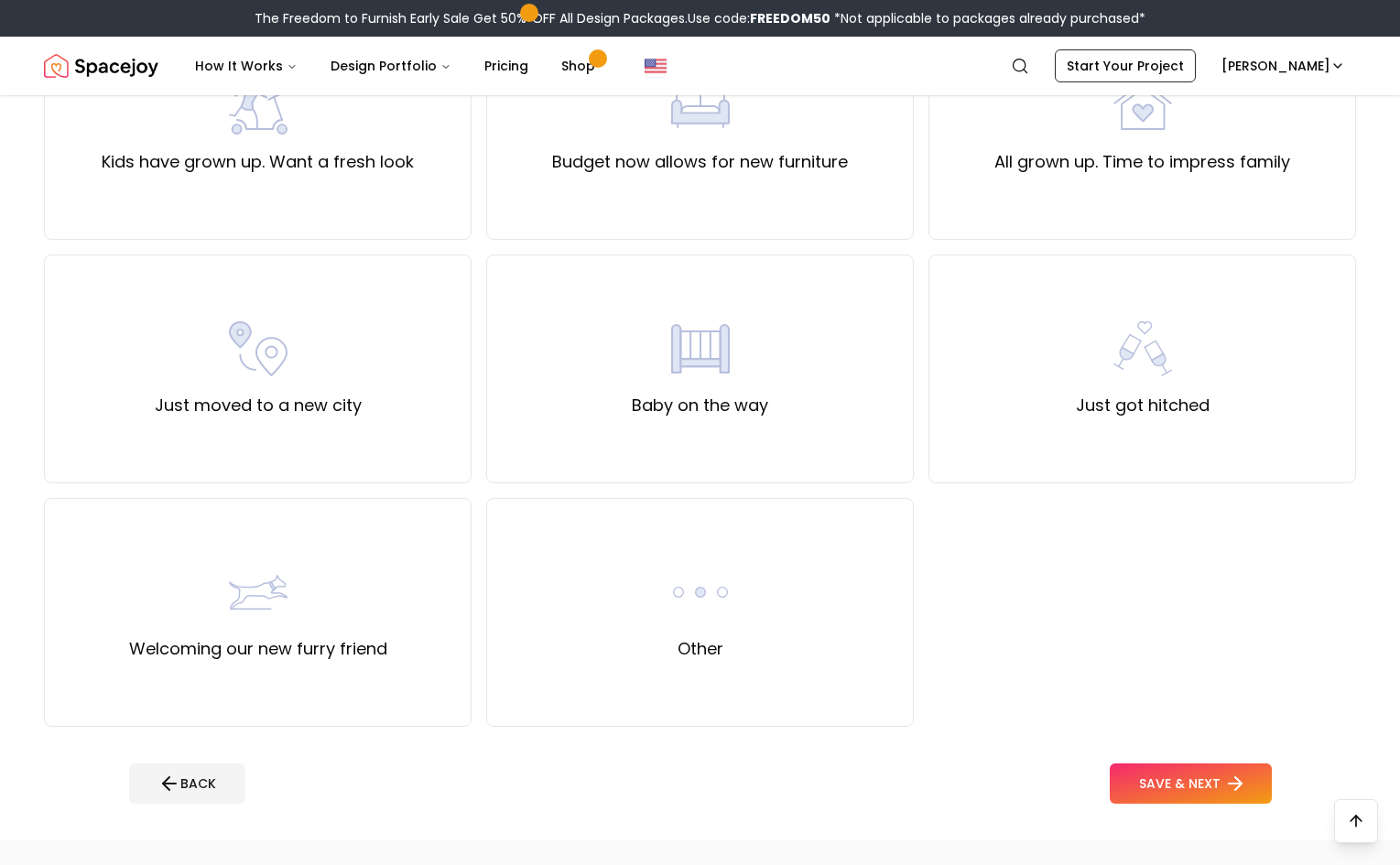 click on "SAVE & NEXT" at bounding box center (1190, 784) 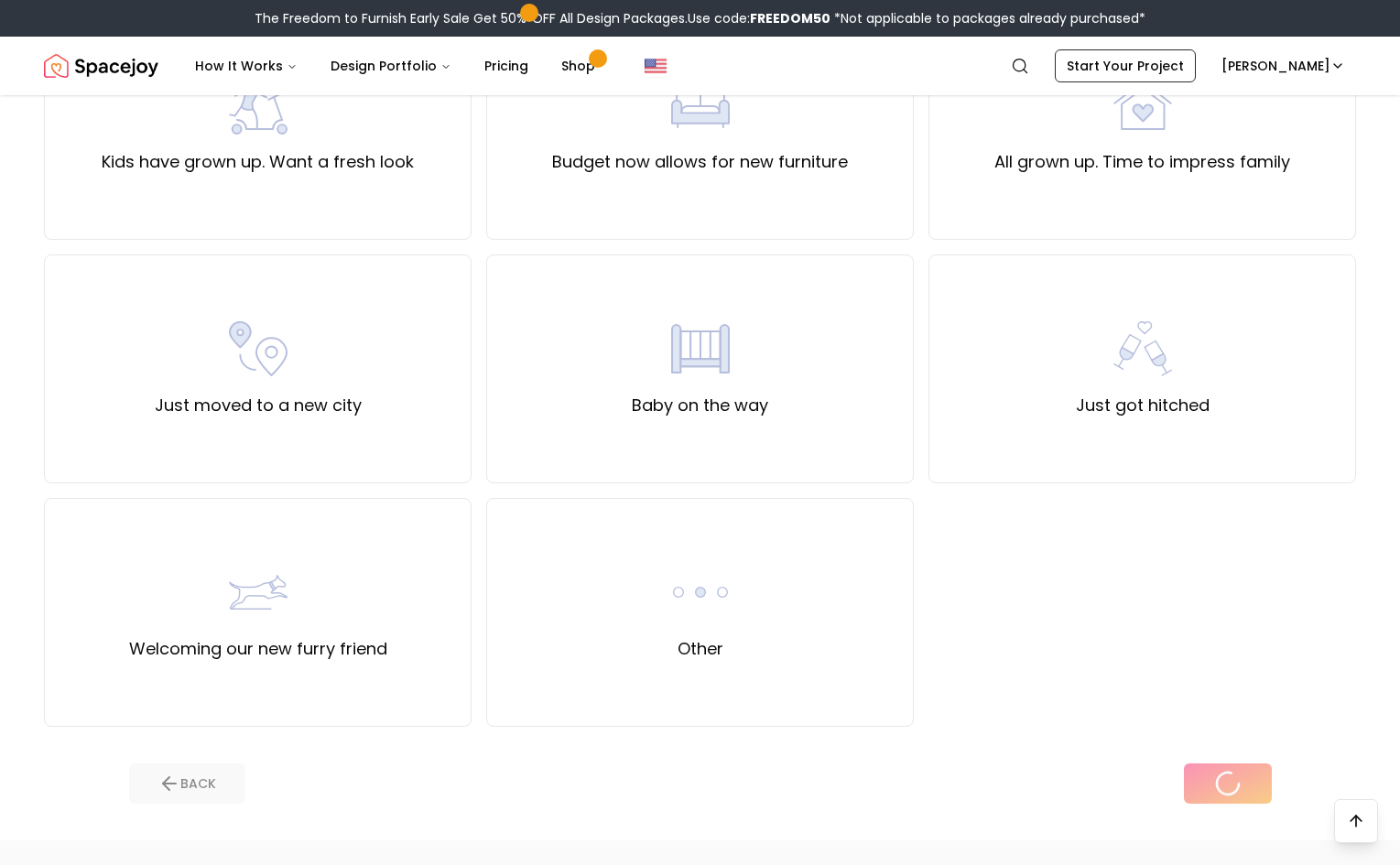 scroll, scrollTop: 0, scrollLeft: 0, axis: both 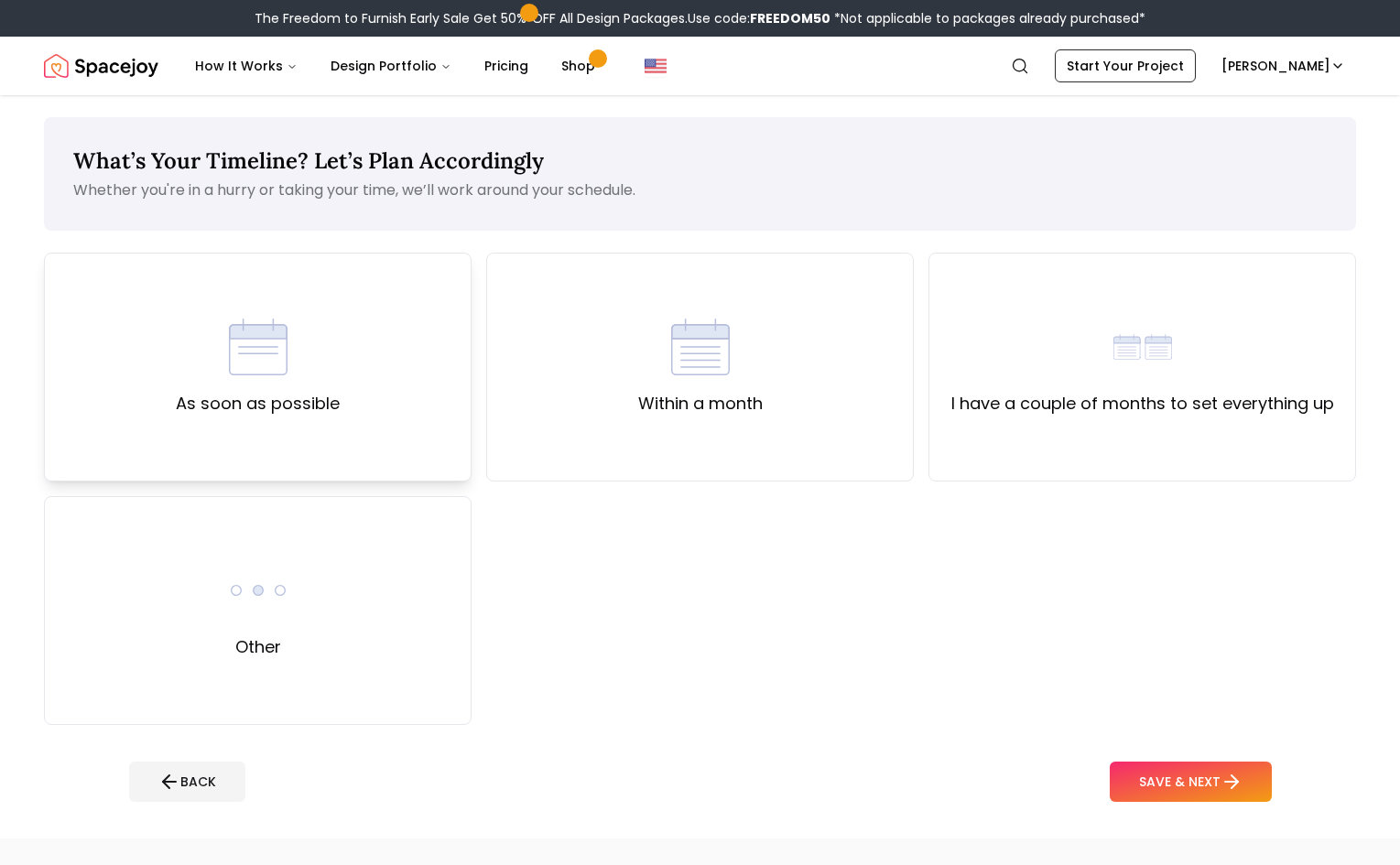 click on "As soon as possible" at bounding box center [257, 367] 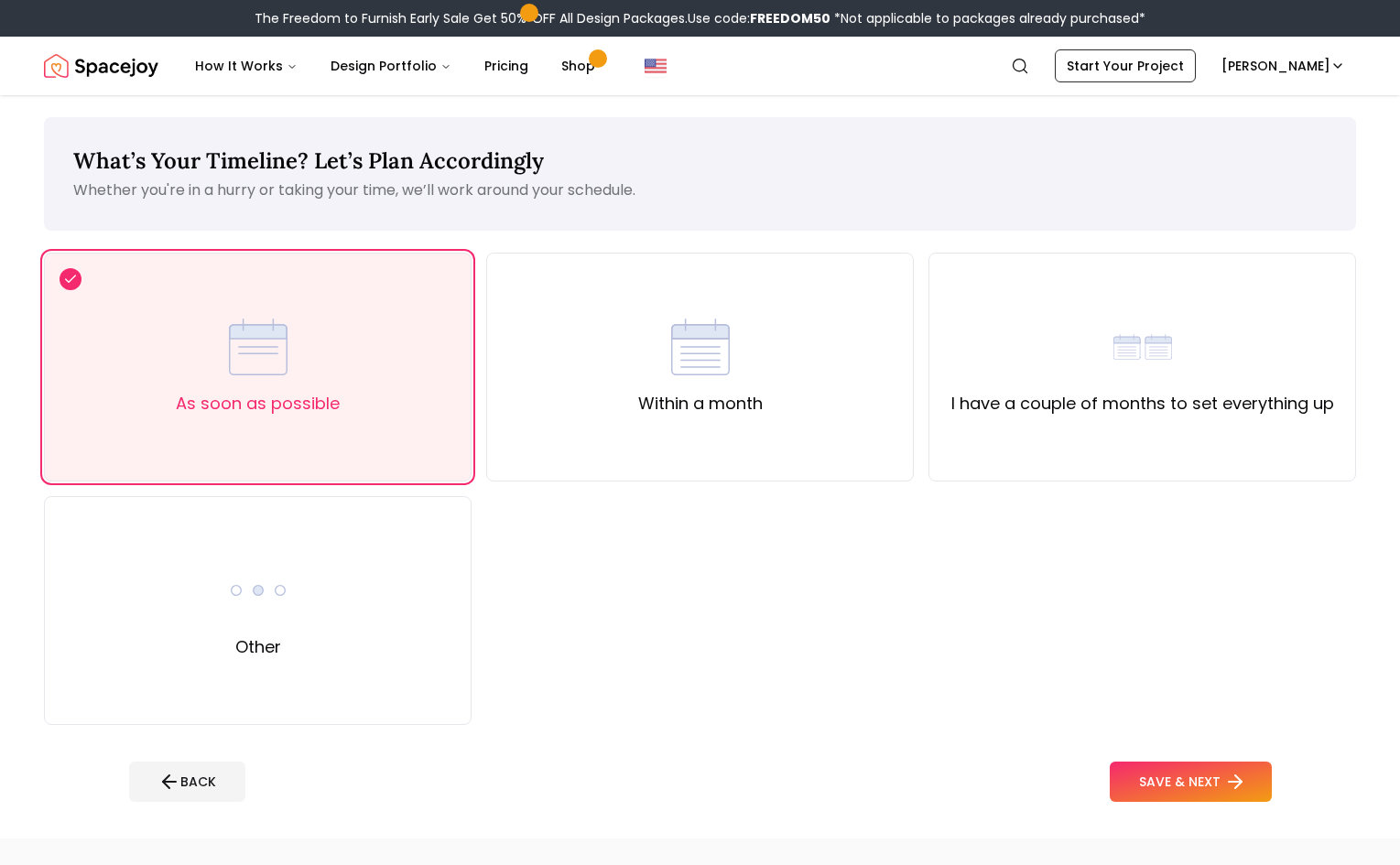 click on "SAVE & NEXT" at bounding box center (1190, 782) 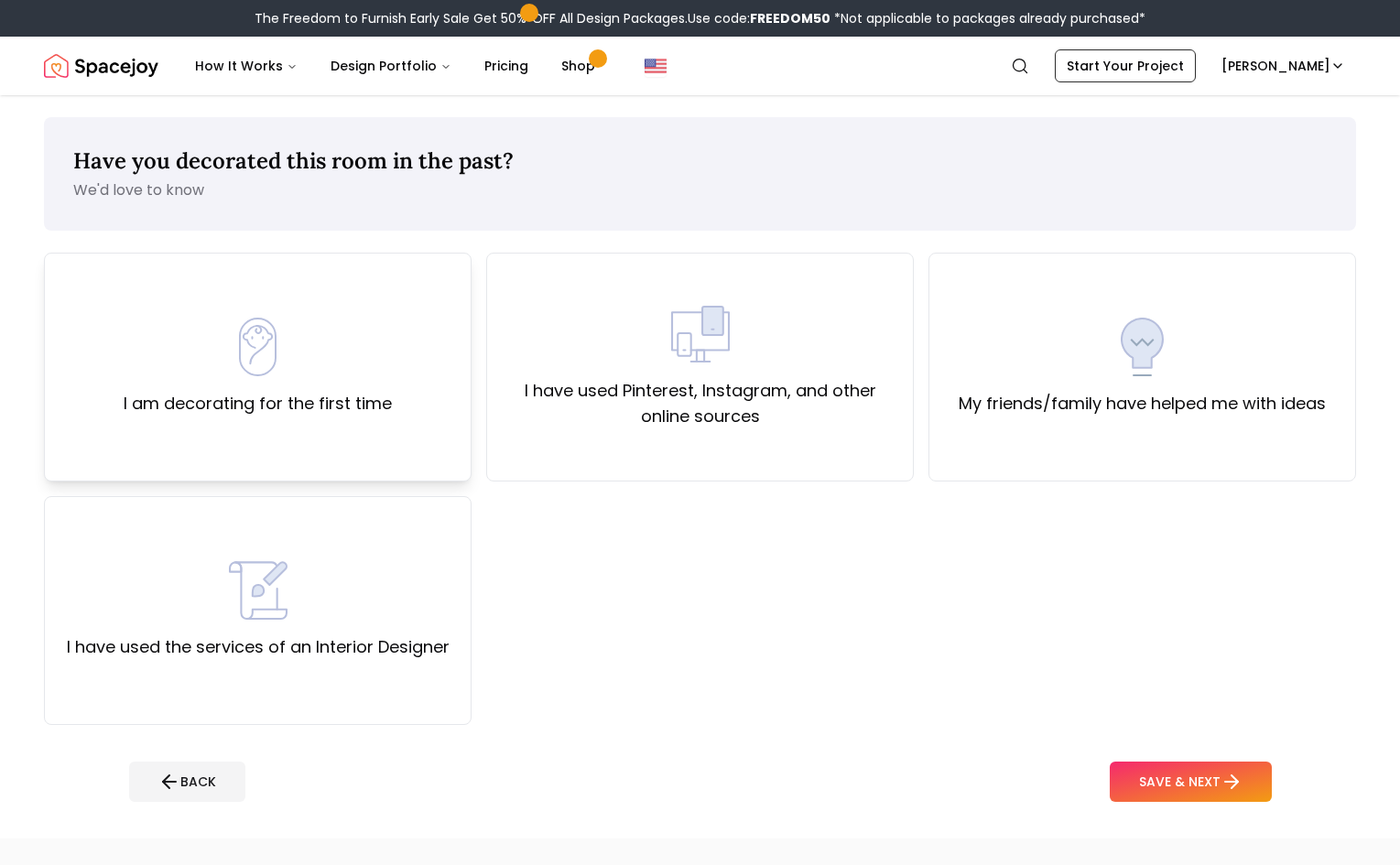 click on "I am decorating for the first time" at bounding box center (257, 367) 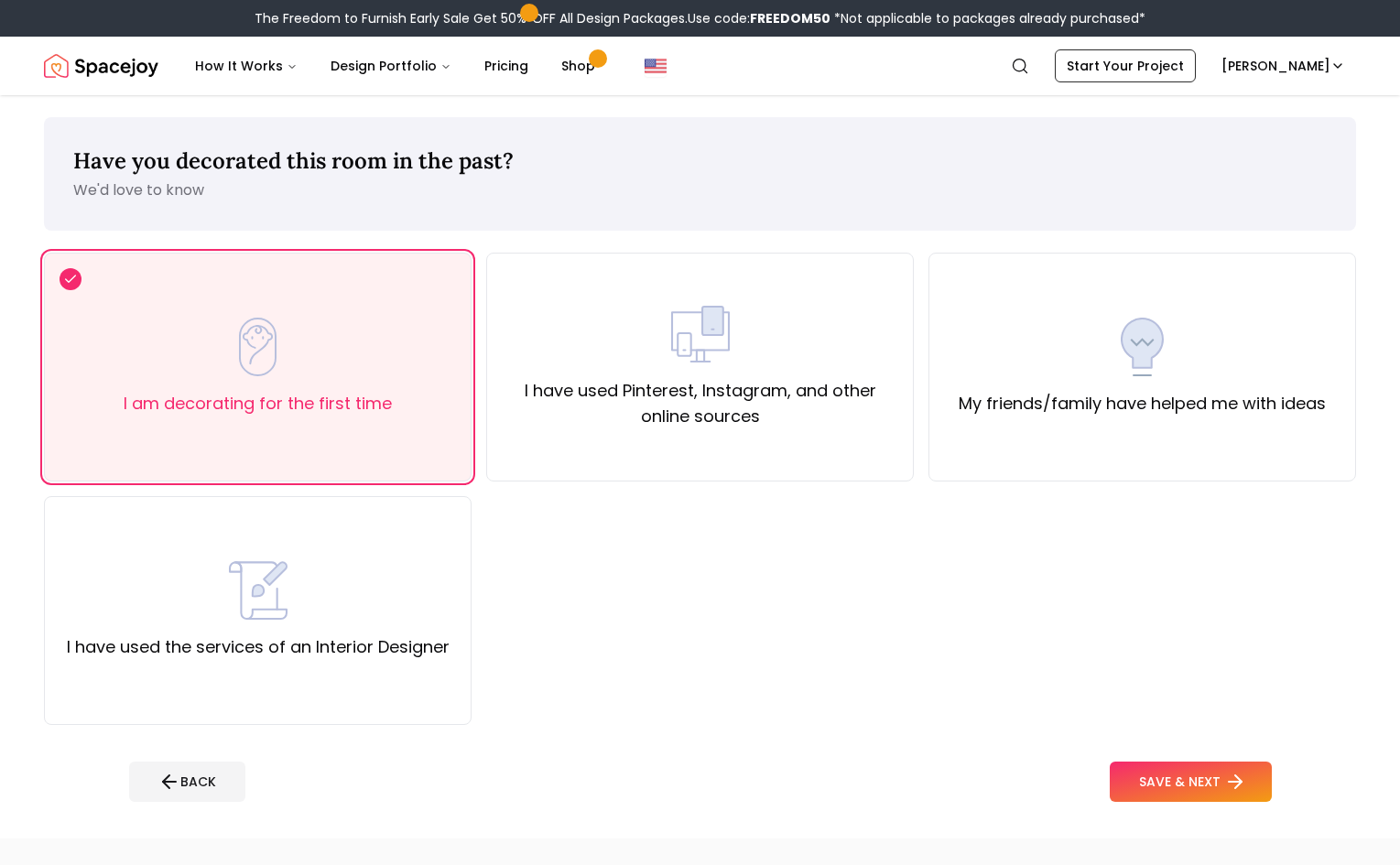 click on "SAVE & NEXT" at bounding box center (1190, 782) 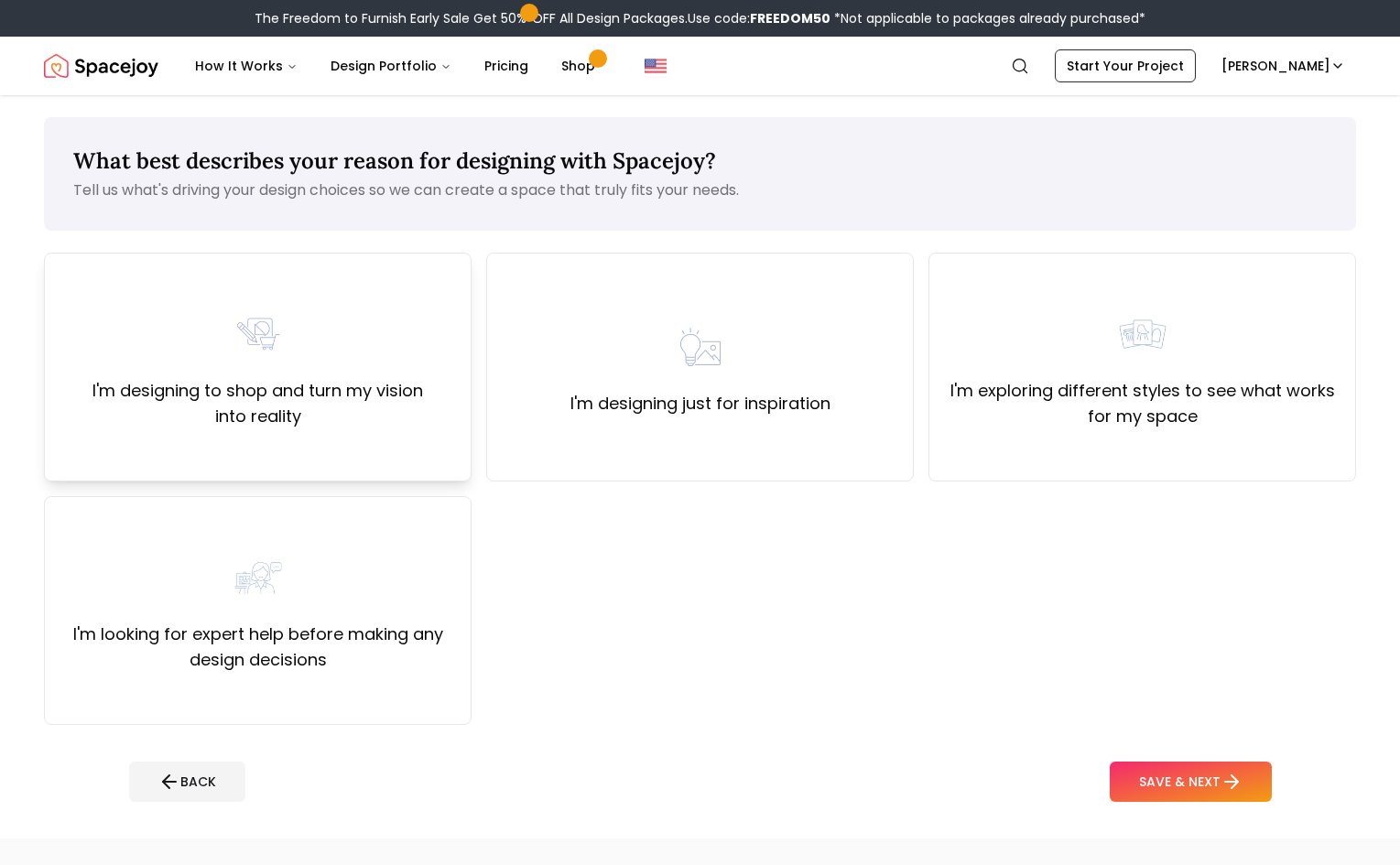 click on "I'm designing to shop and turn my vision into reality" at bounding box center [257, 367] 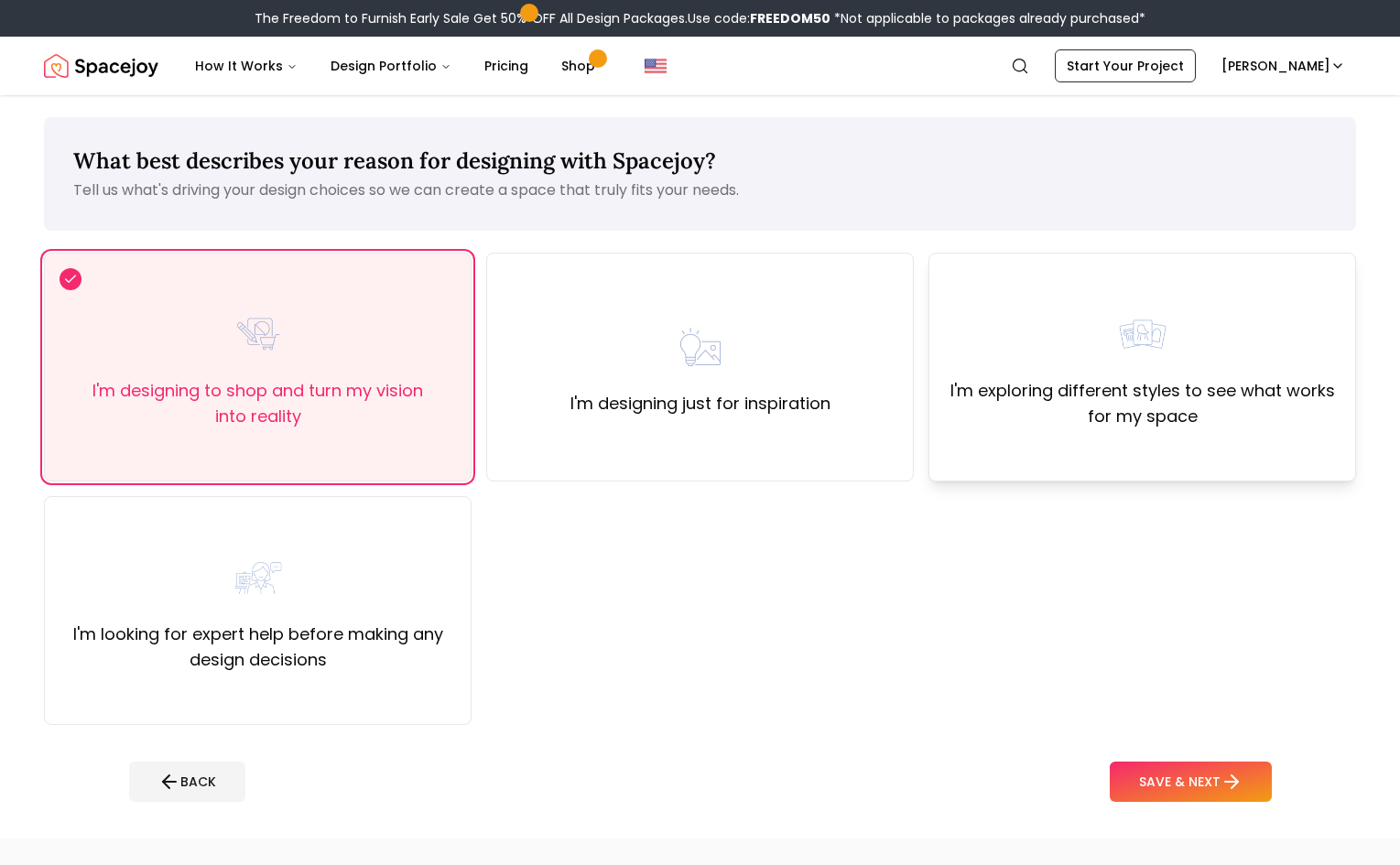 click on "I'm exploring different styles to see what works for my space" at bounding box center (1142, 367) 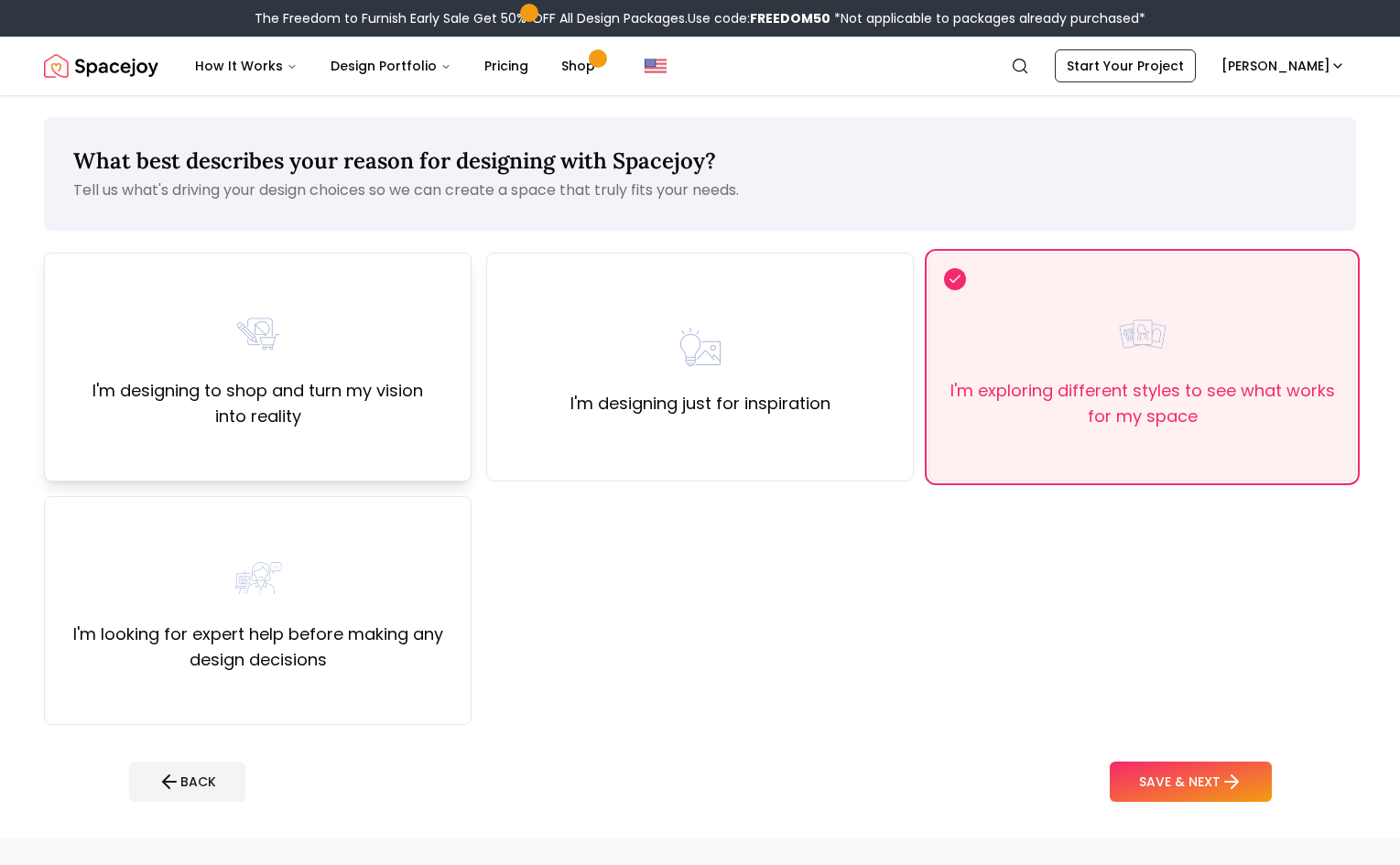 click on "I'm designing to shop and turn my vision into reality" at bounding box center [257, 404] 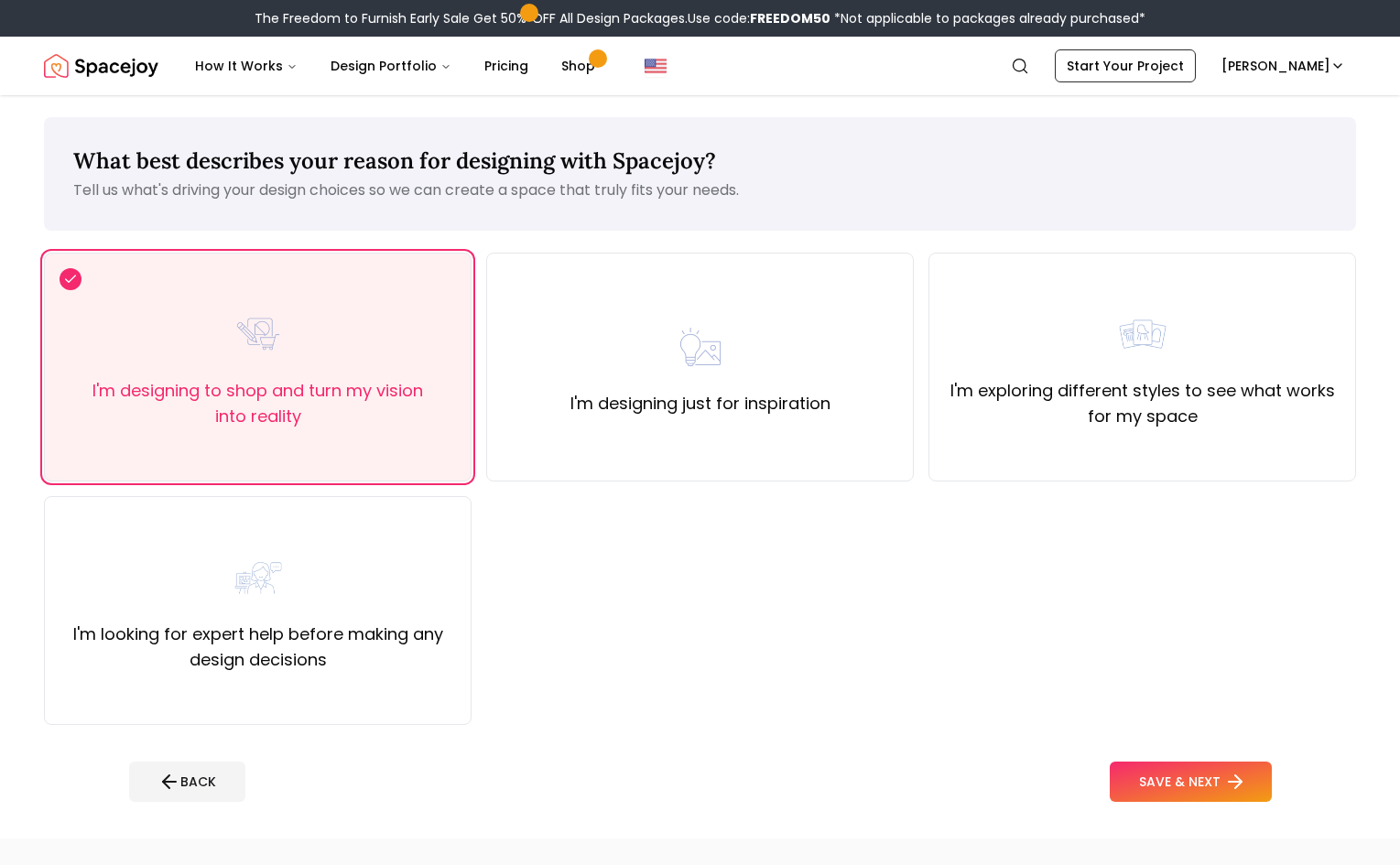 click on "SAVE & NEXT" at bounding box center (1190, 782) 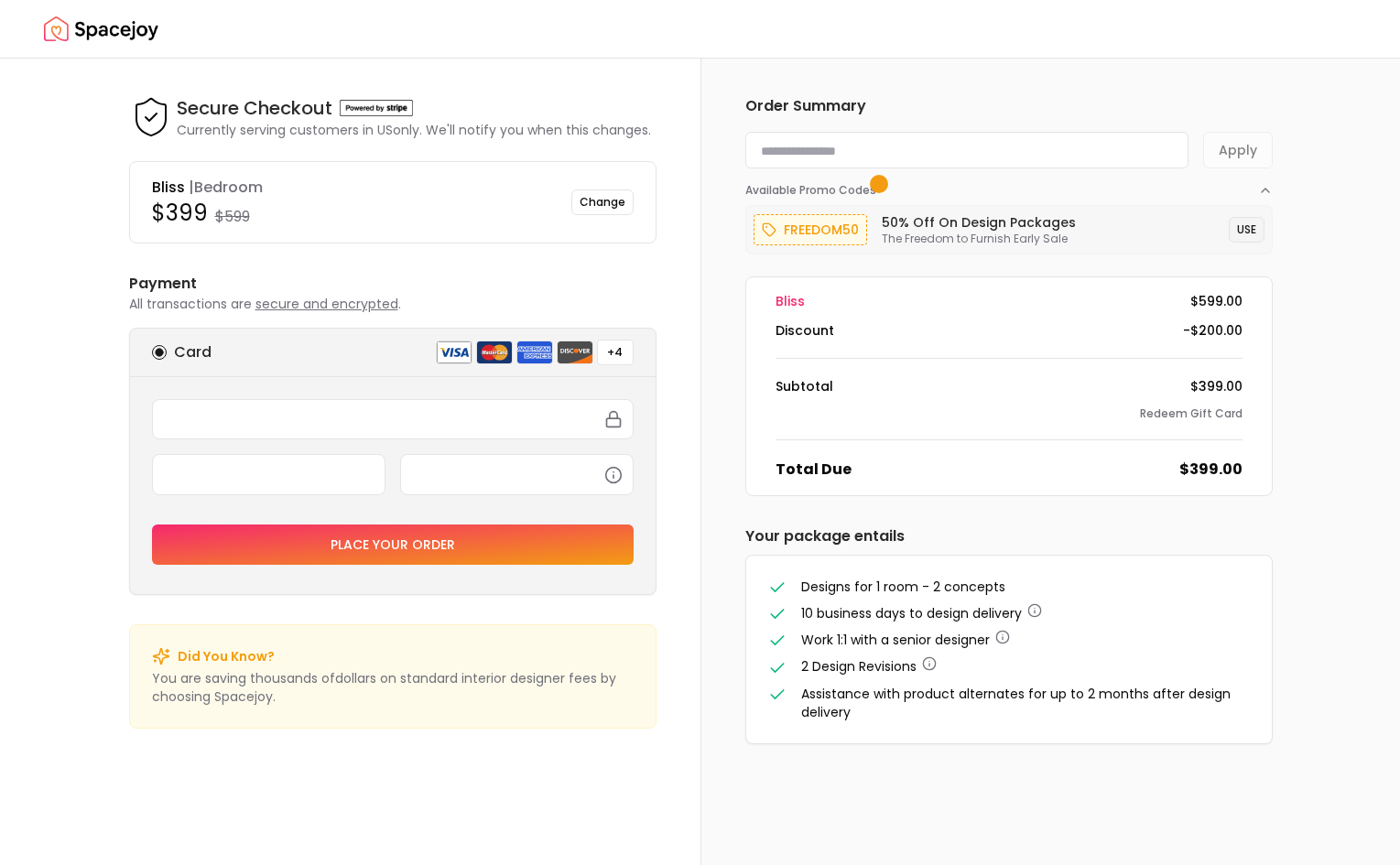 click on "USE" at bounding box center (1246, 230) 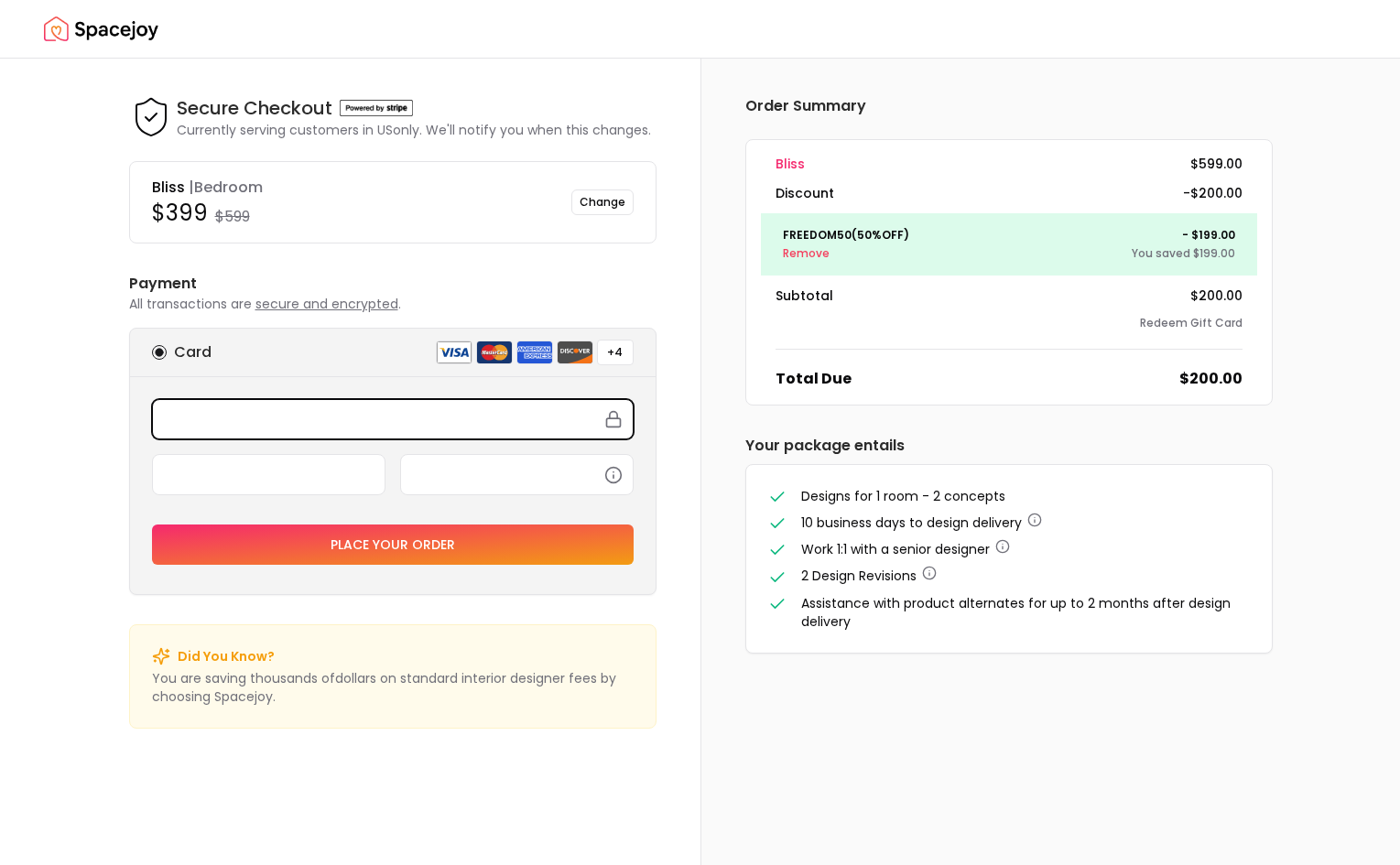 click on "Place your order" at bounding box center (393, 545) 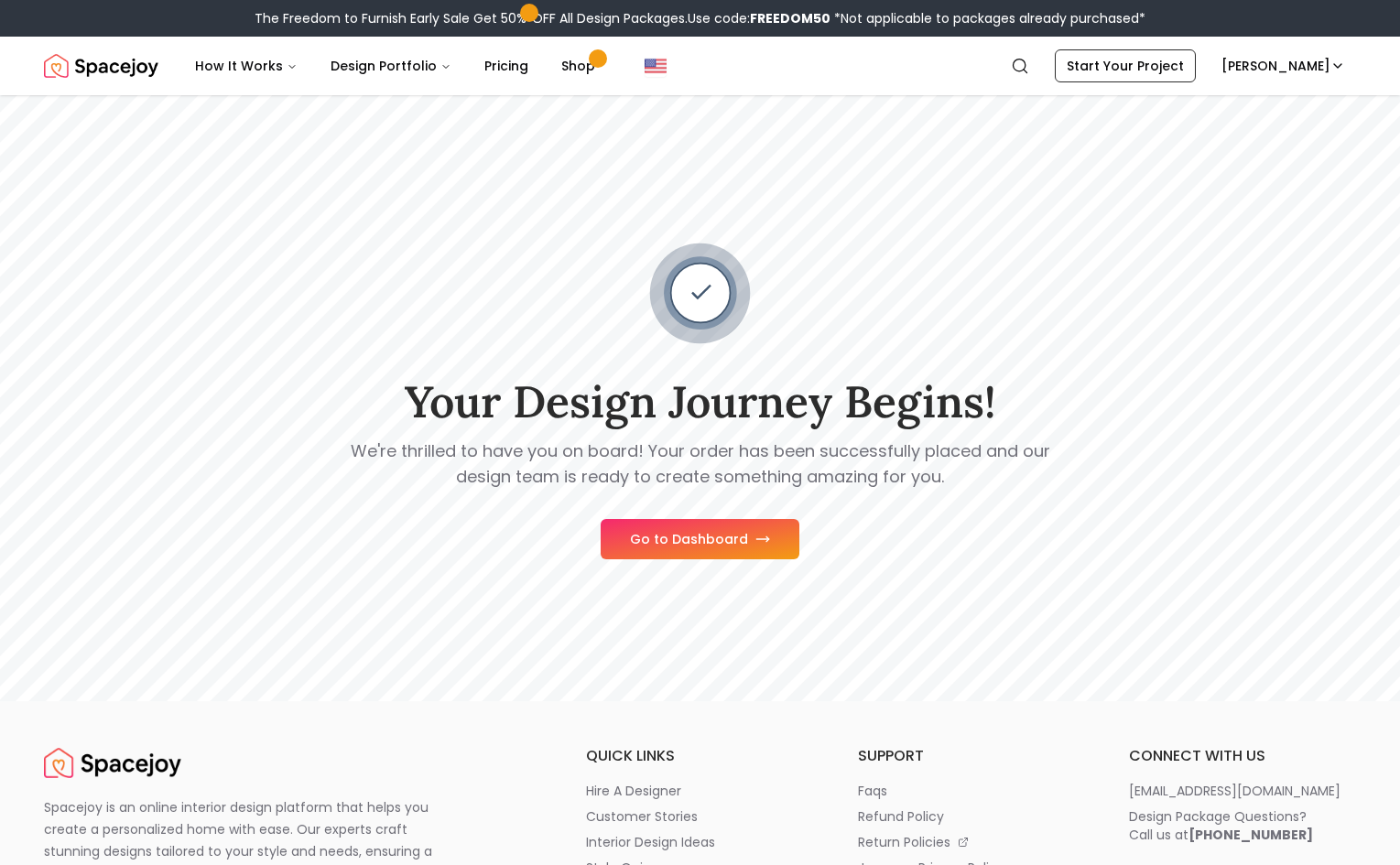 click on "Go to Dashboard" at bounding box center (700, 539) 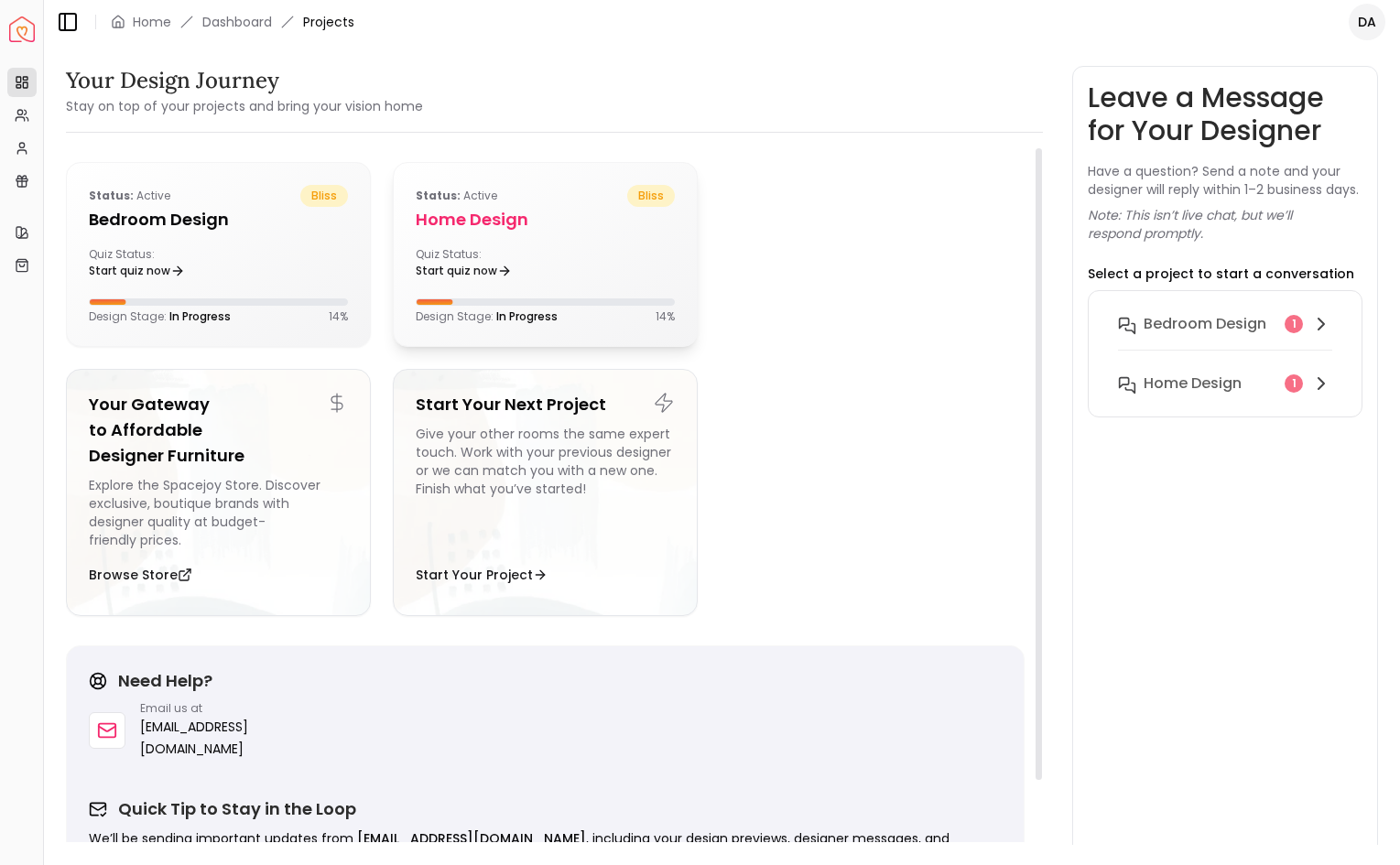 click on "Home design" at bounding box center [545, 220] 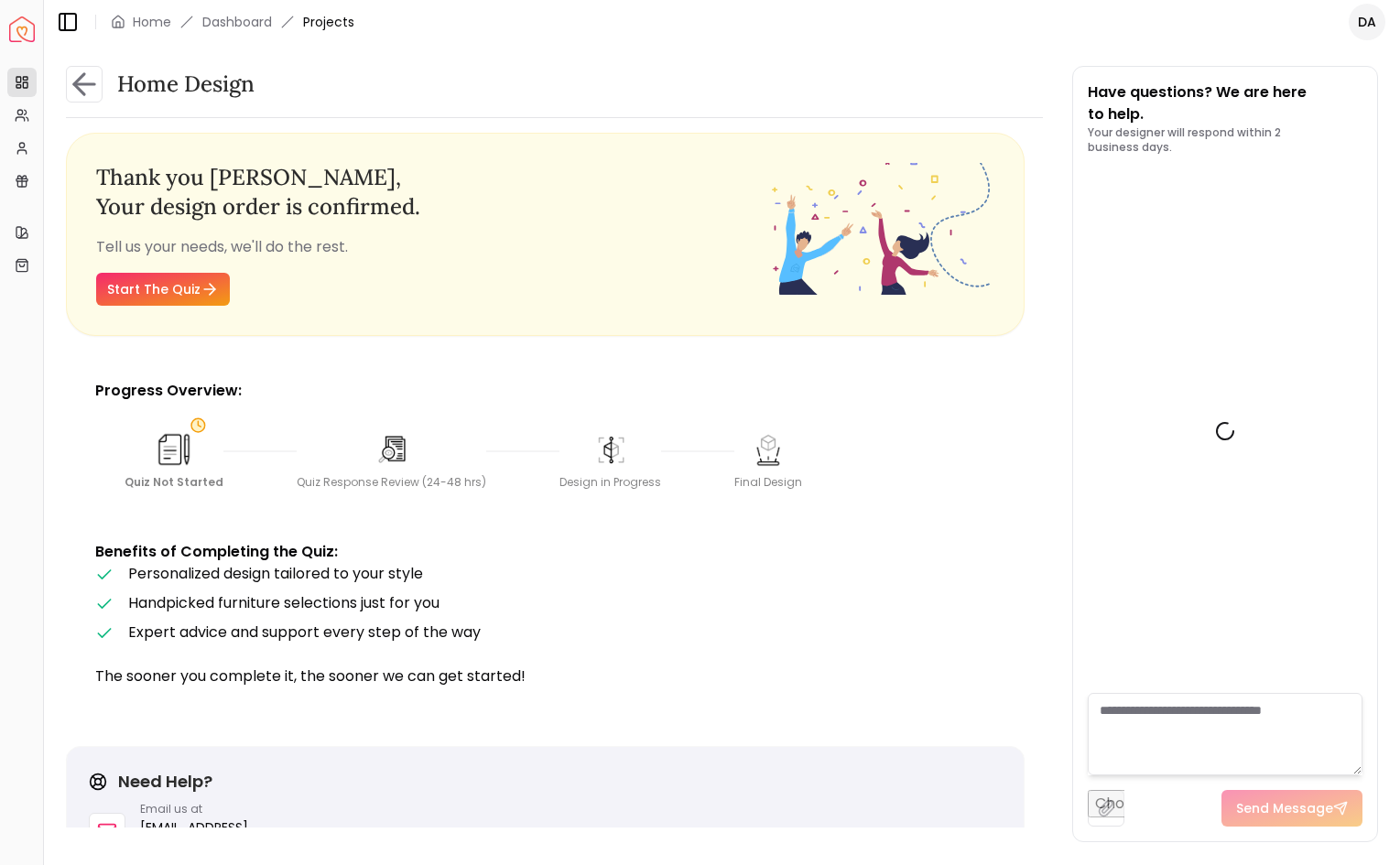 scroll, scrollTop: 498, scrollLeft: 0, axis: vertical 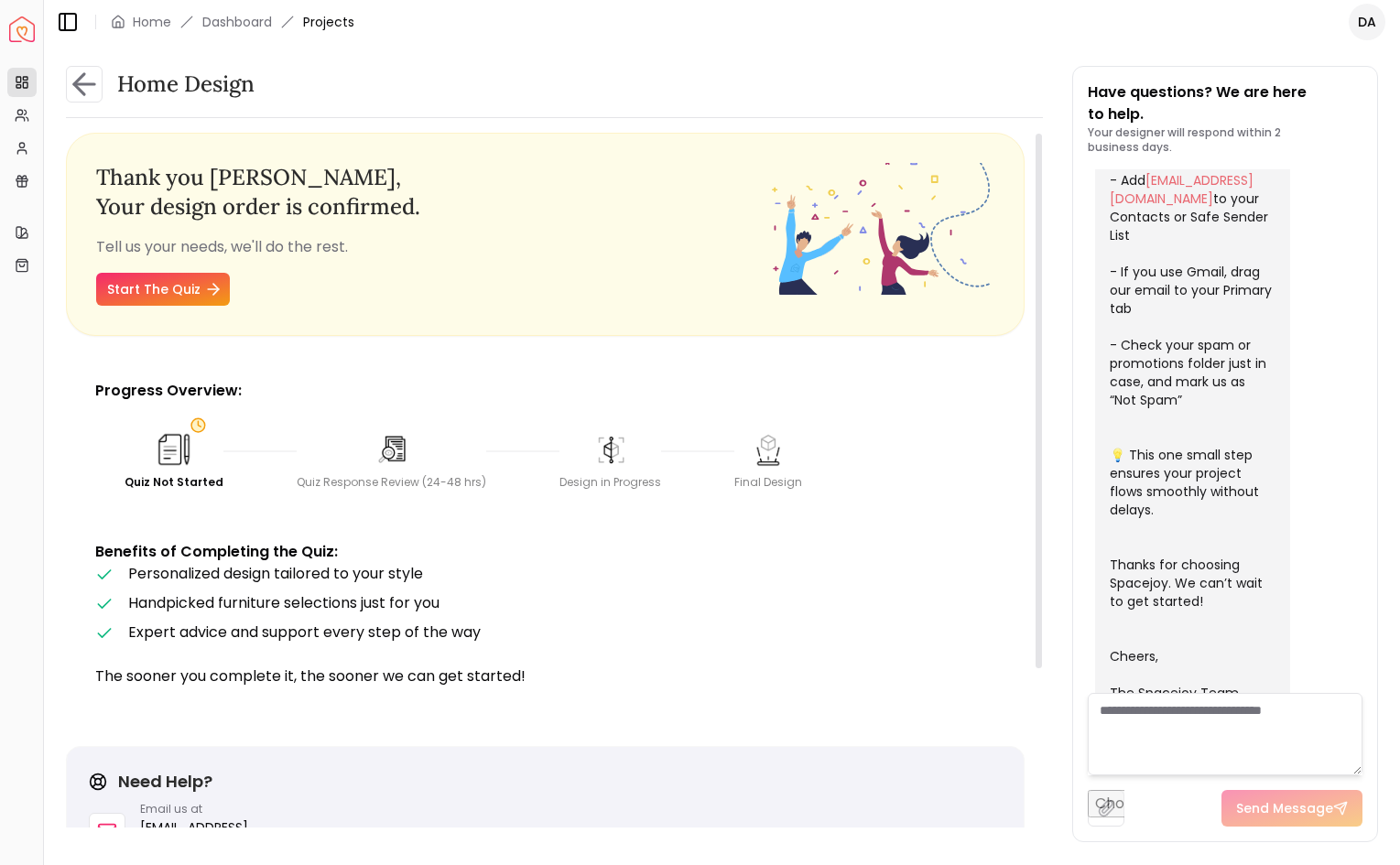 click on "Start The Quiz" at bounding box center [163, 289] 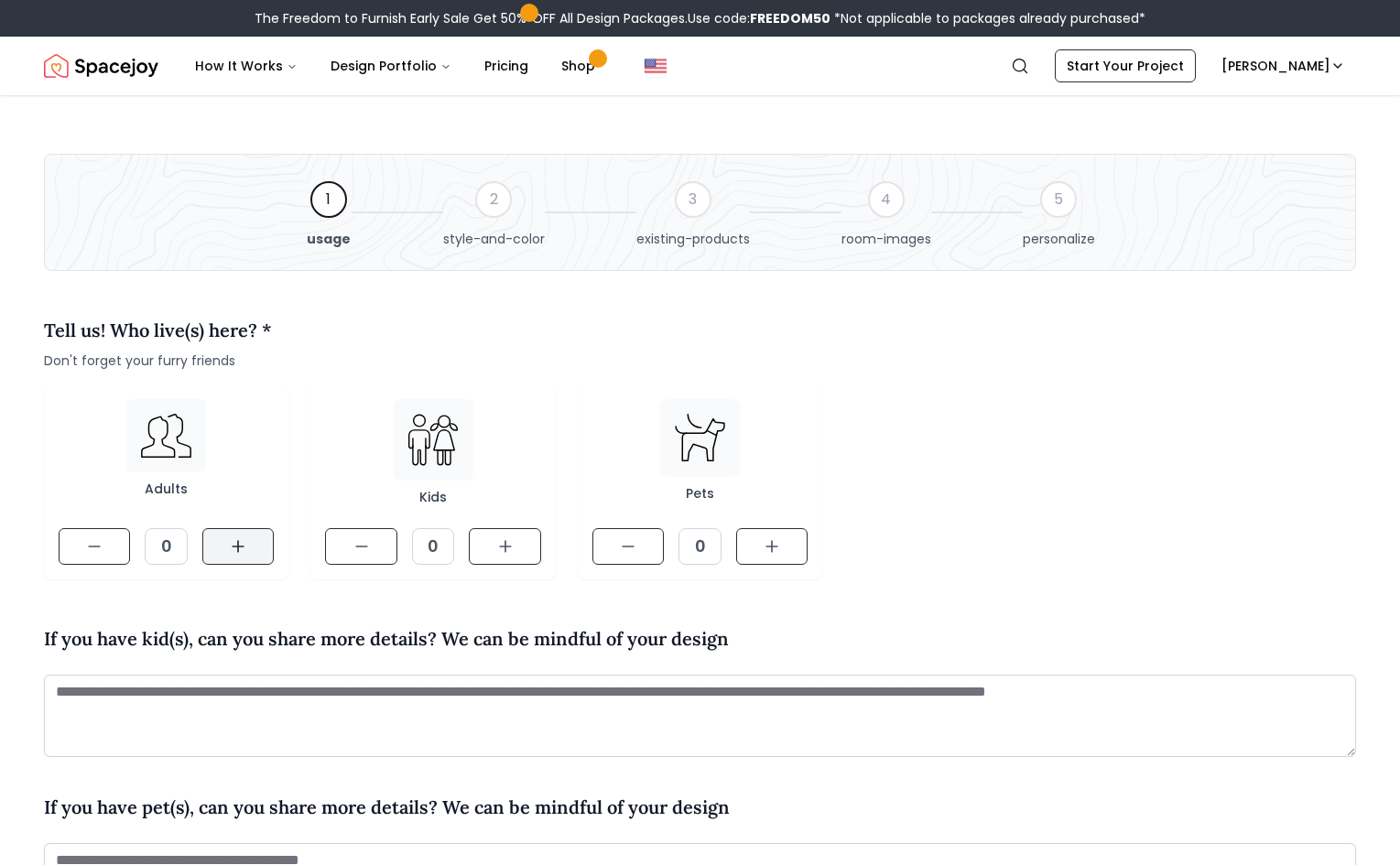 click 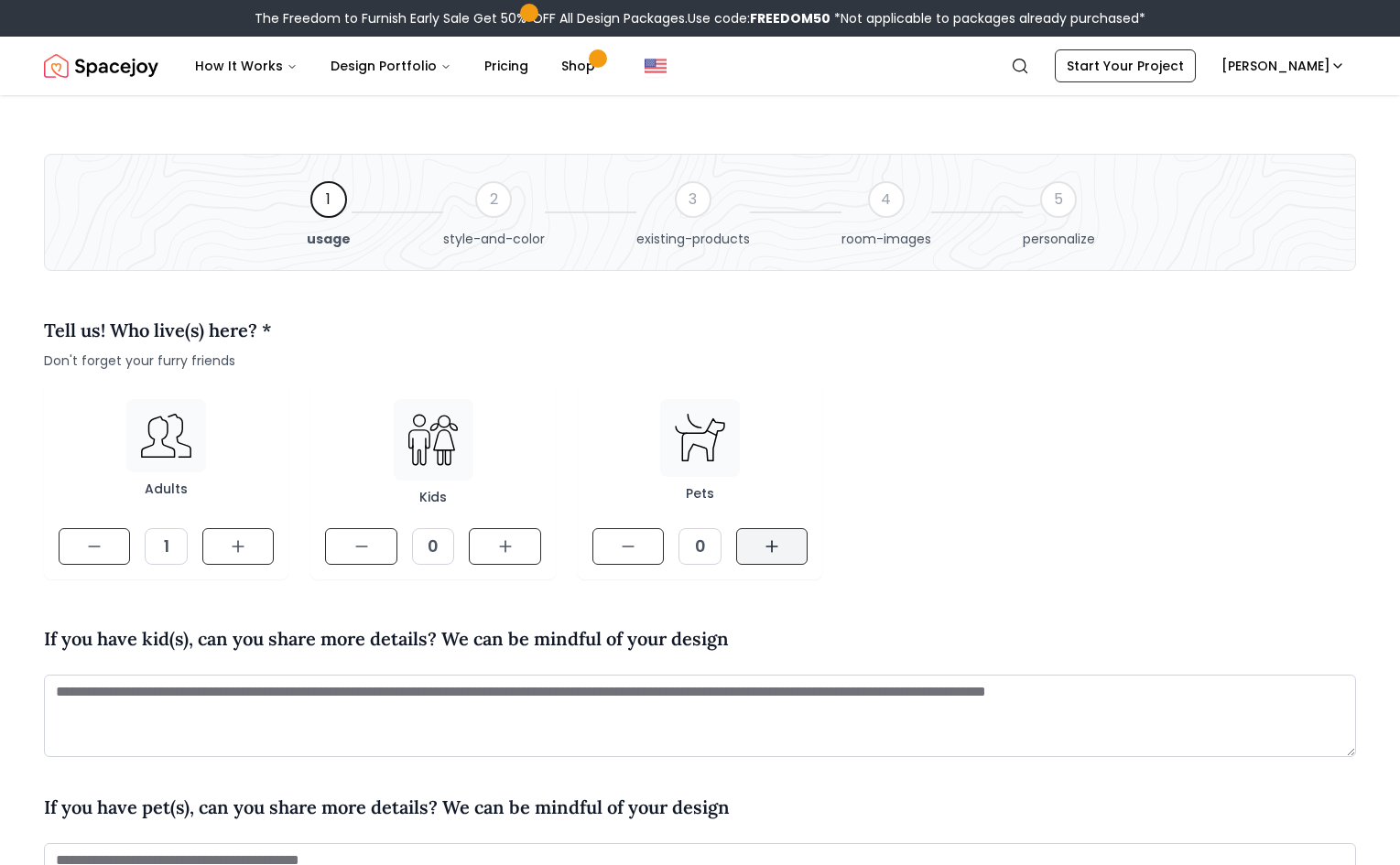 click at bounding box center [772, 546] 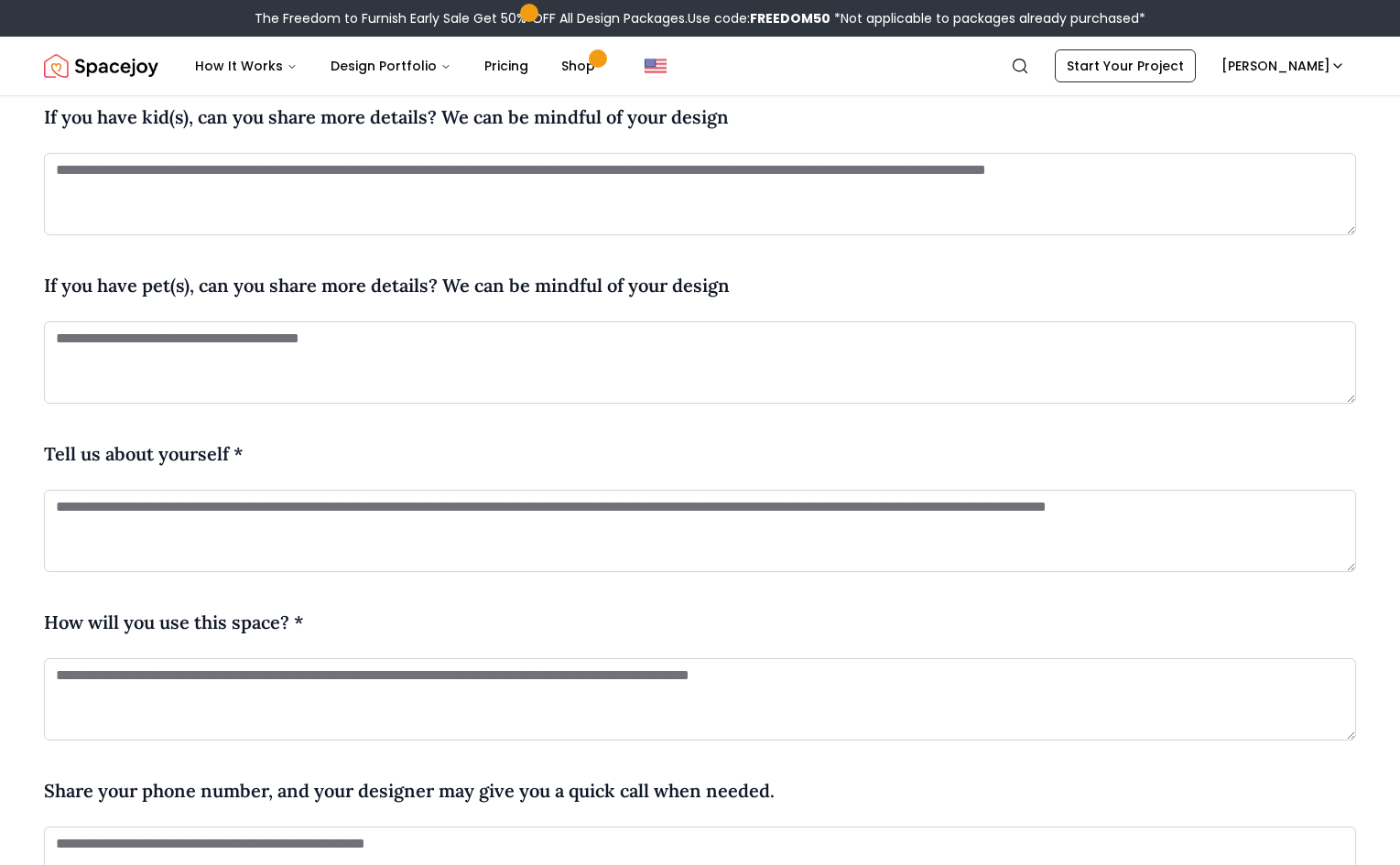 scroll, scrollTop: 562, scrollLeft: 0, axis: vertical 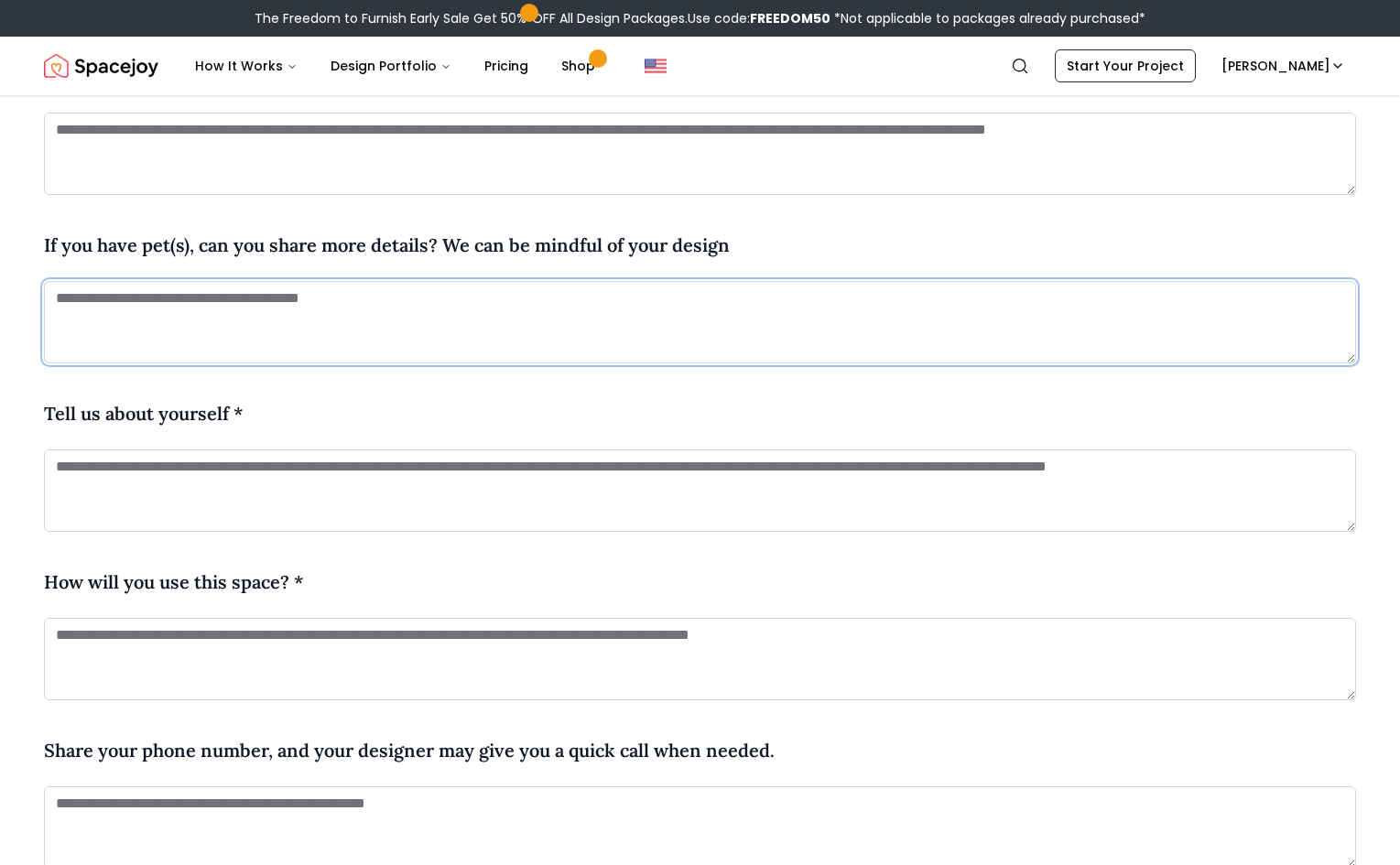 click at bounding box center (700, 322) 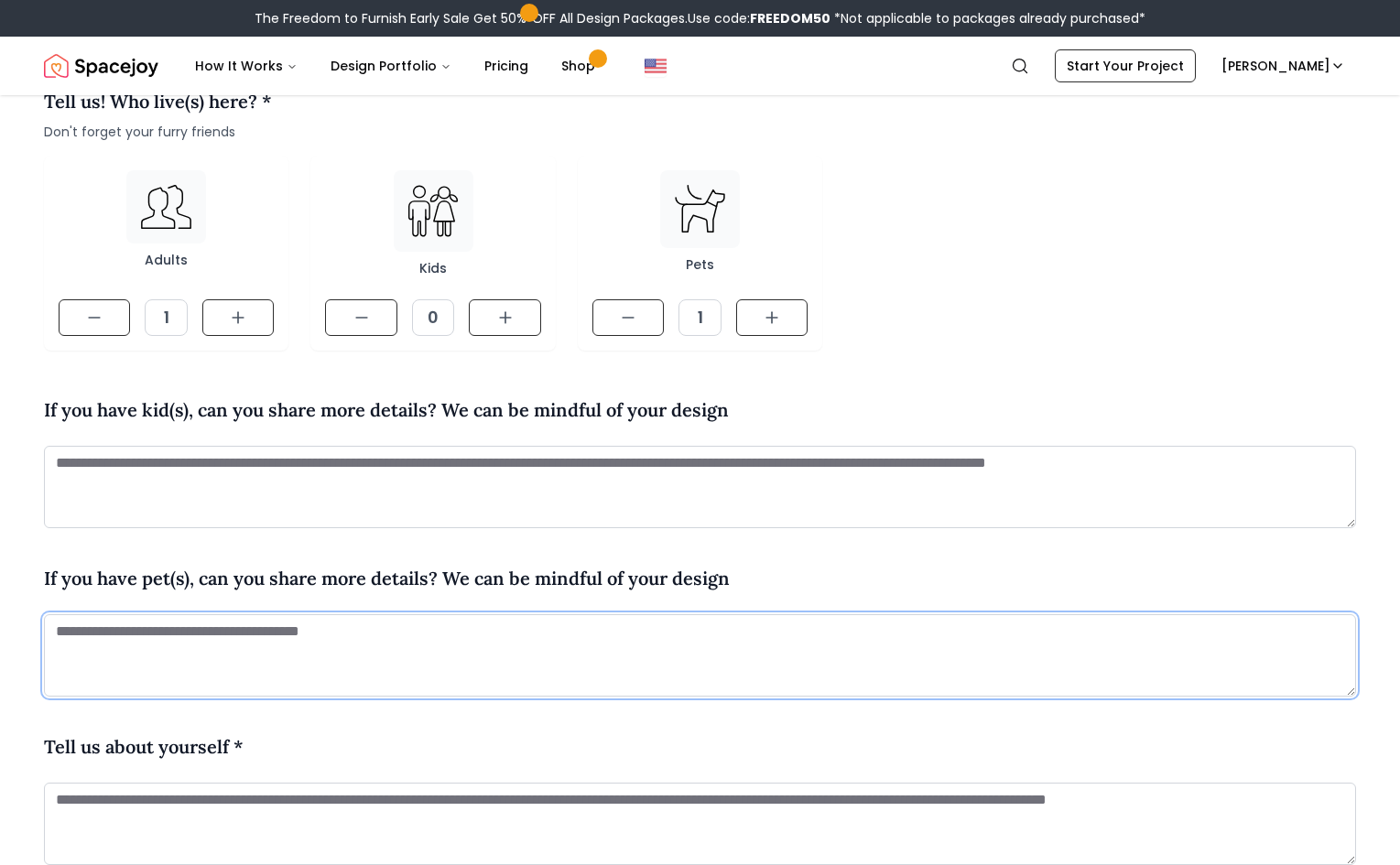 scroll, scrollTop: 231, scrollLeft: 0, axis: vertical 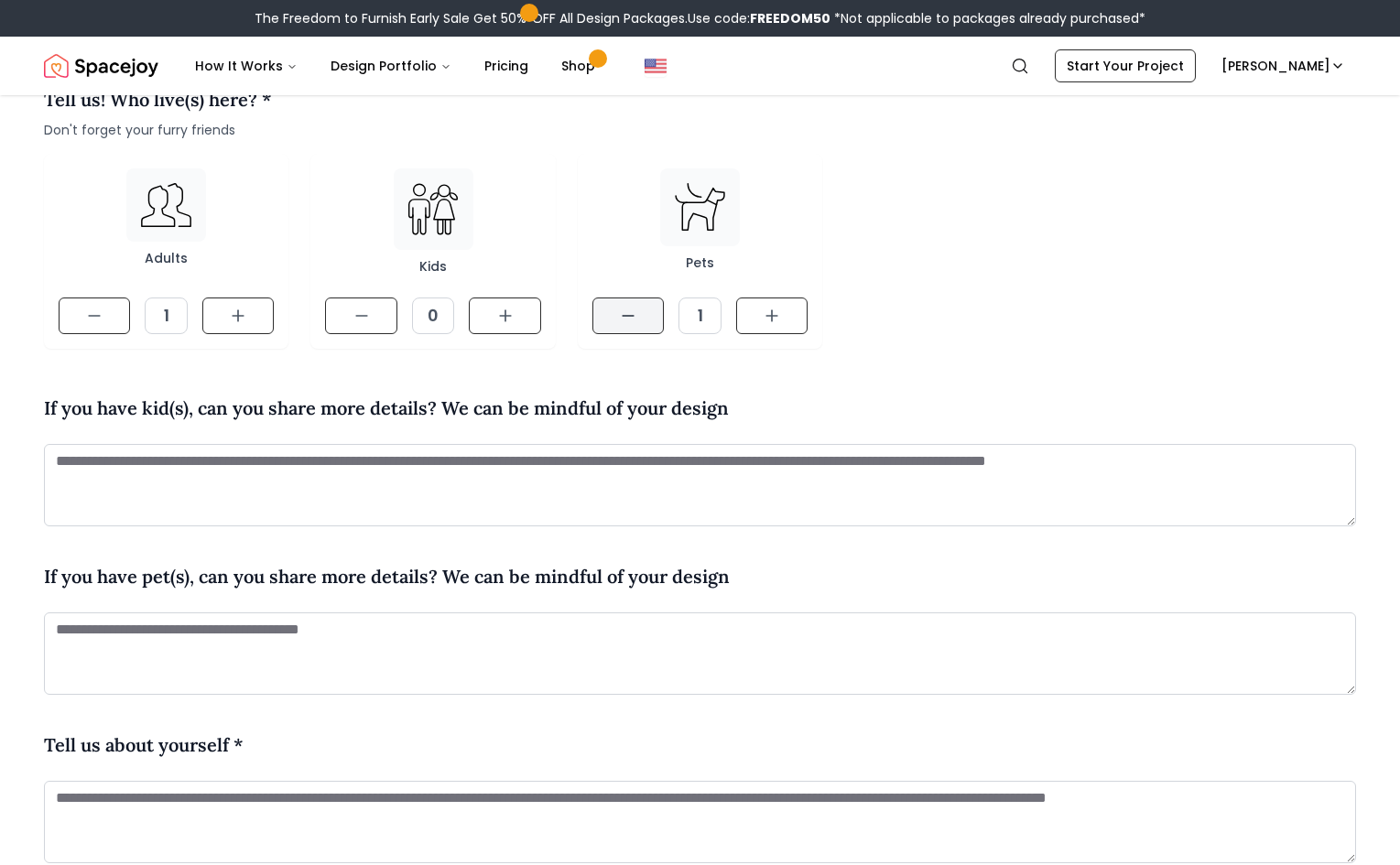 click 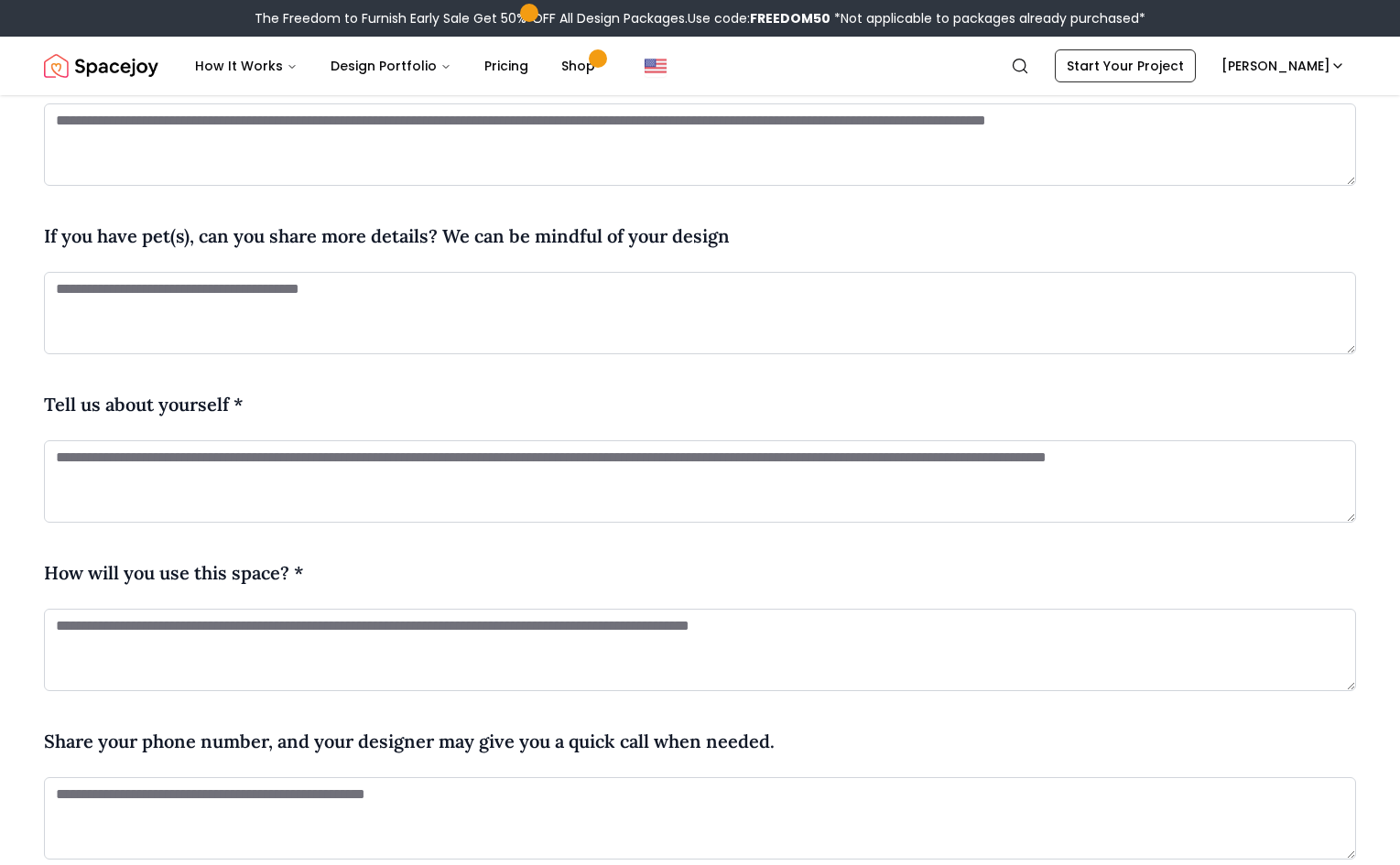 scroll, scrollTop: 570, scrollLeft: 0, axis: vertical 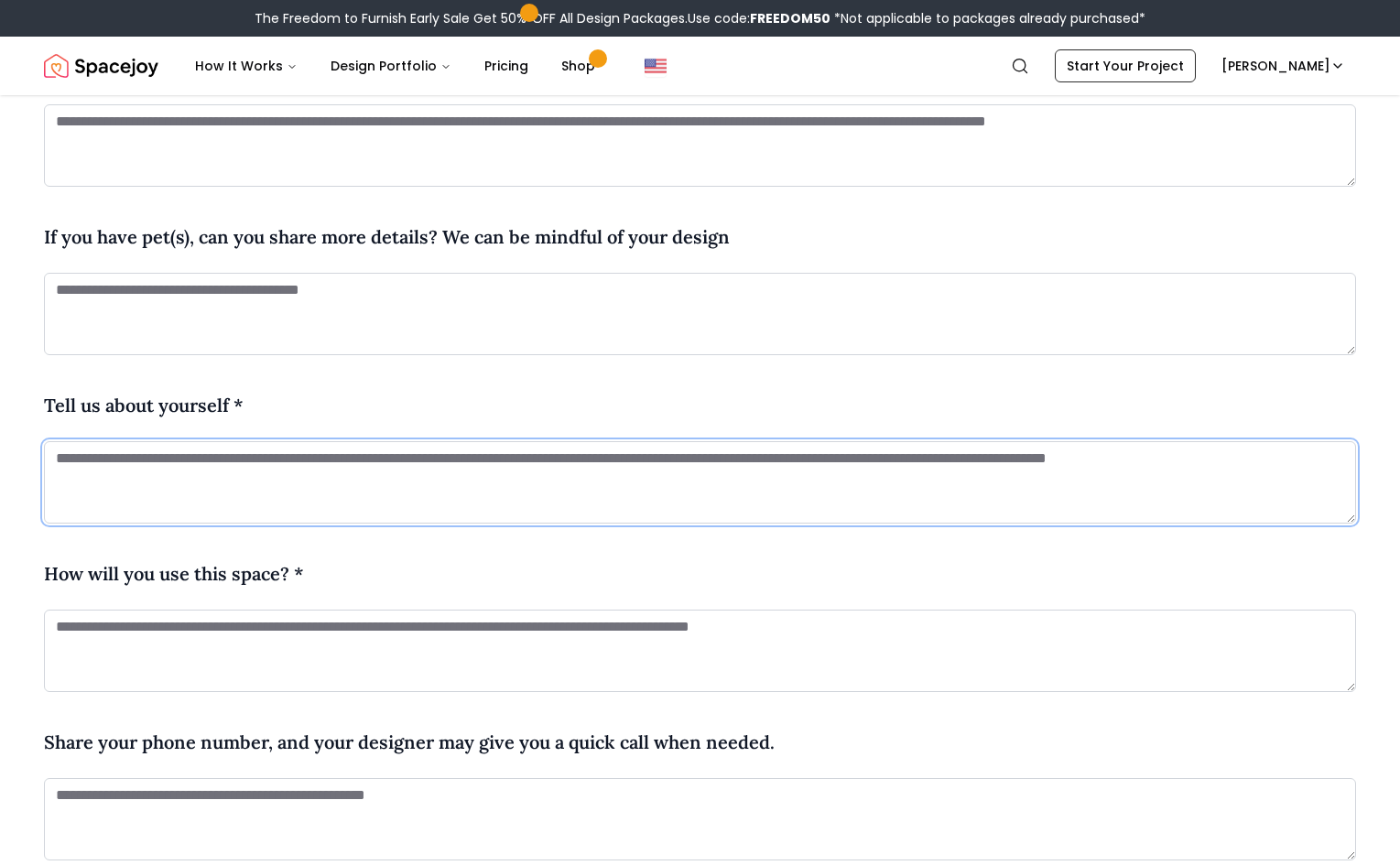 click at bounding box center [700, 482] 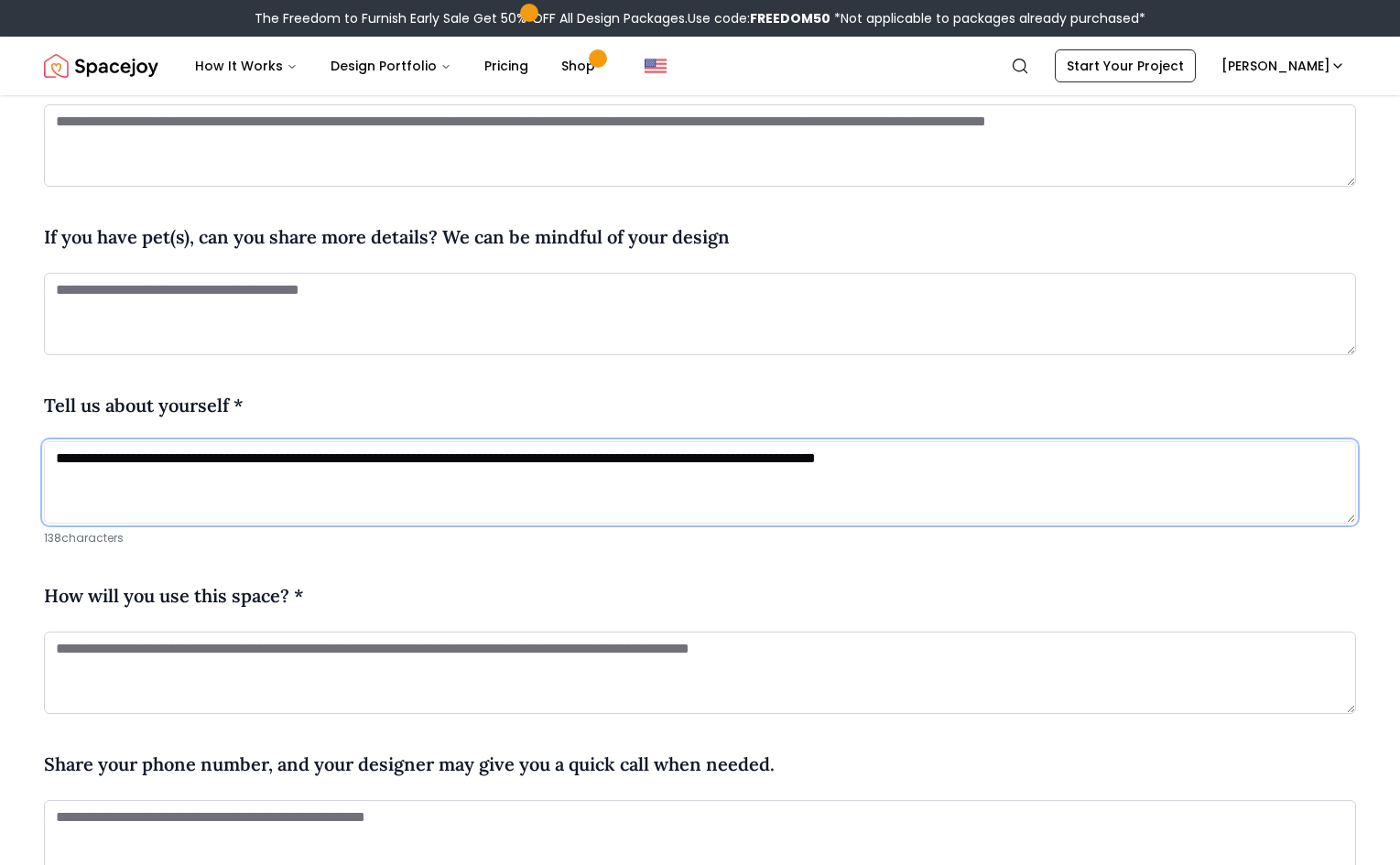 type on "**********" 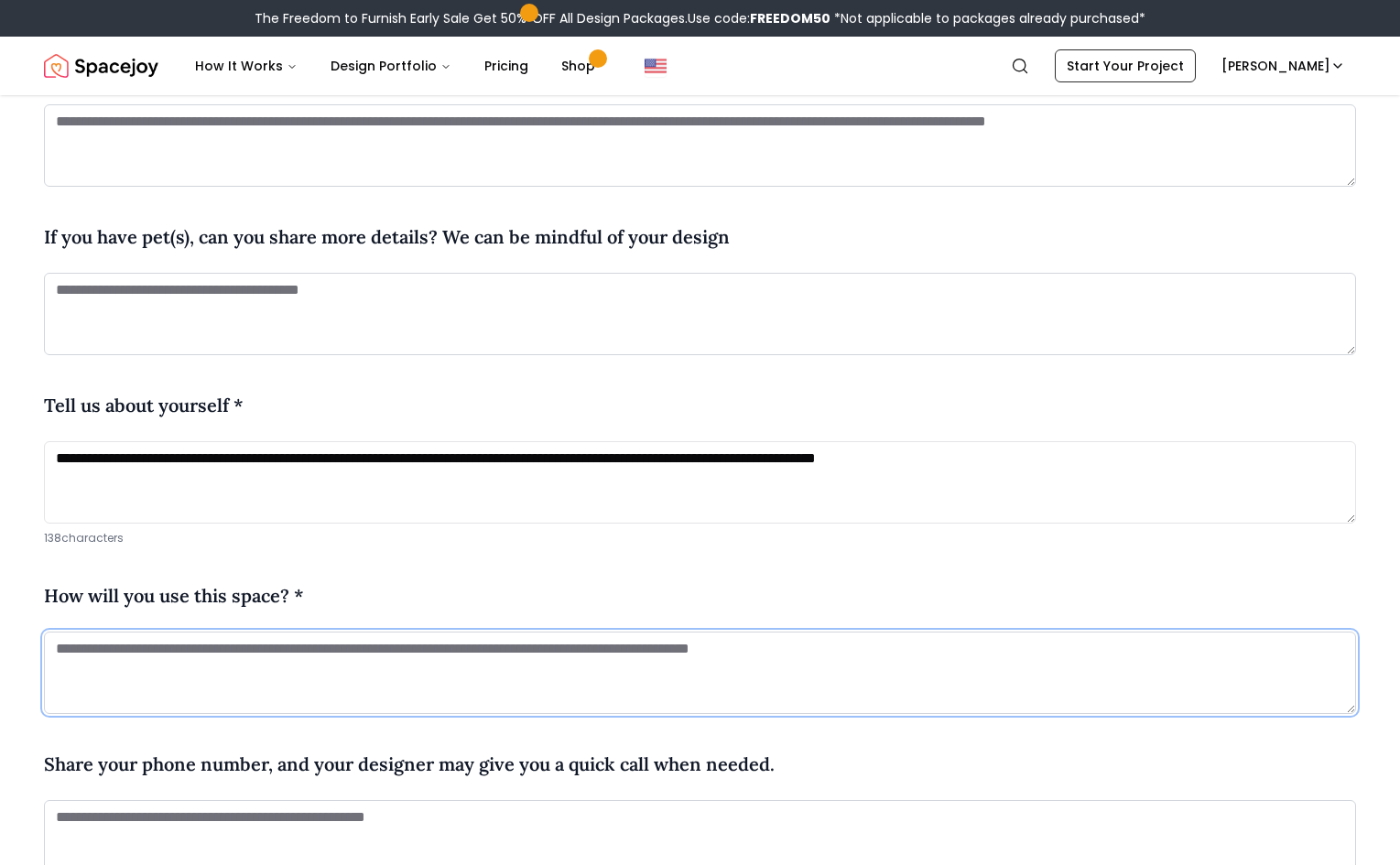 click at bounding box center [700, 673] 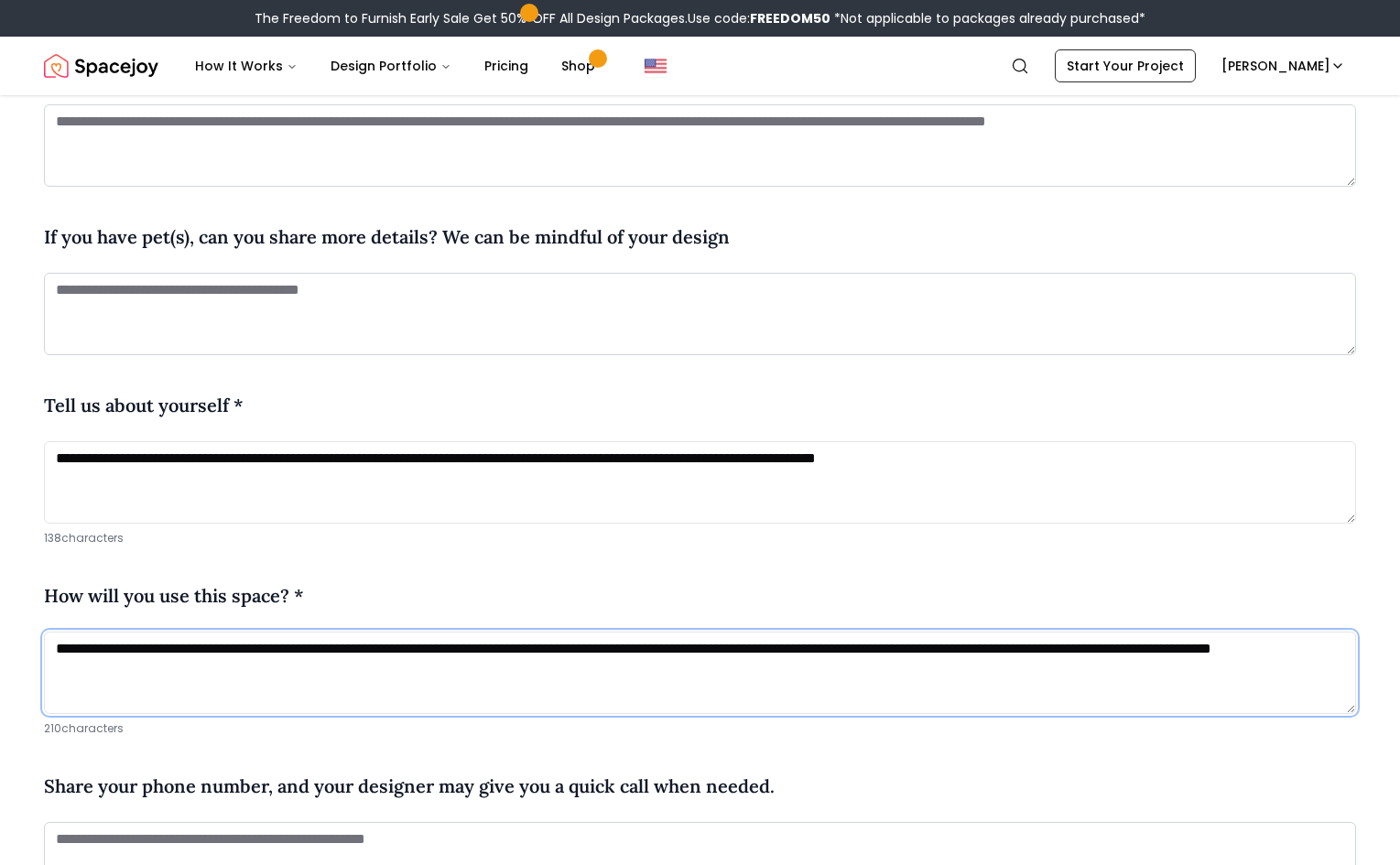 type on "**********" 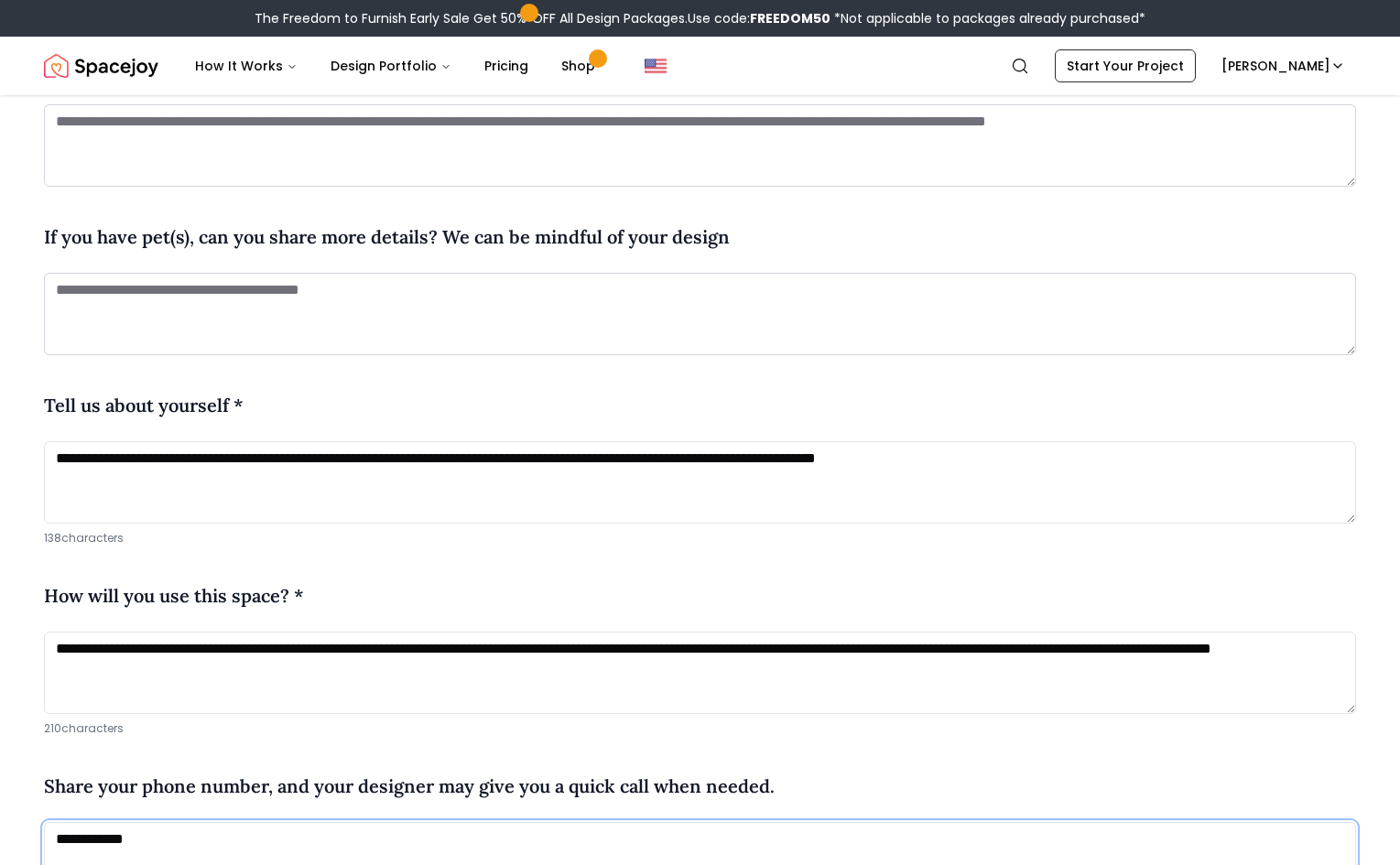 type on "**********" 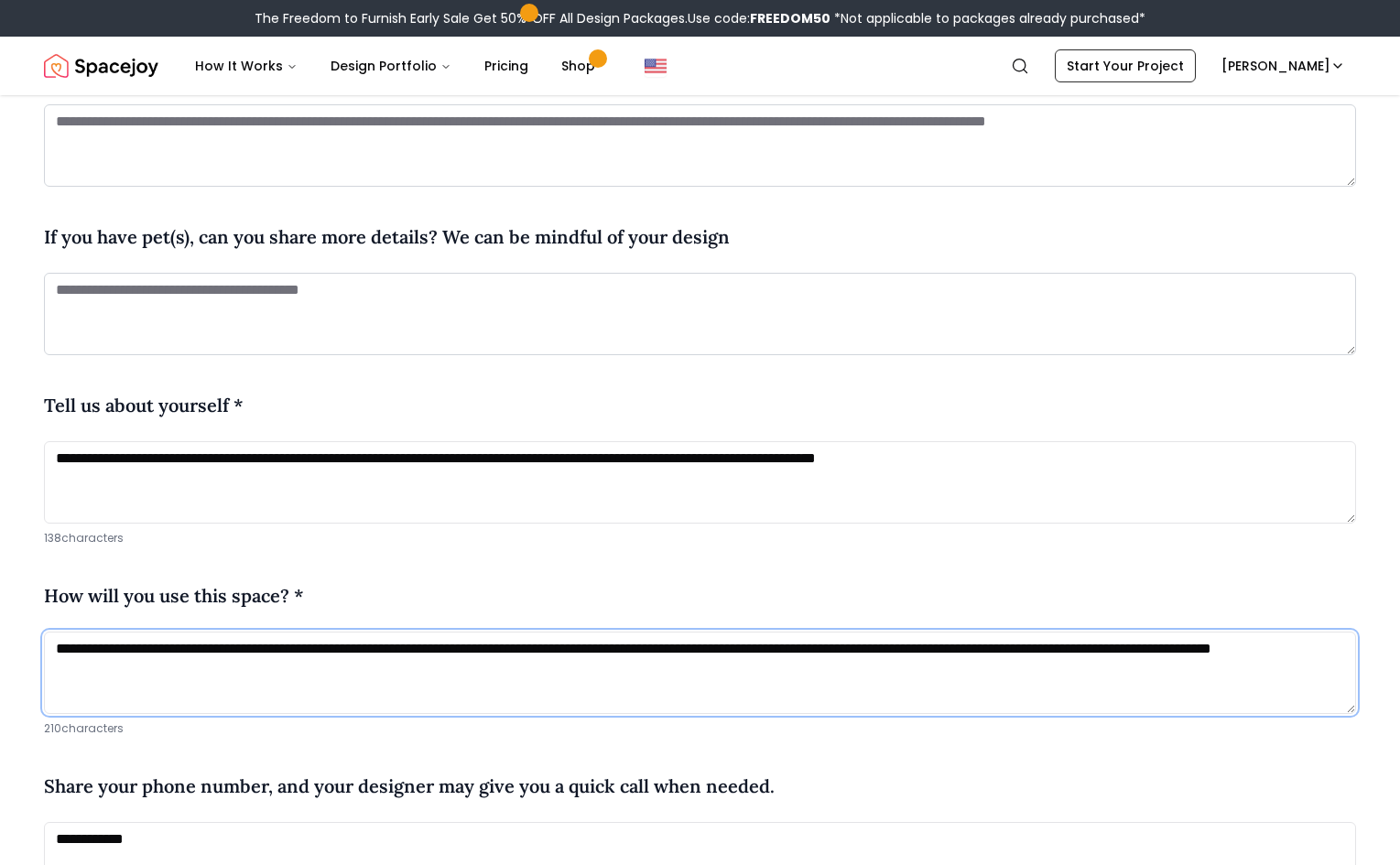 click on "**********" at bounding box center [700, 673] 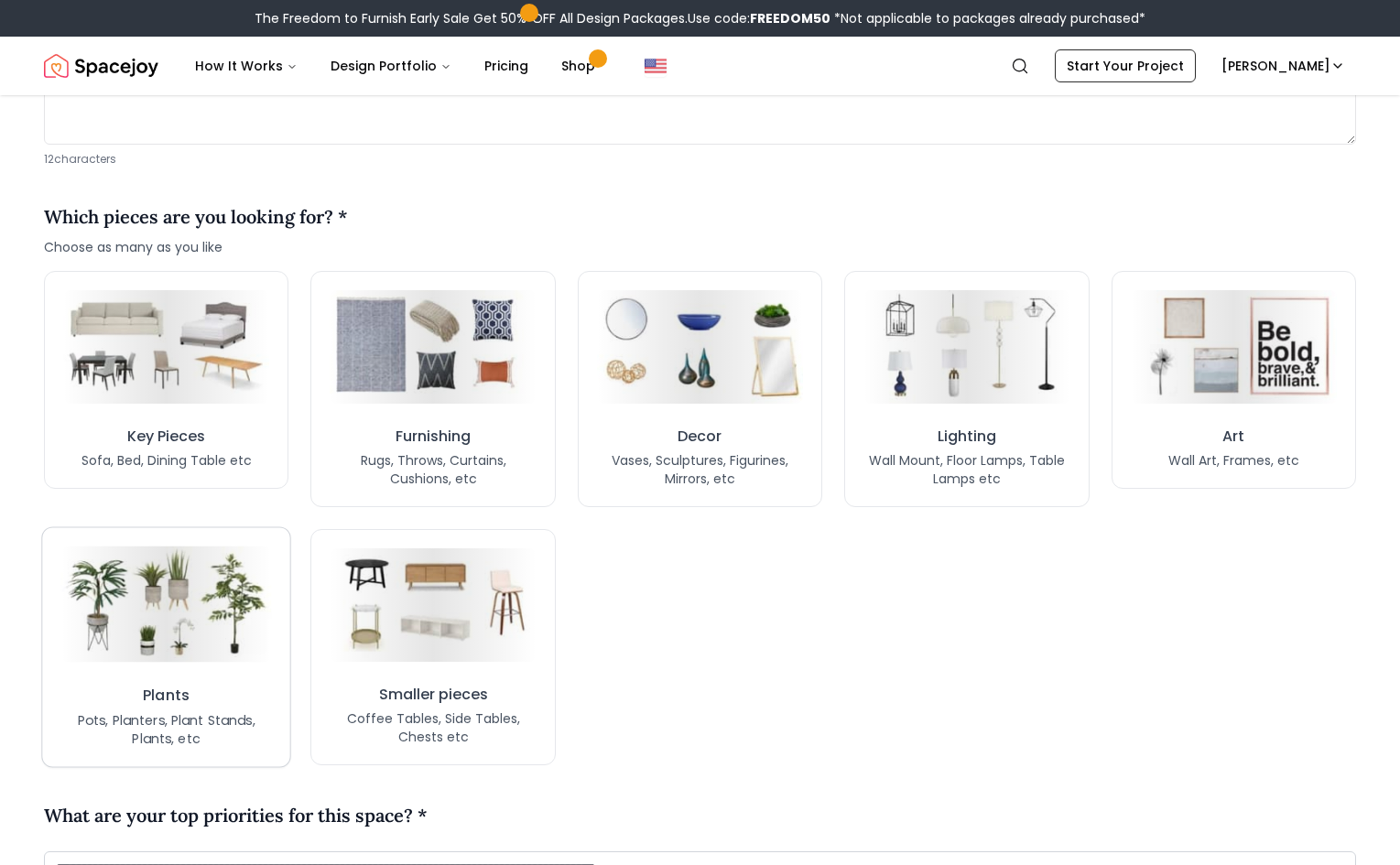 scroll, scrollTop: 1329, scrollLeft: 0, axis: vertical 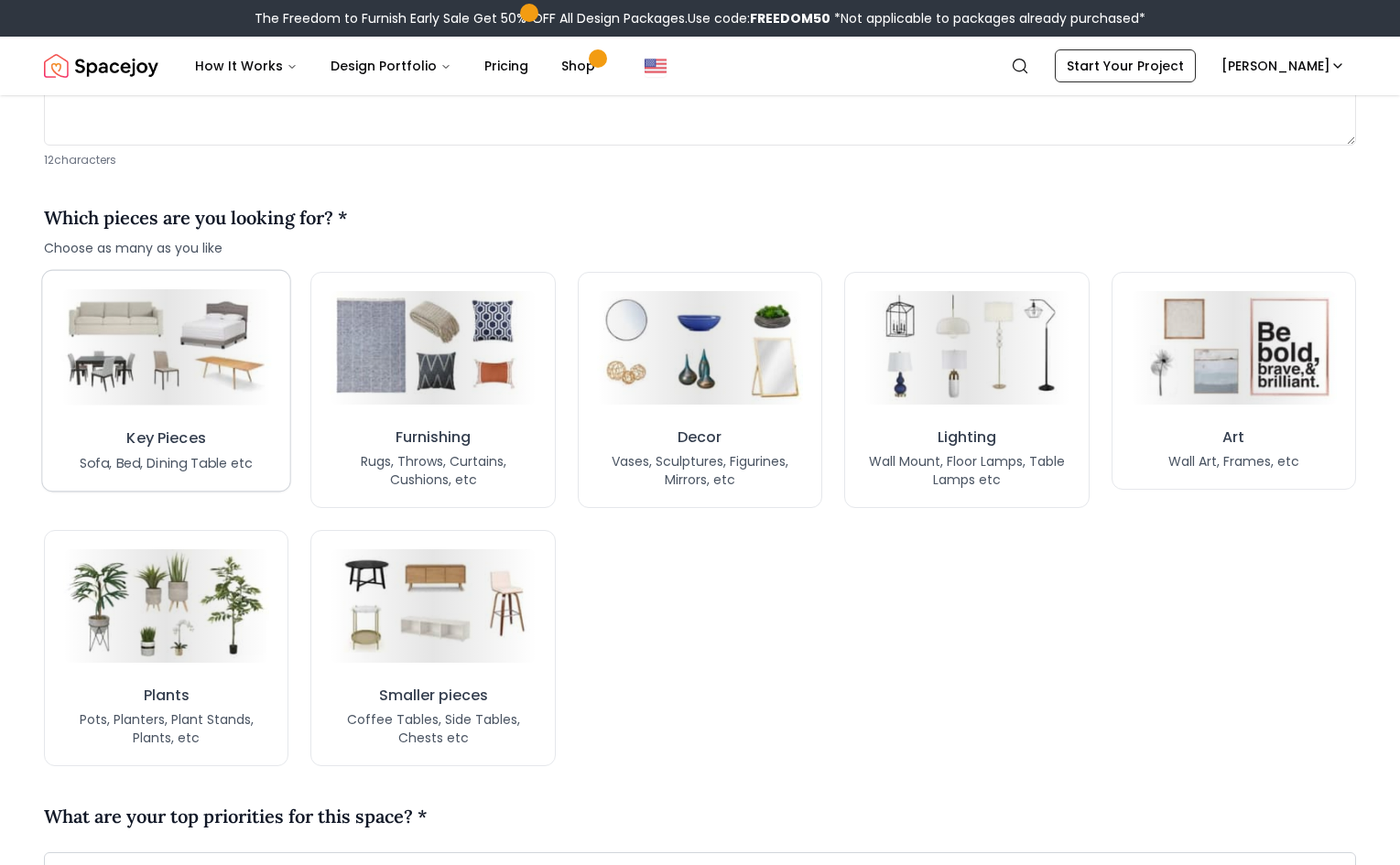 type on "**********" 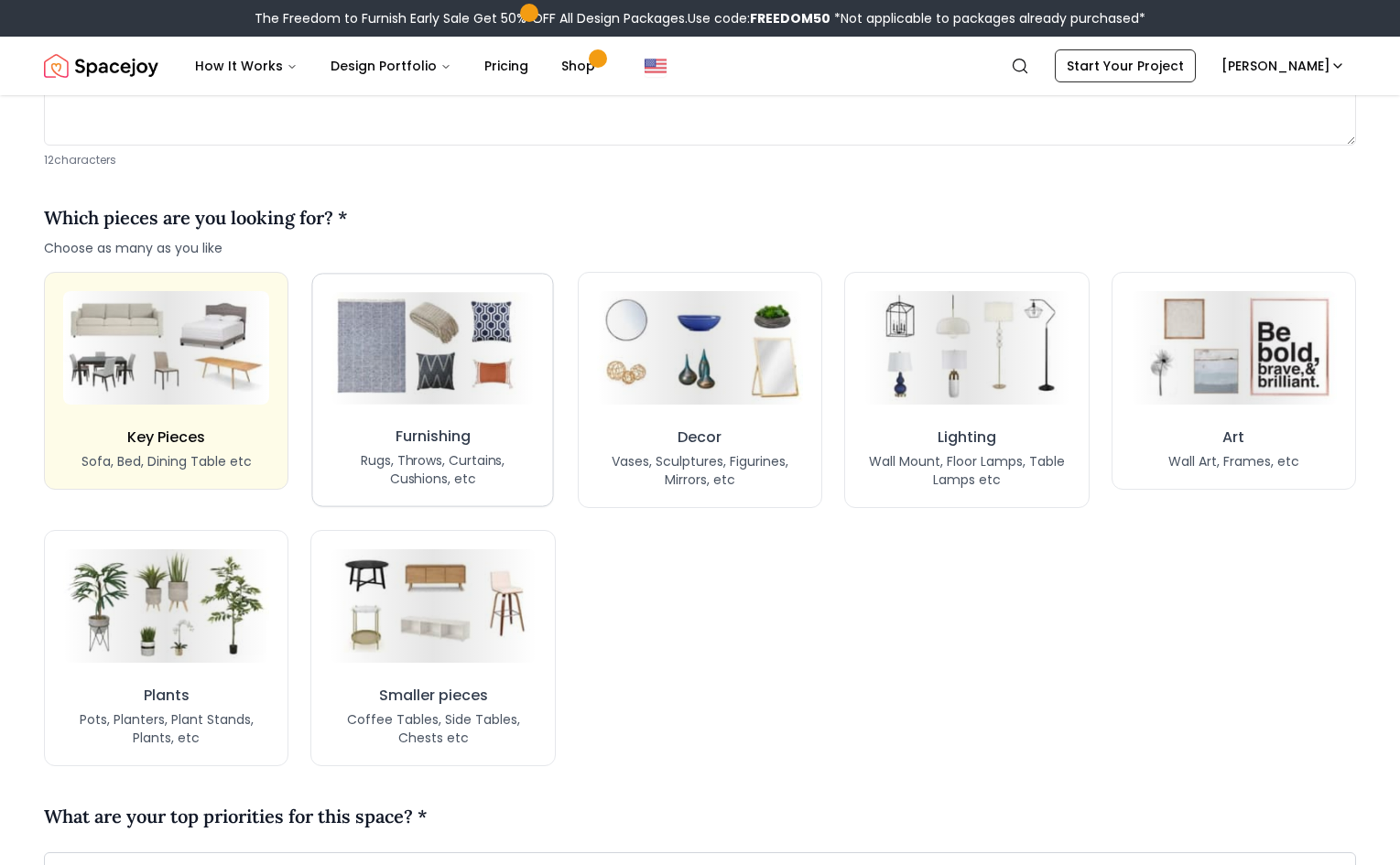 click on "Furnishing" at bounding box center (433, 437) 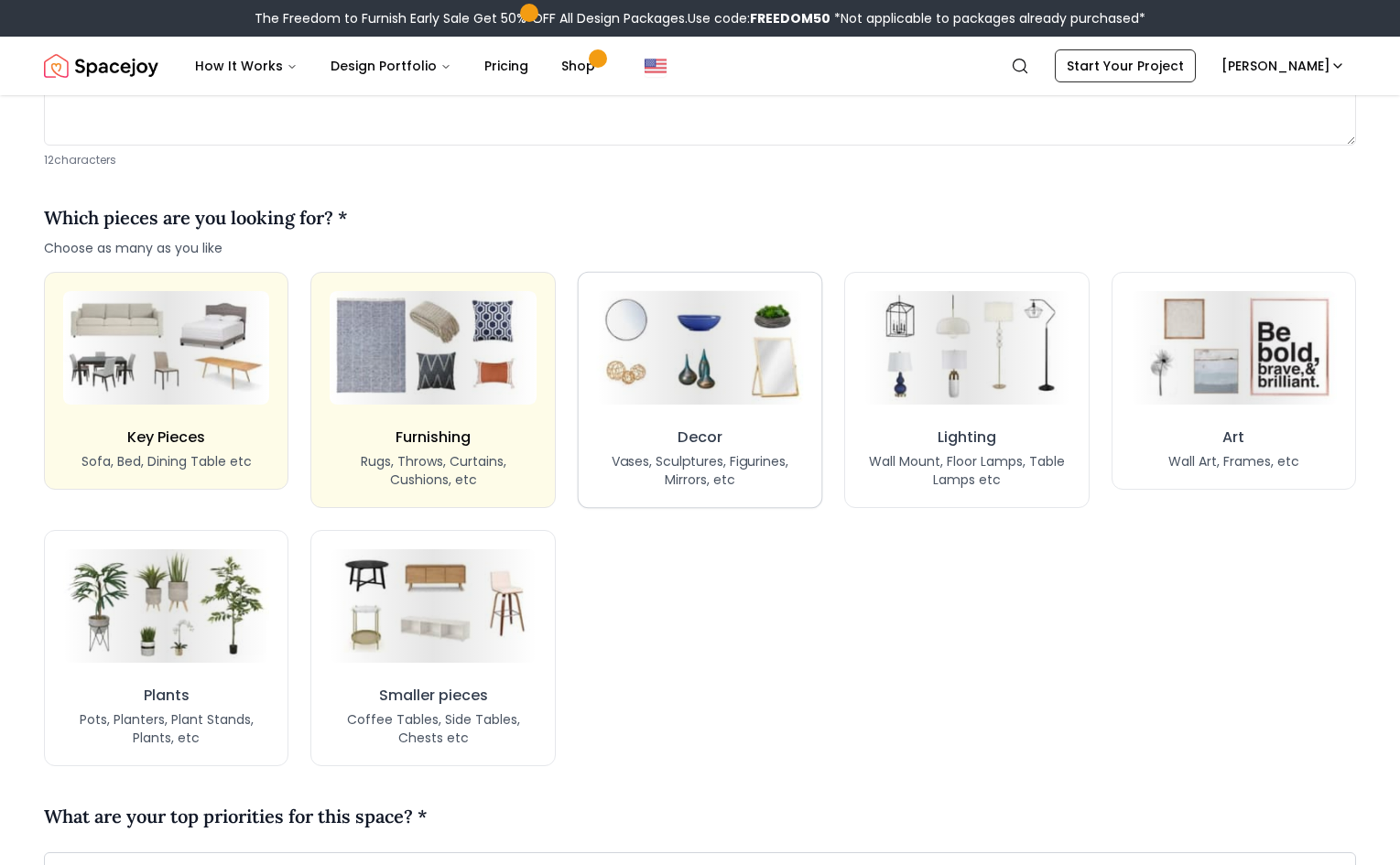 click on "Decor" at bounding box center (700, 438) 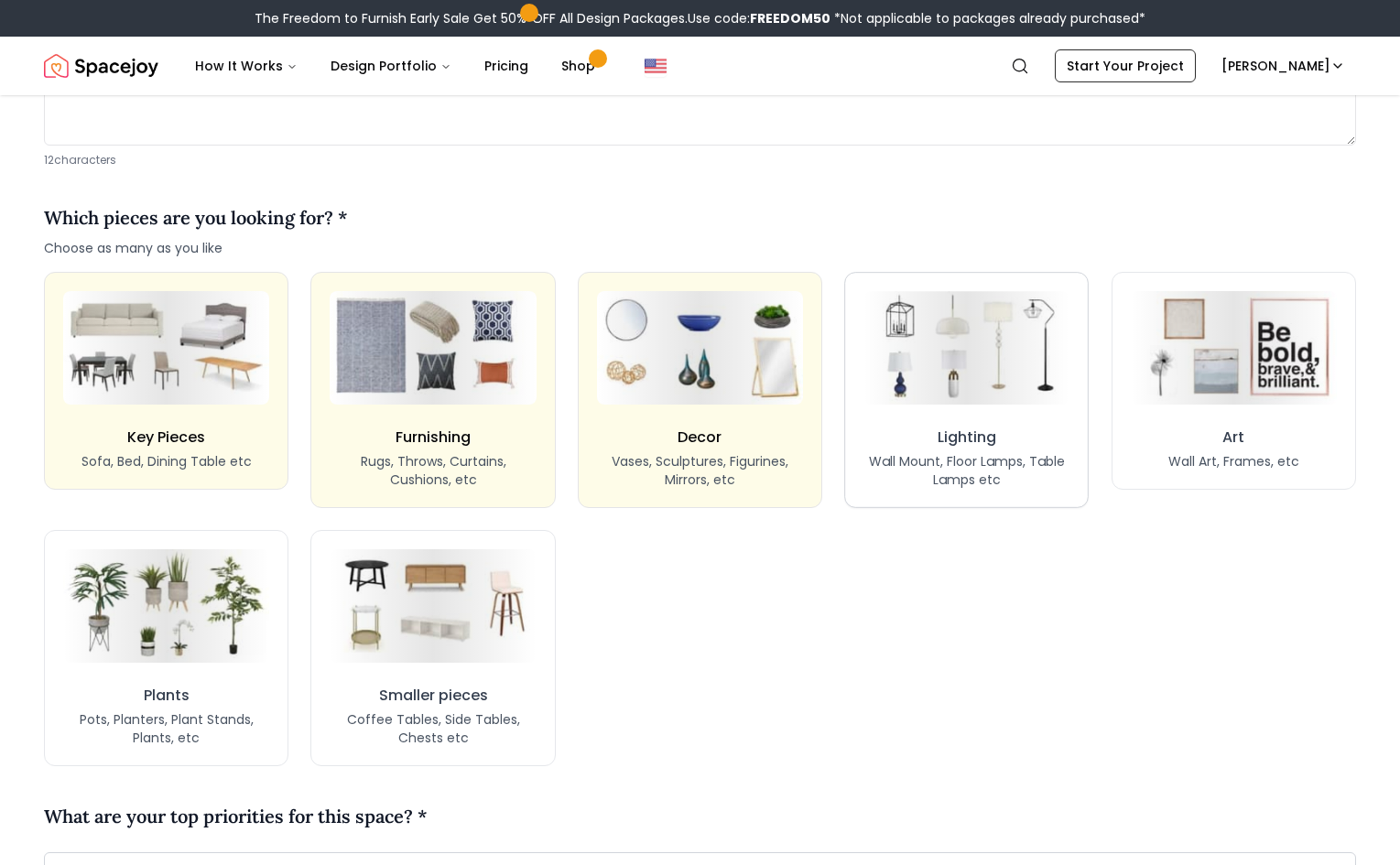 click on "Lighting Wall Mount, Floor Lamps, Table Lamps etc" at bounding box center [966, 458] 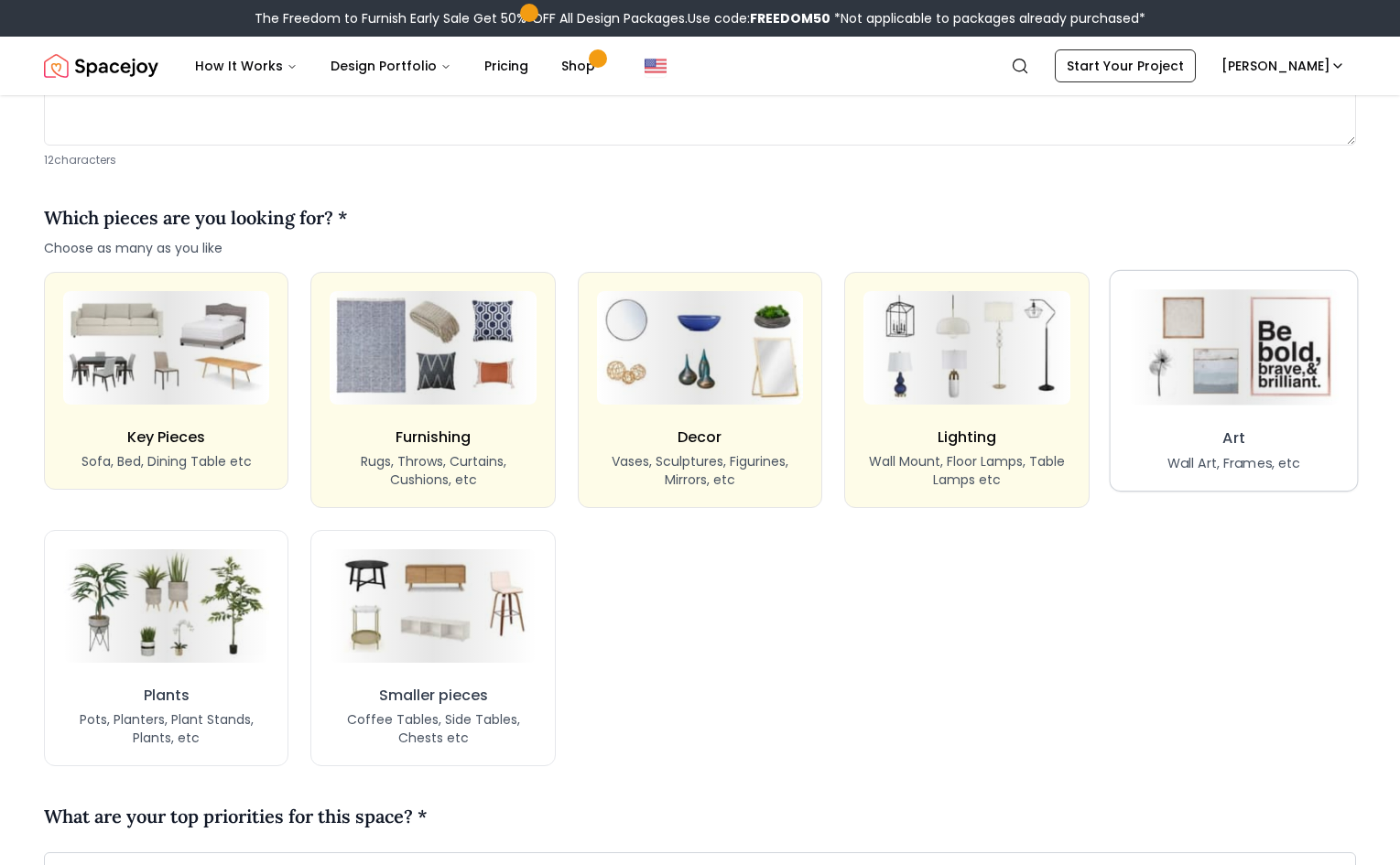 click on "Art Wall Art, Frames, etc" at bounding box center [1234, 449] 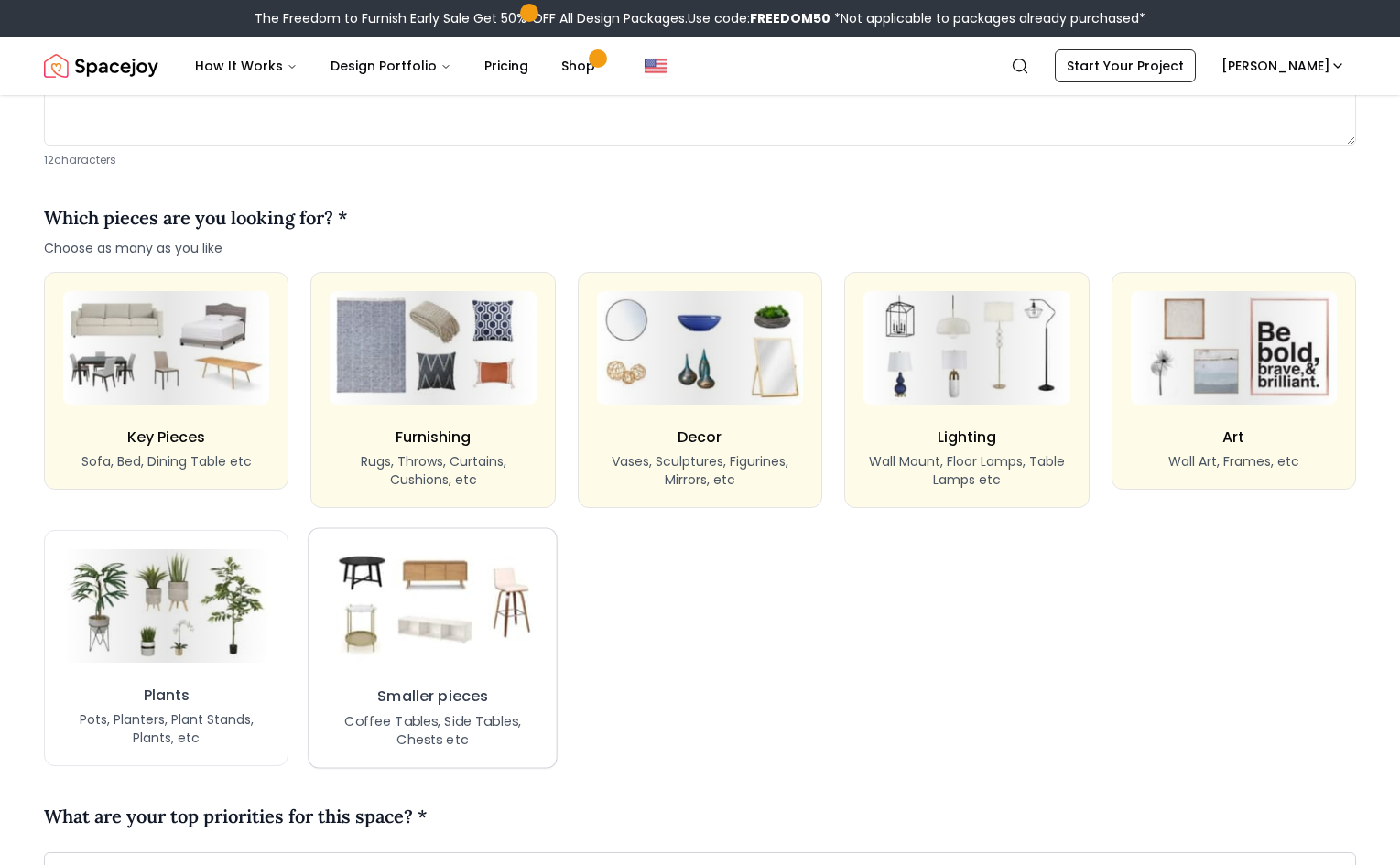 click at bounding box center (432, 605) 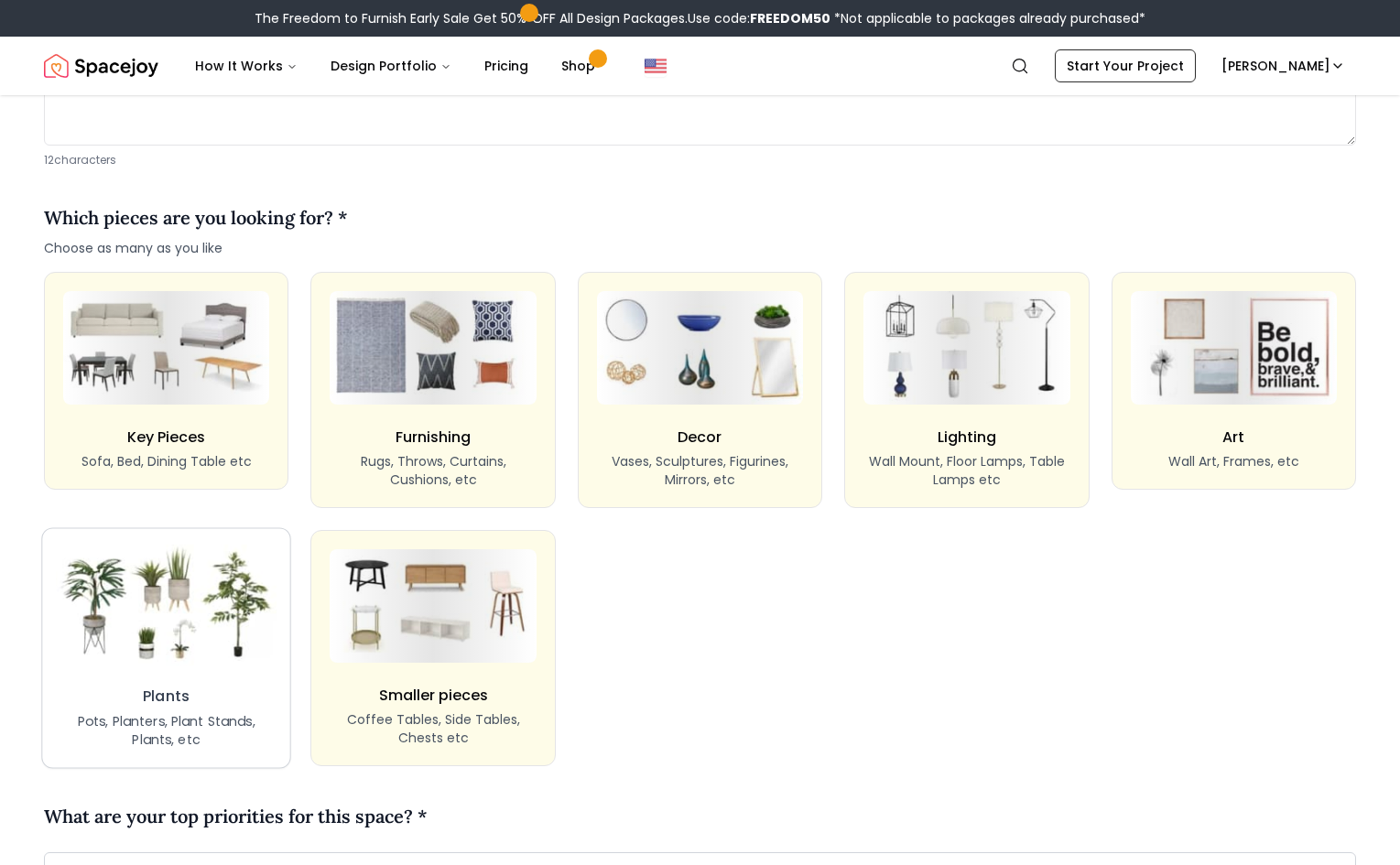 click at bounding box center (166, 605) 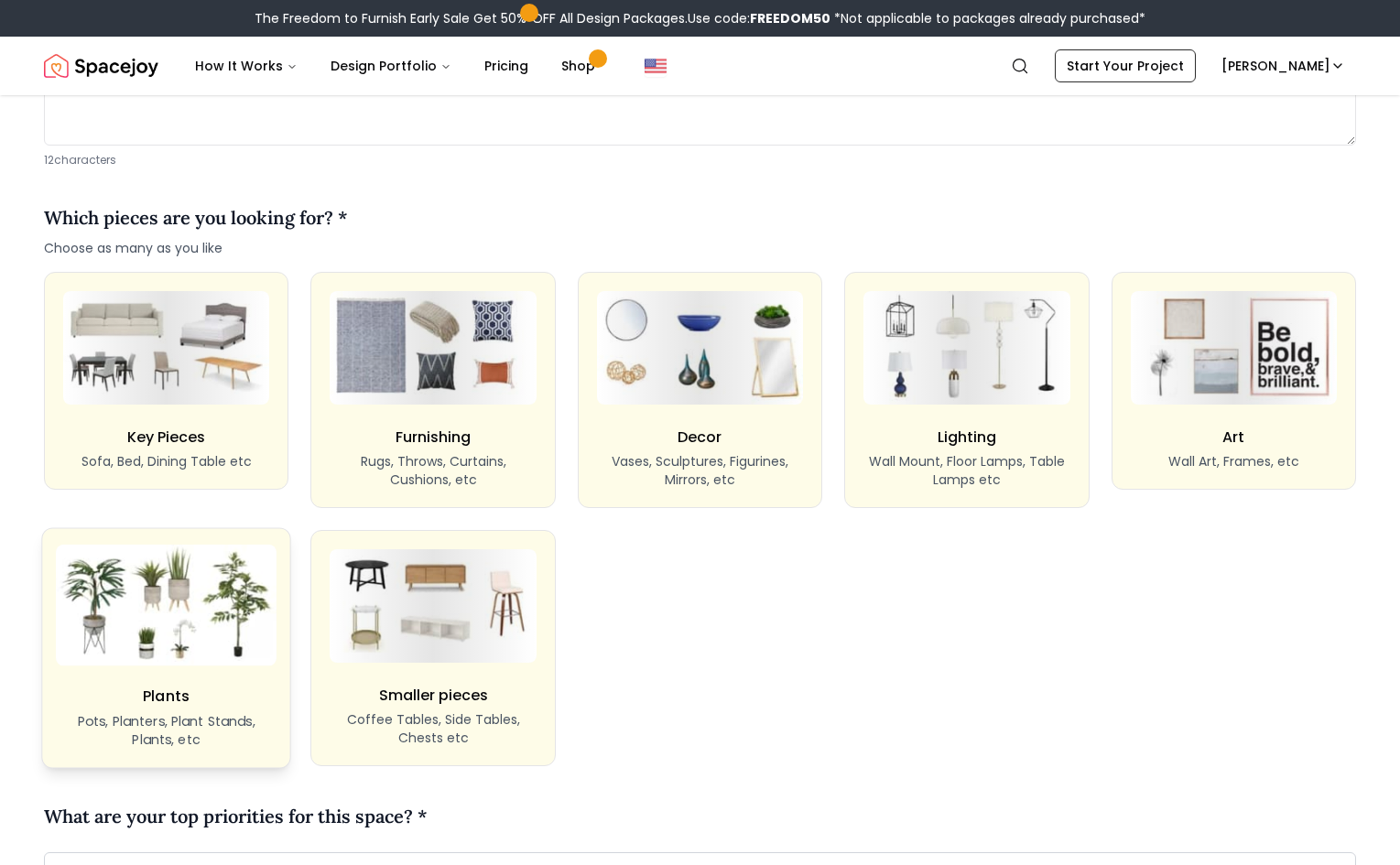 click at bounding box center [166, 605] 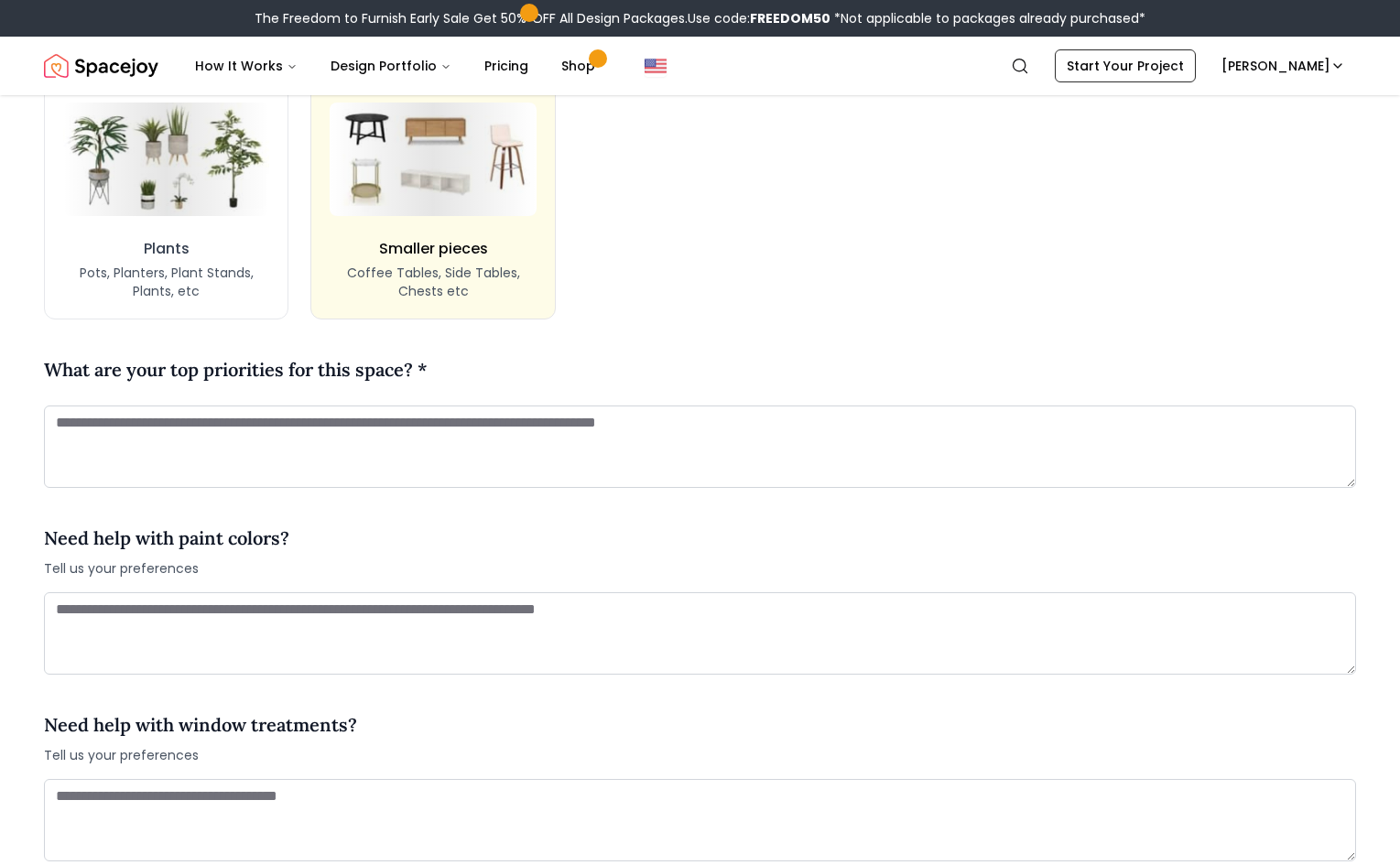 scroll, scrollTop: 1778, scrollLeft: 0, axis: vertical 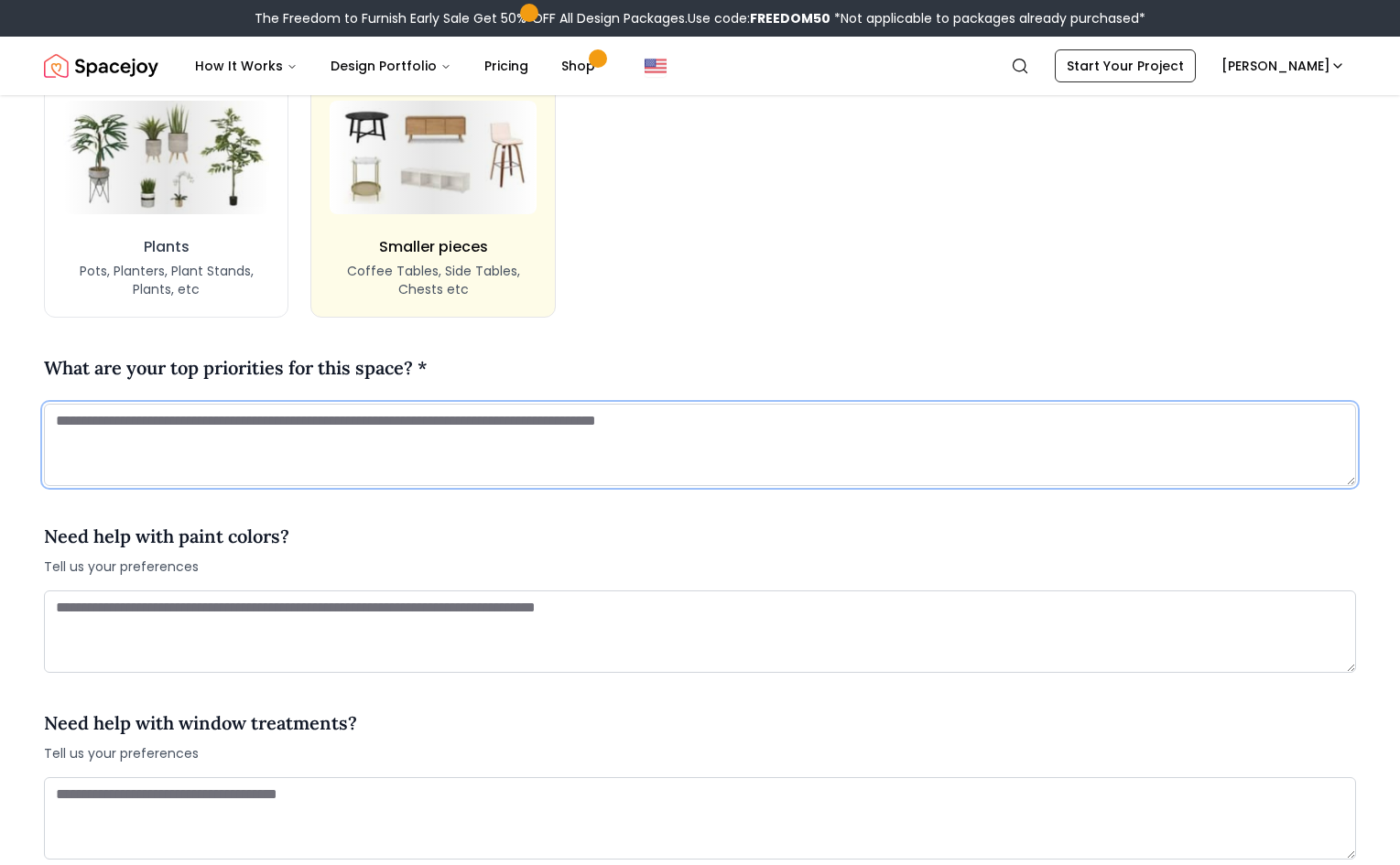 click at bounding box center [700, 445] 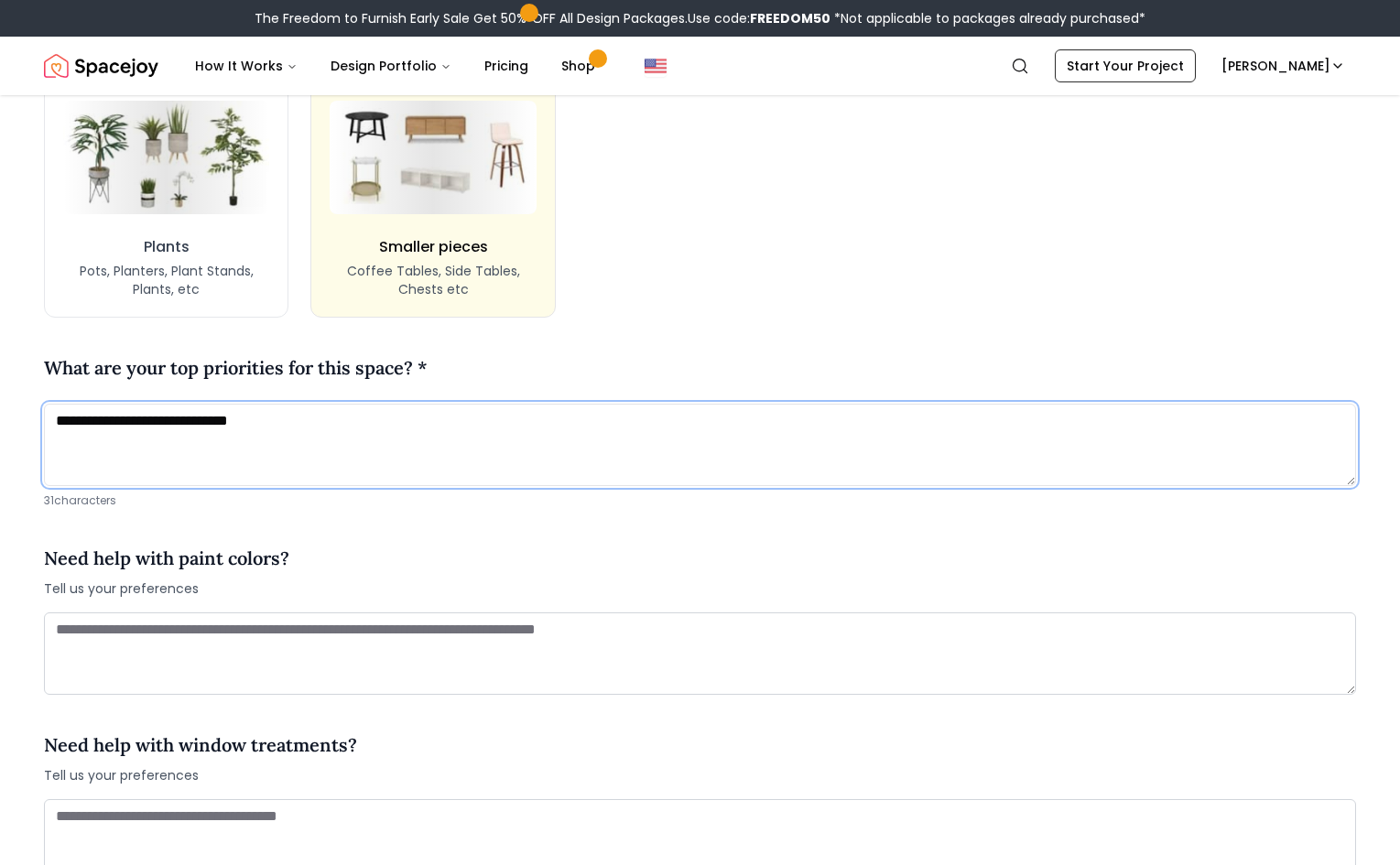 scroll, scrollTop: 2157, scrollLeft: 0, axis: vertical 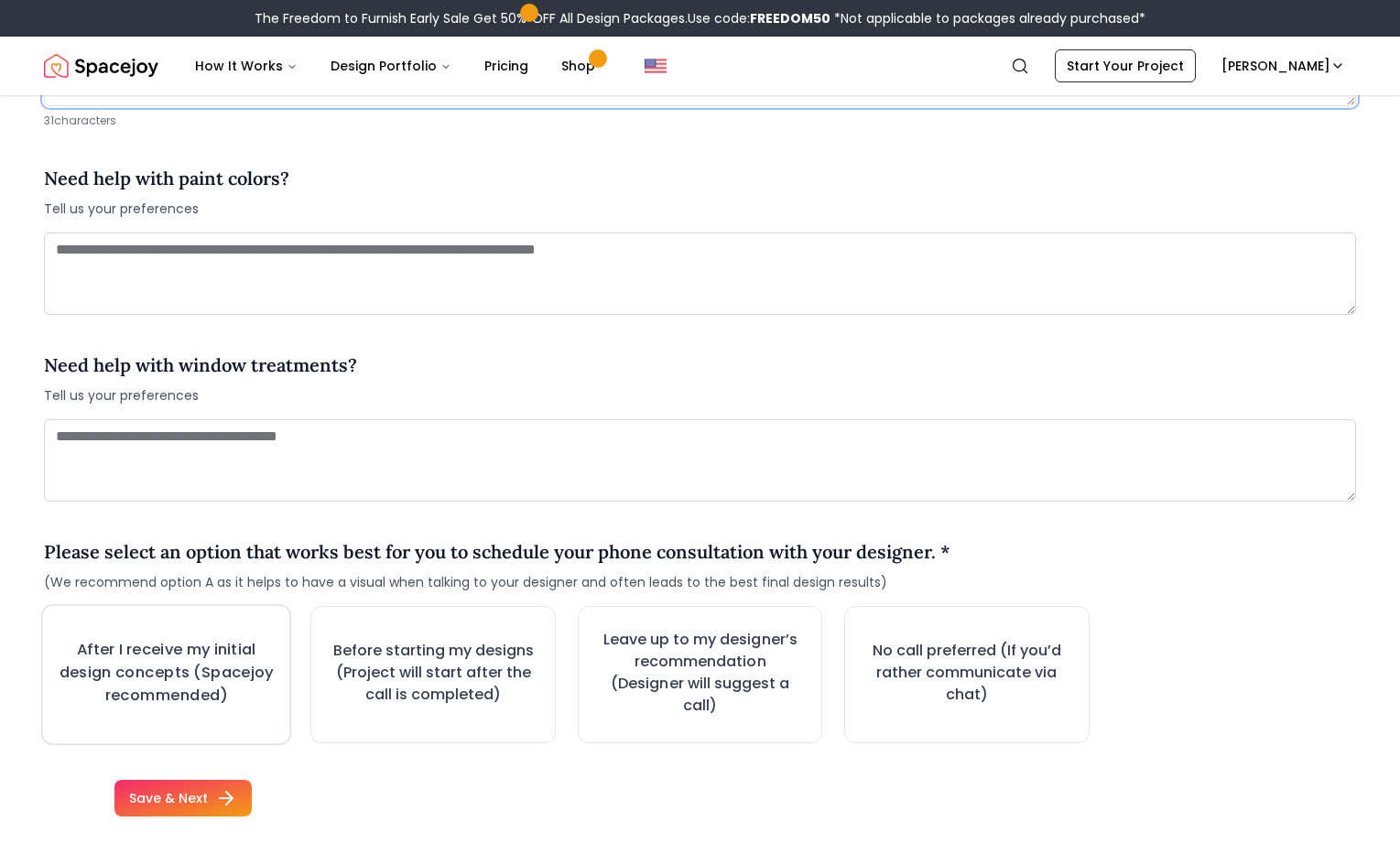 type on "**********" 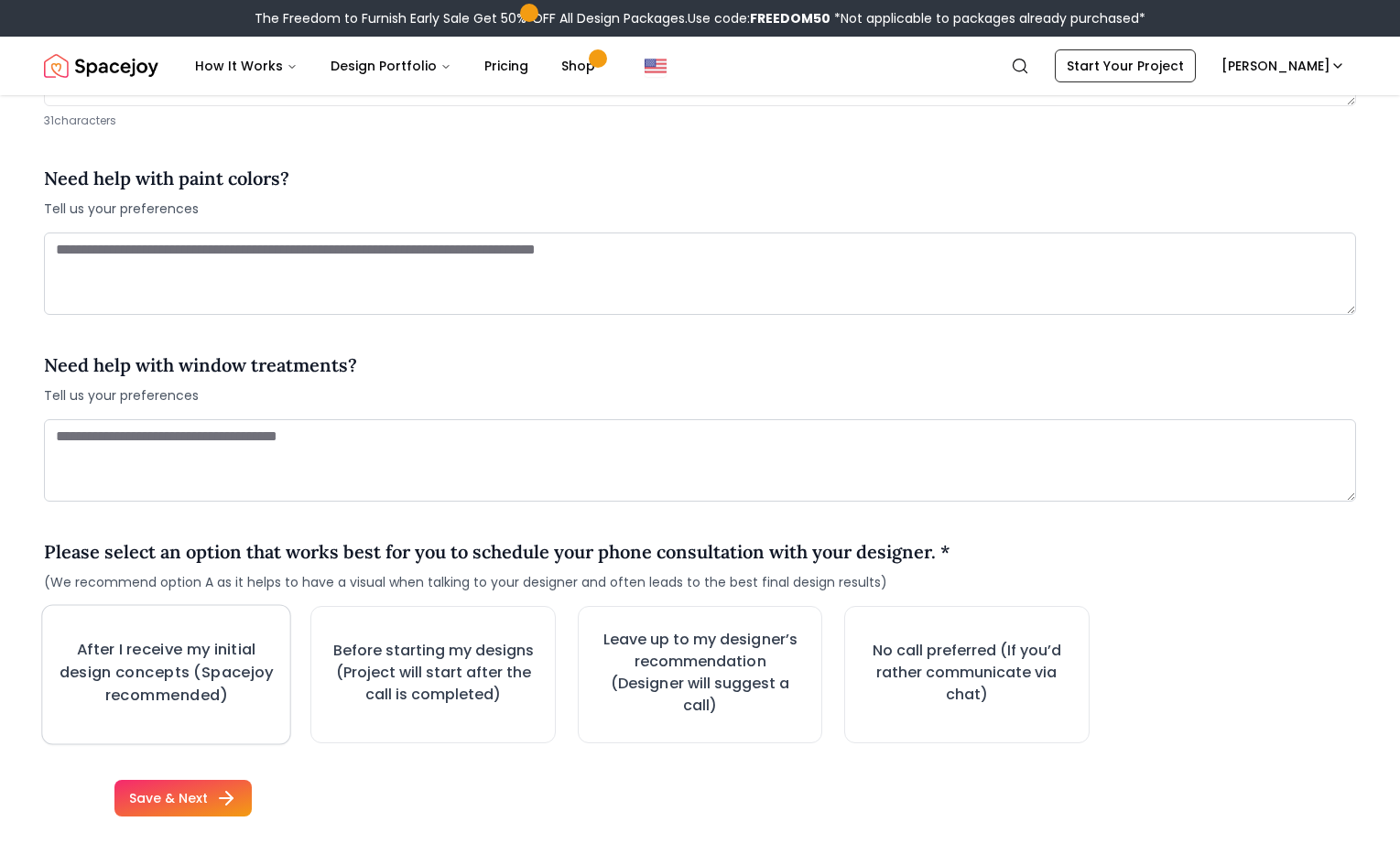 click on "After I receive my initial design concepts (Spacejoy recommended)" at bounding box center [166, 673] 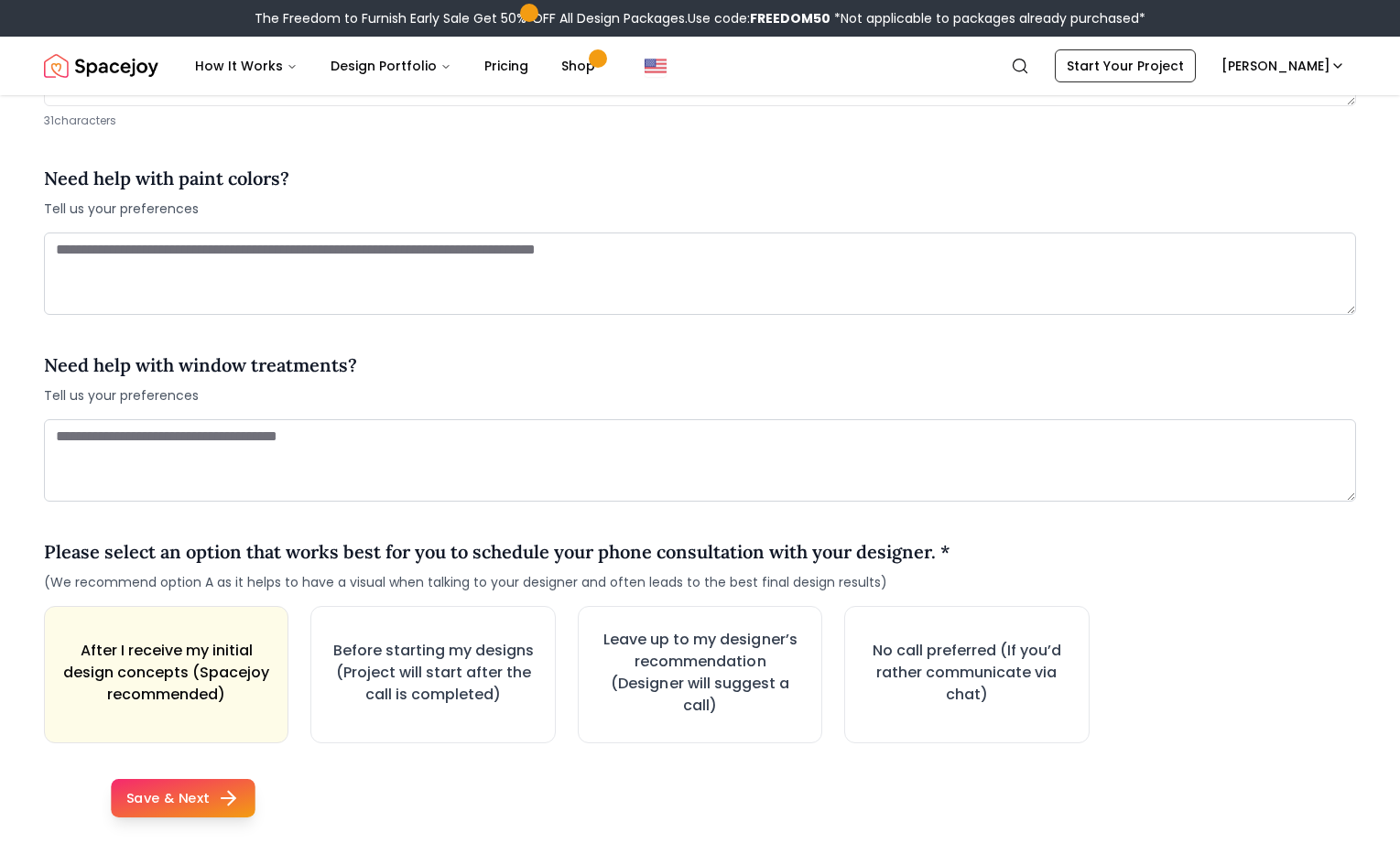 click on "Save & Next" at bounding box center (183, 798) 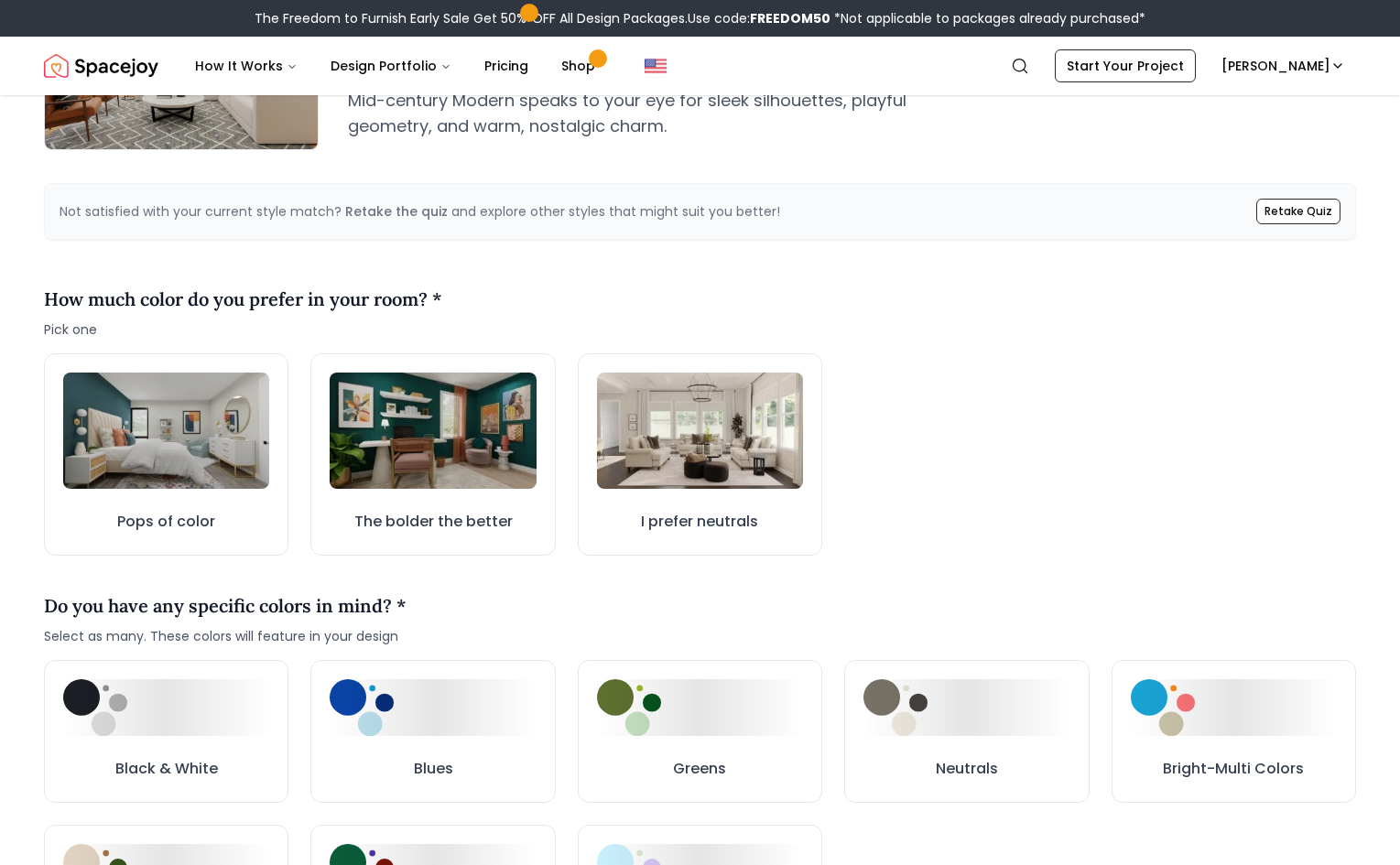 scroll, scrollTop: 397, scrollLeft: 0, axis: vertical 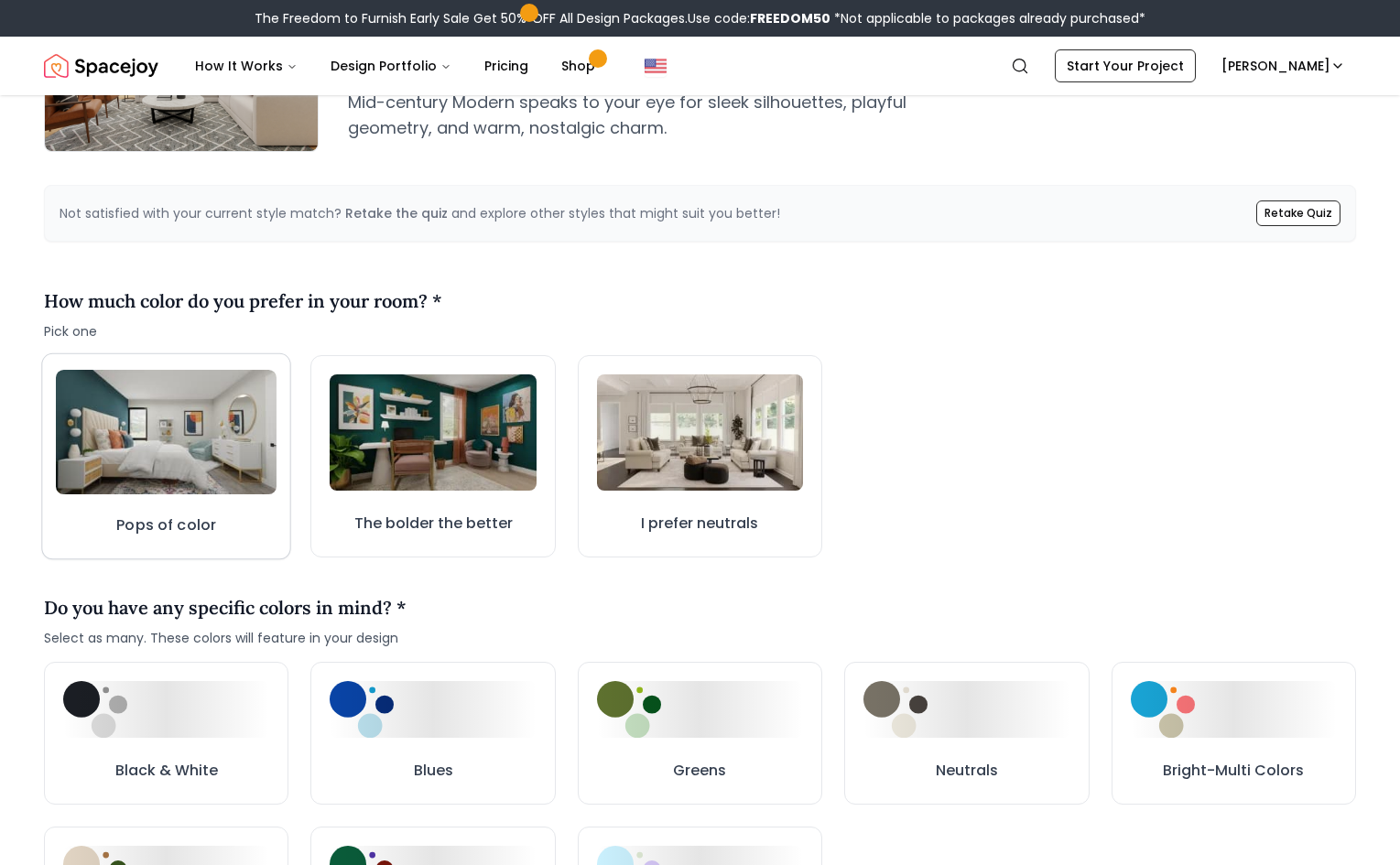 click at bounding box center [166, 432] 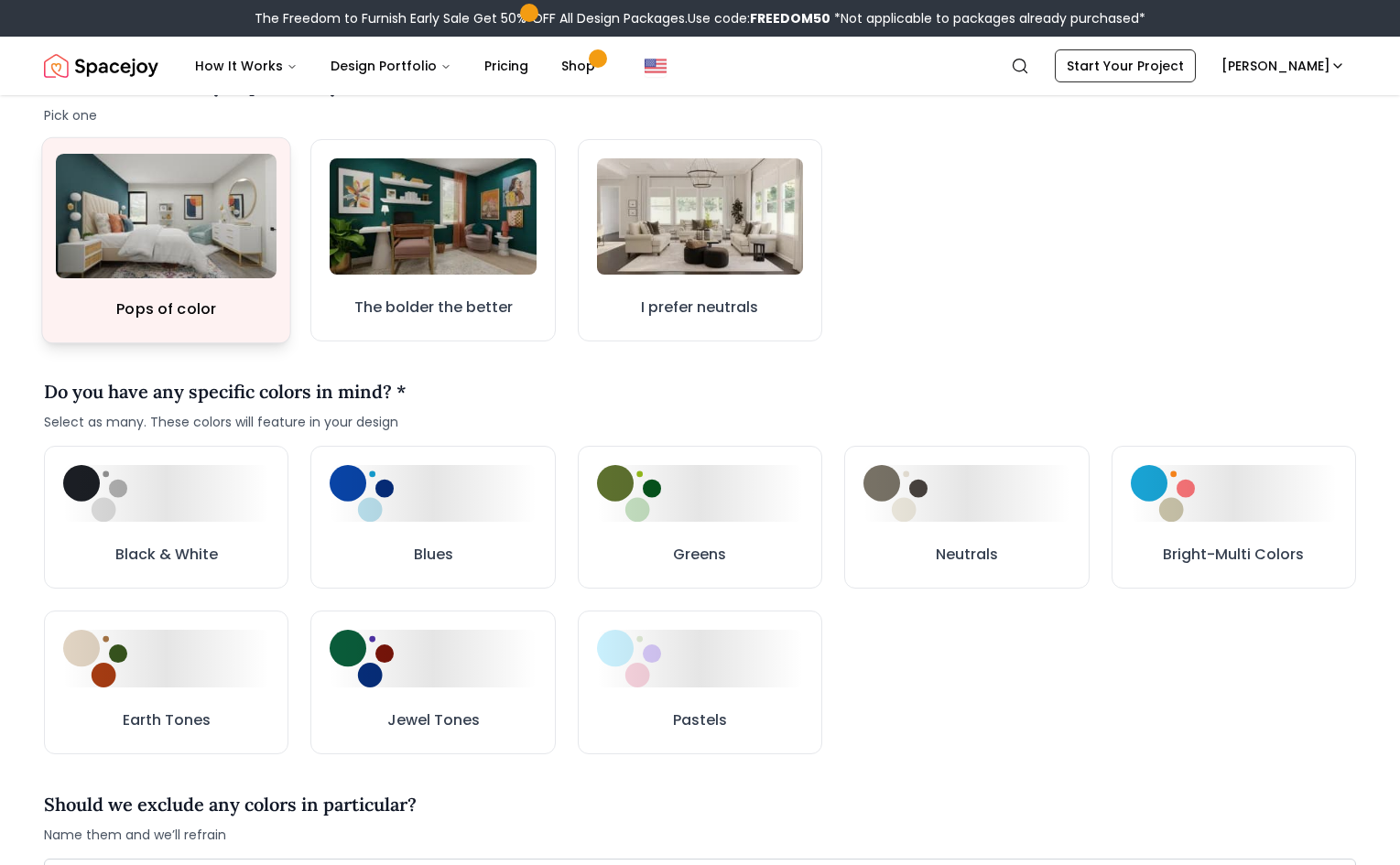 scroll, scrollTop: 696, scrollLeft: 0, axis: vertical 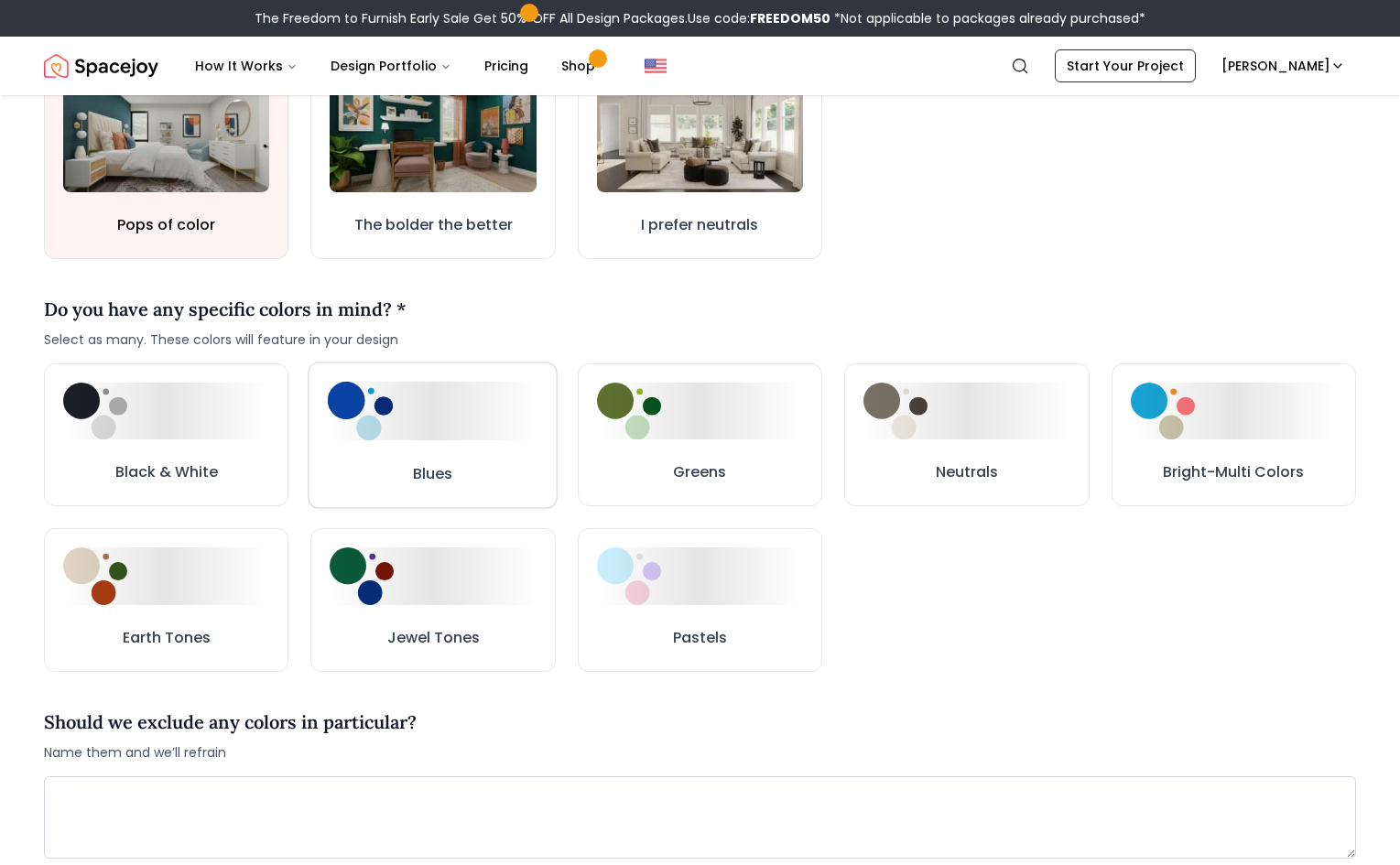 click on "Blues" at bounding box center [433, 435] 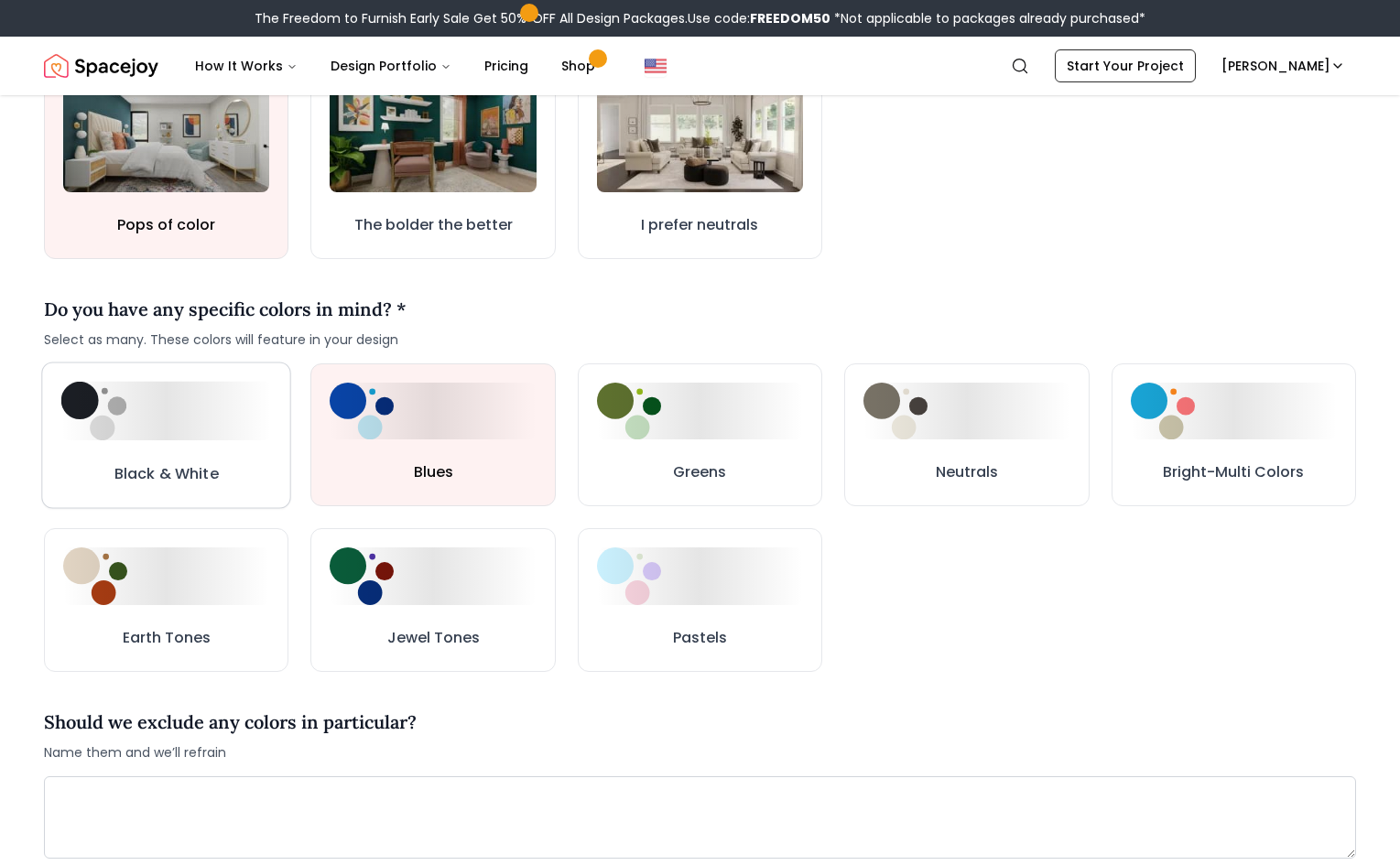 click on "Black & White" at bounding box center [166, 435] 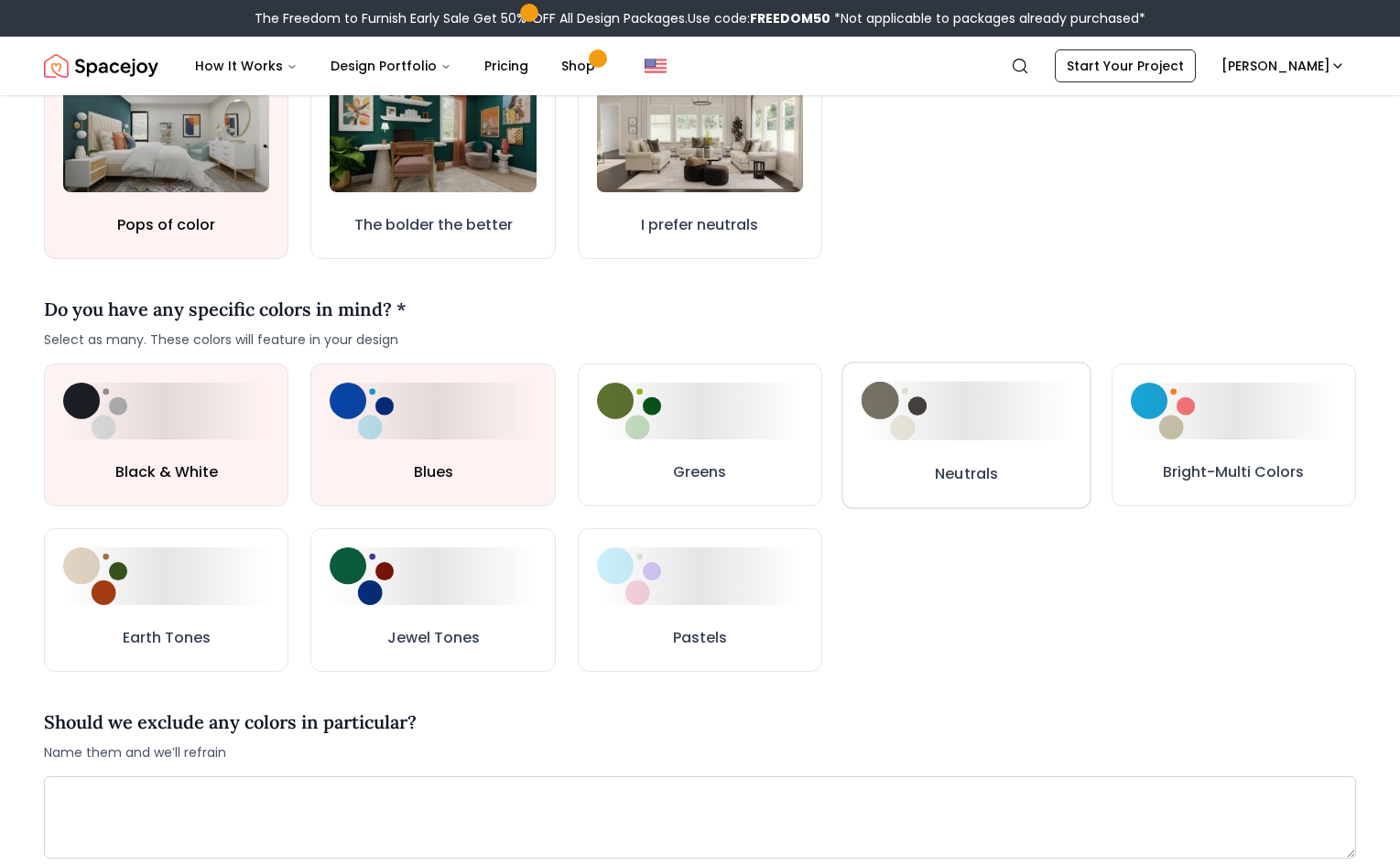 click on "Neutrals" at bounding box center [967, 435] 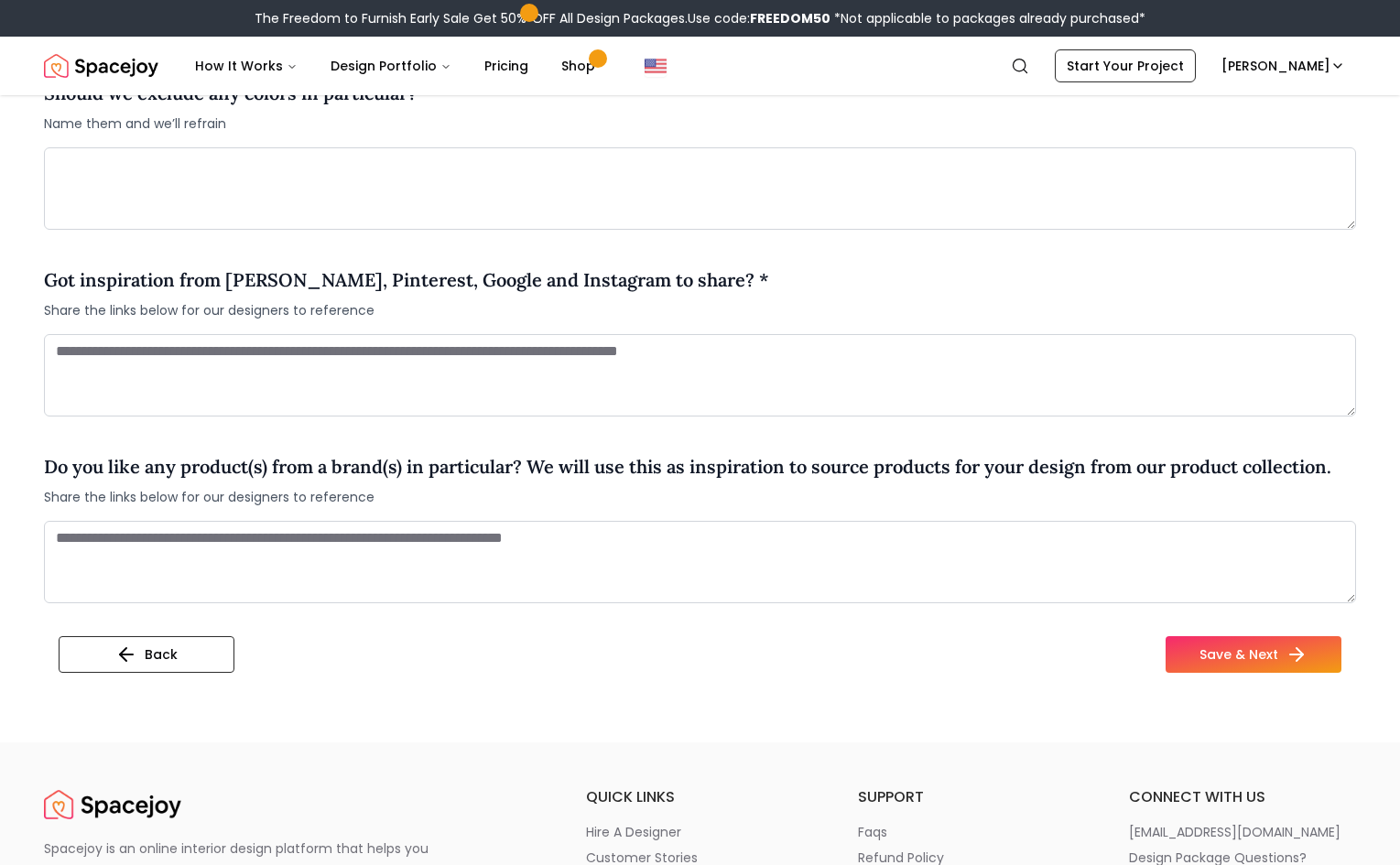 scroll, scrollTop: 1323, scrollLeft: 0, axis: vertical 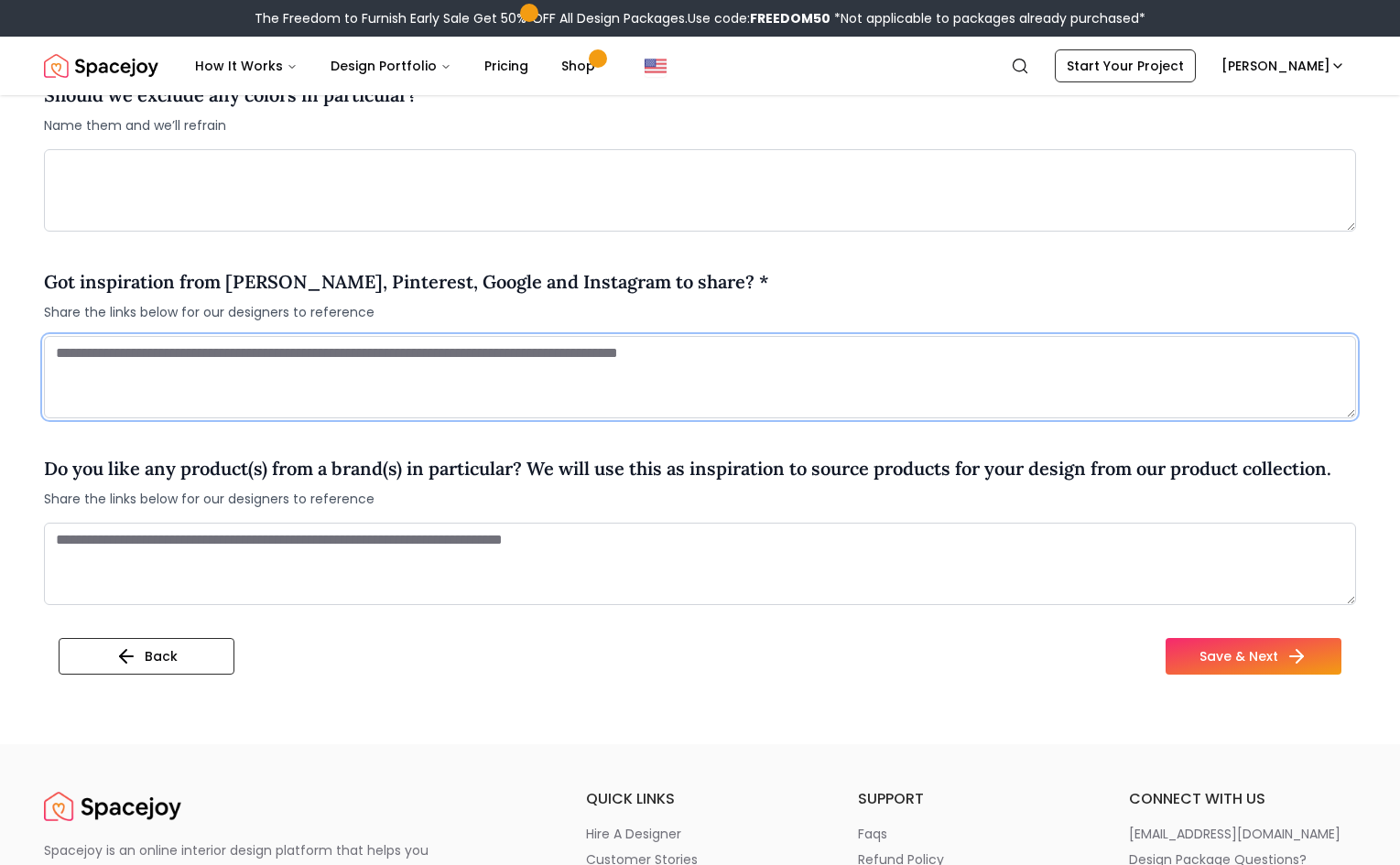 click at bounding box center (700, 377) 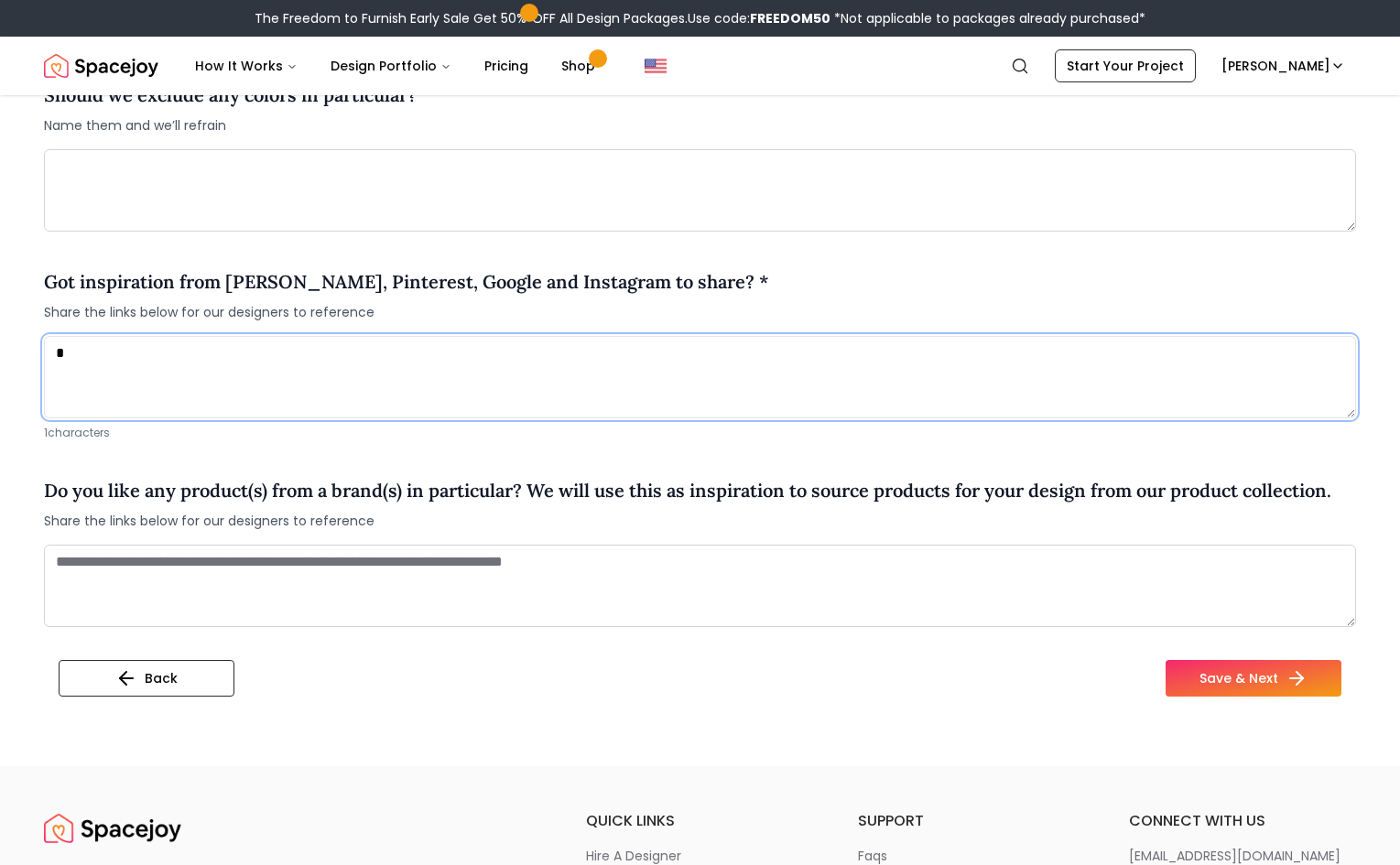 drag, startPoint x: 128, startPoint y: 358, endPoint x: 49, endPoint y: 348, distance: 79.6304 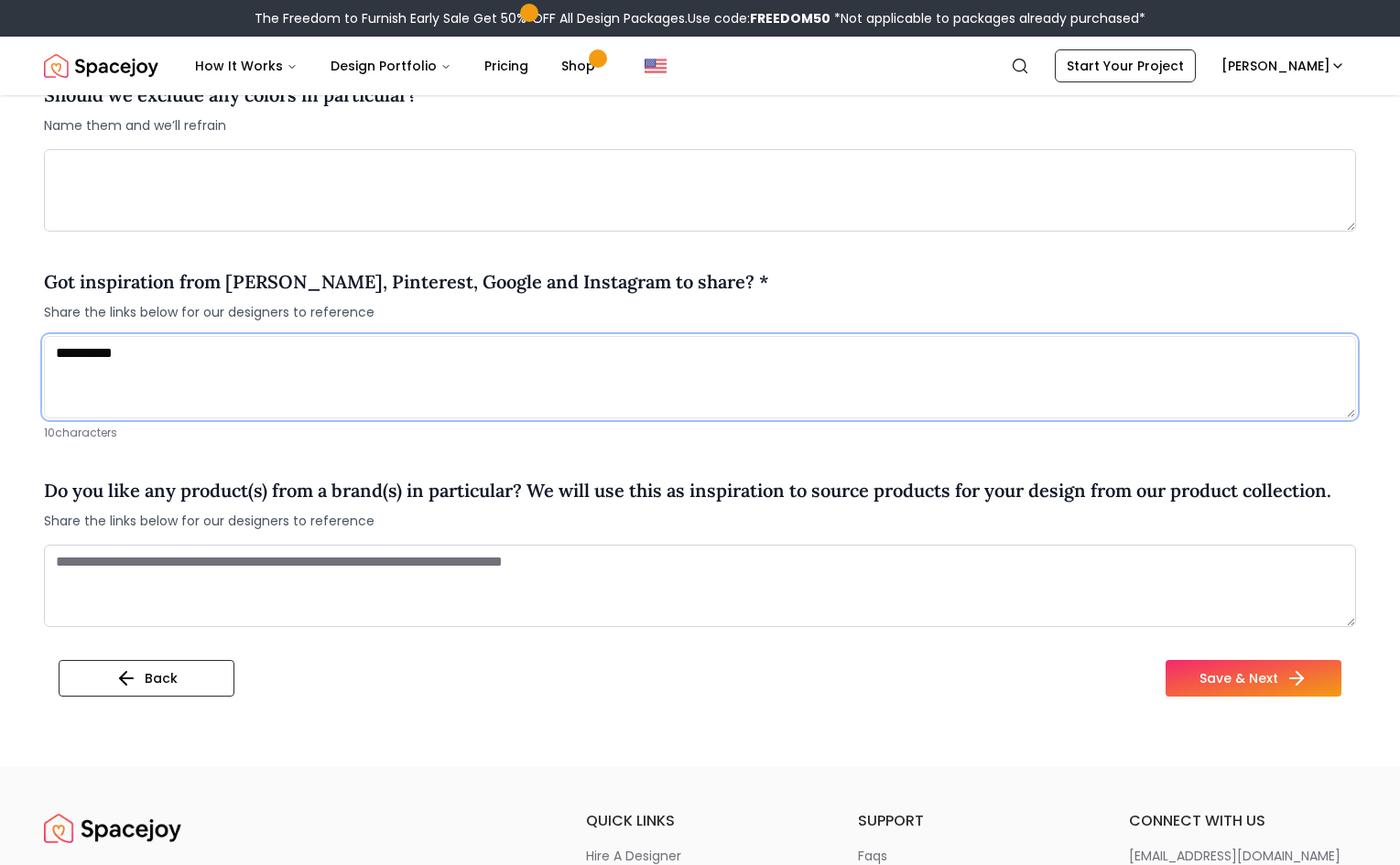 type on "**********" 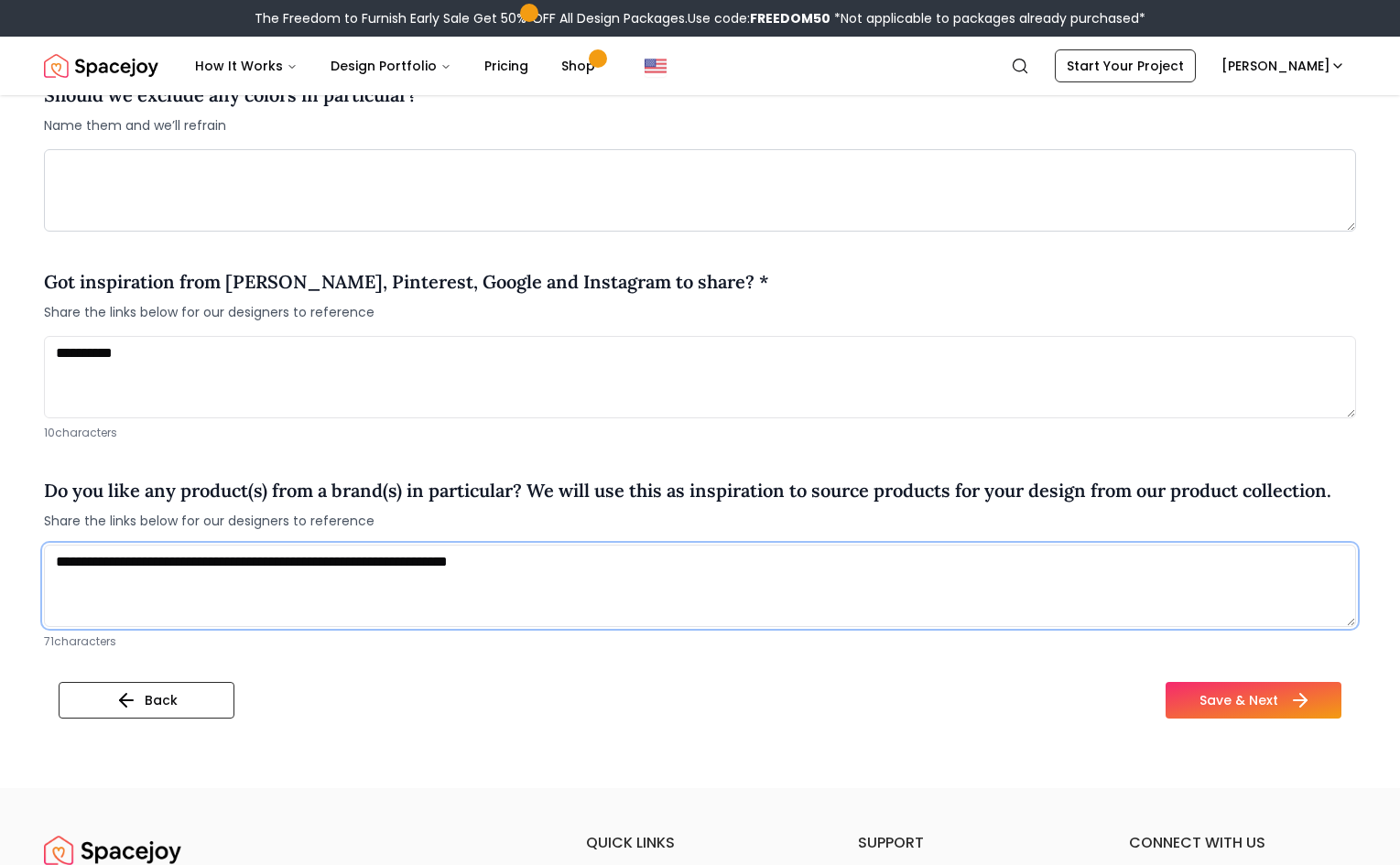 type on "**********" 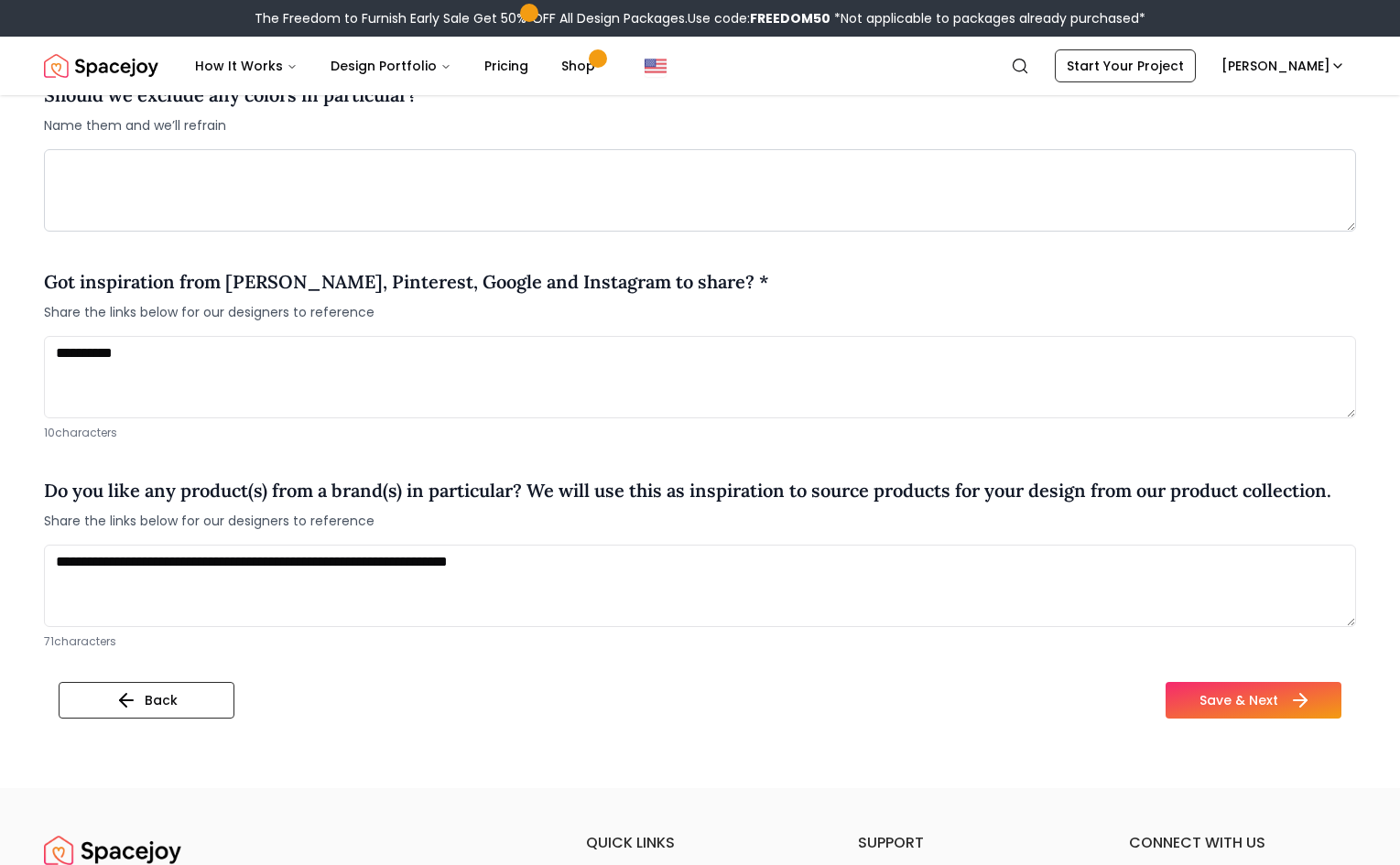 click on "Save & Next" at bounding box center (1253, 700) 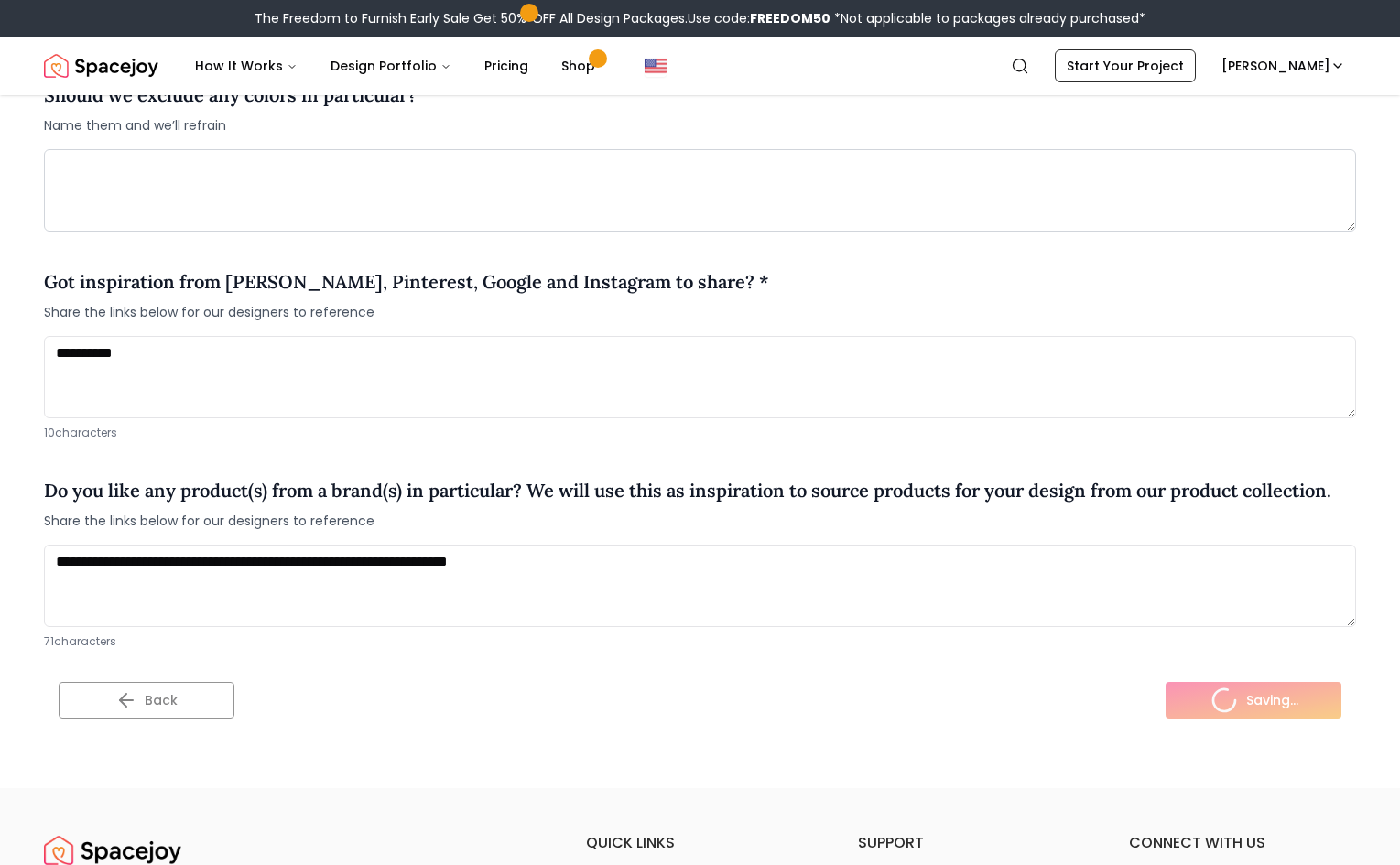 scroll, scrollTop: 0, scrollLeft: 0, axis: both 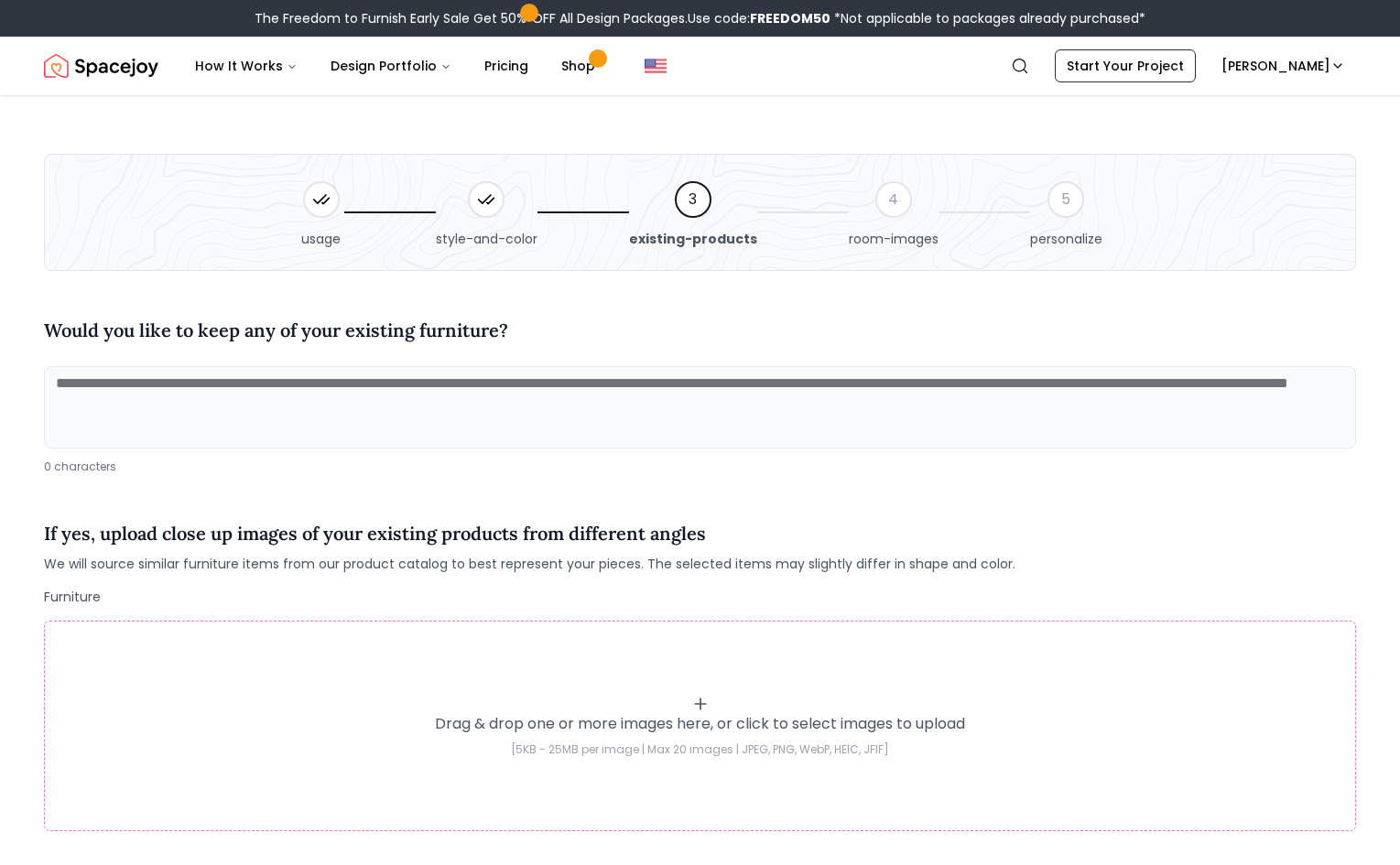 click at bounding box center [700, 407] 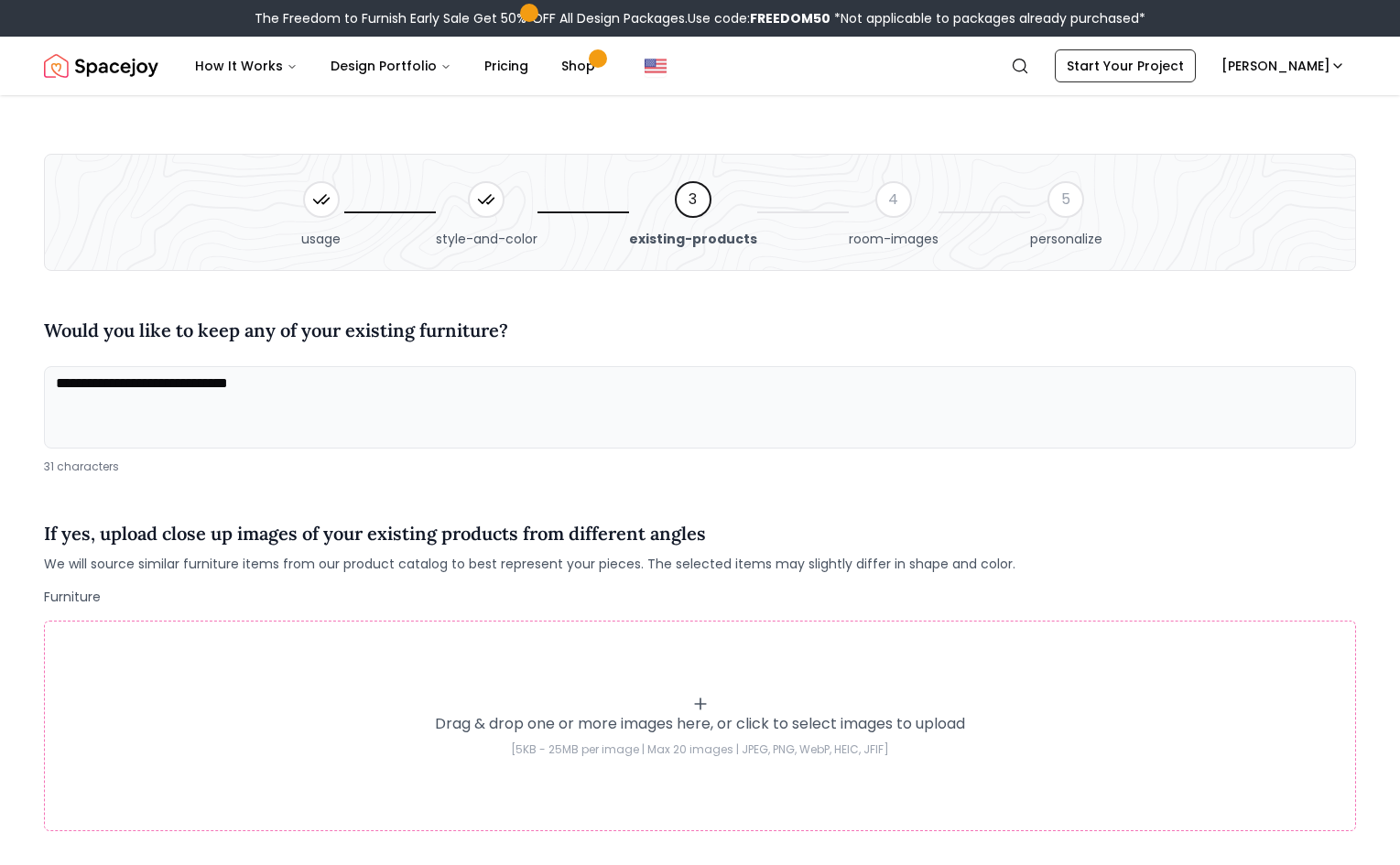type on "**********" 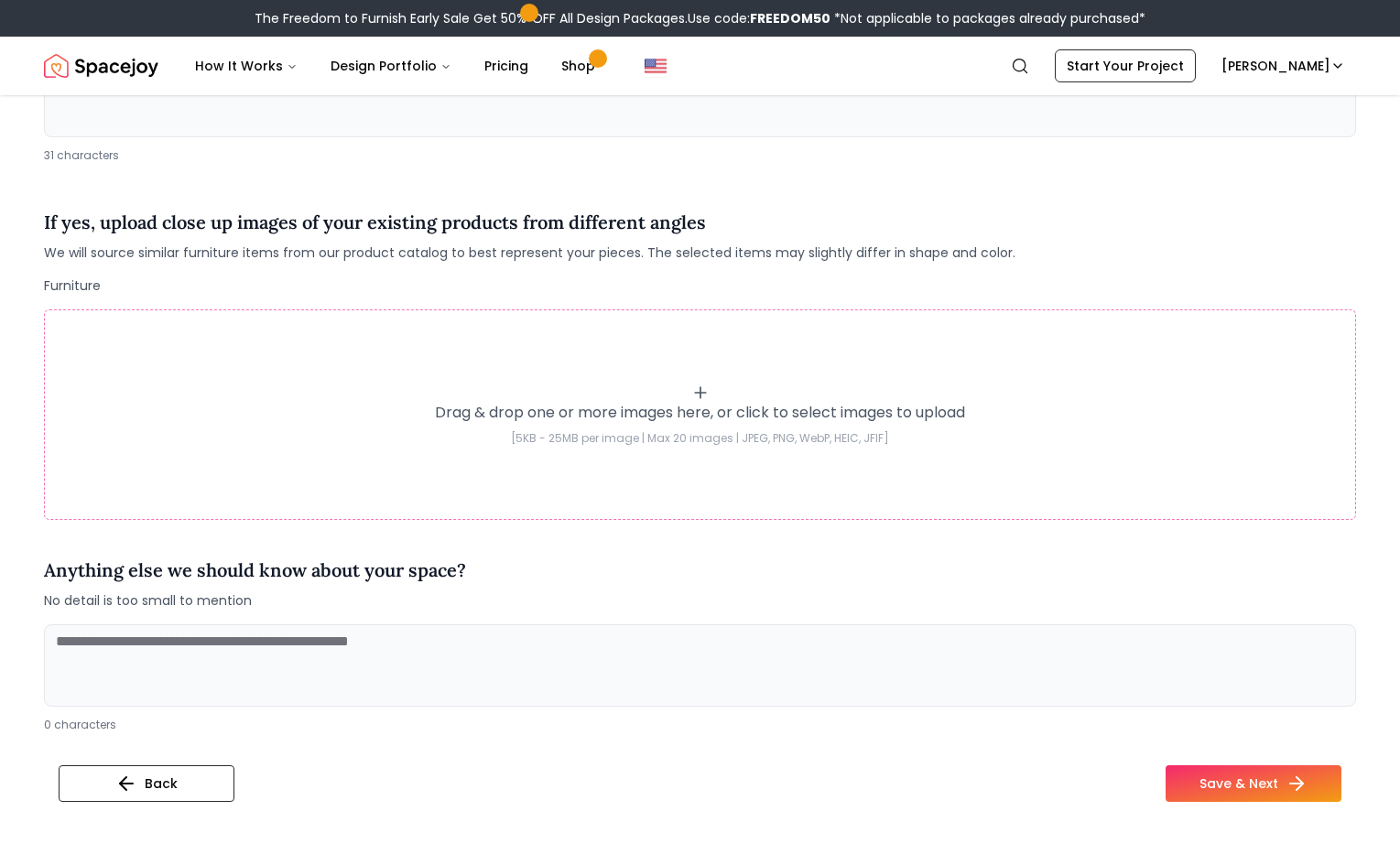 scroll, scrollTop: 332, scrollLeft: 0, axis: vertical 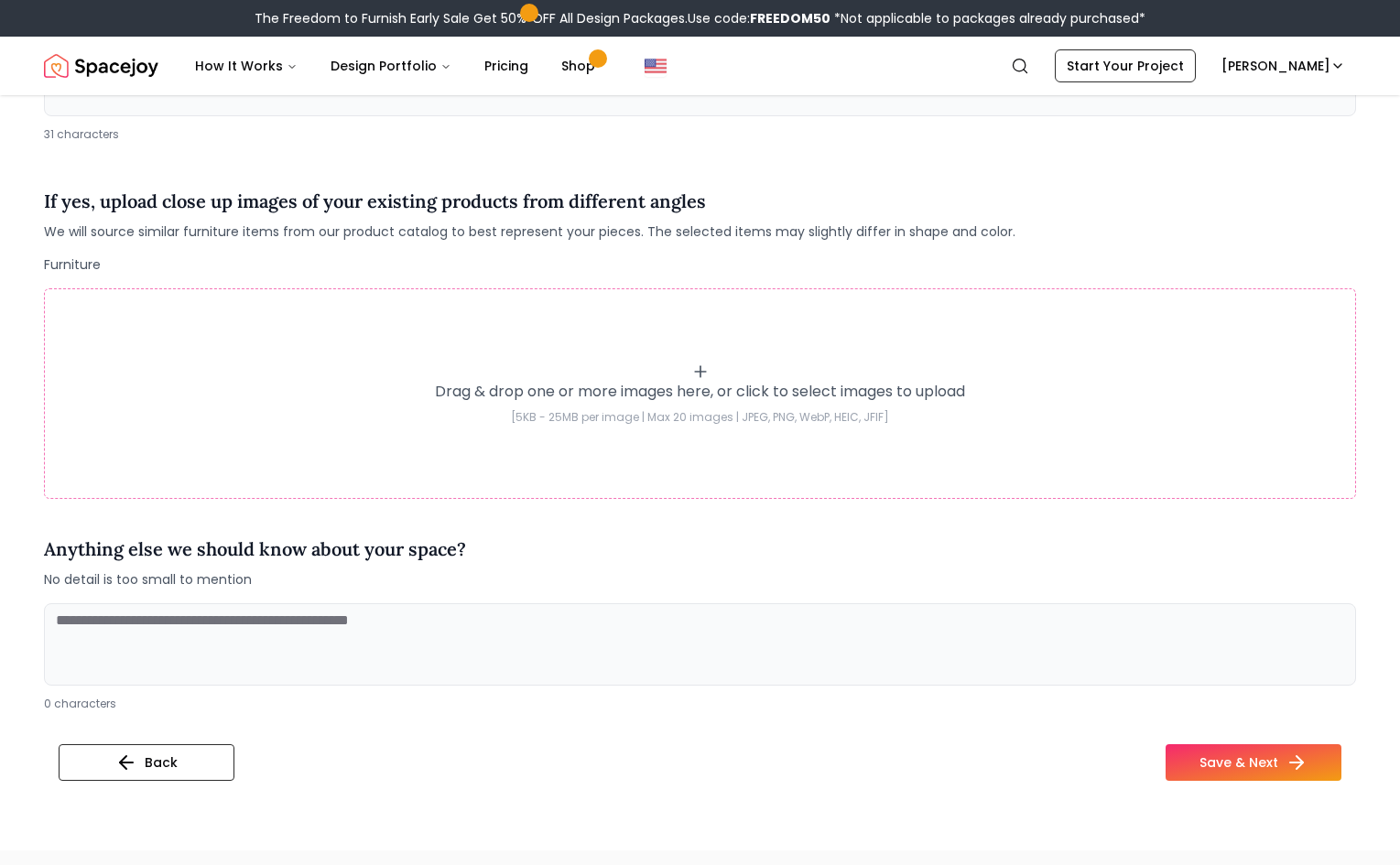click at bounding box center (700, 644) 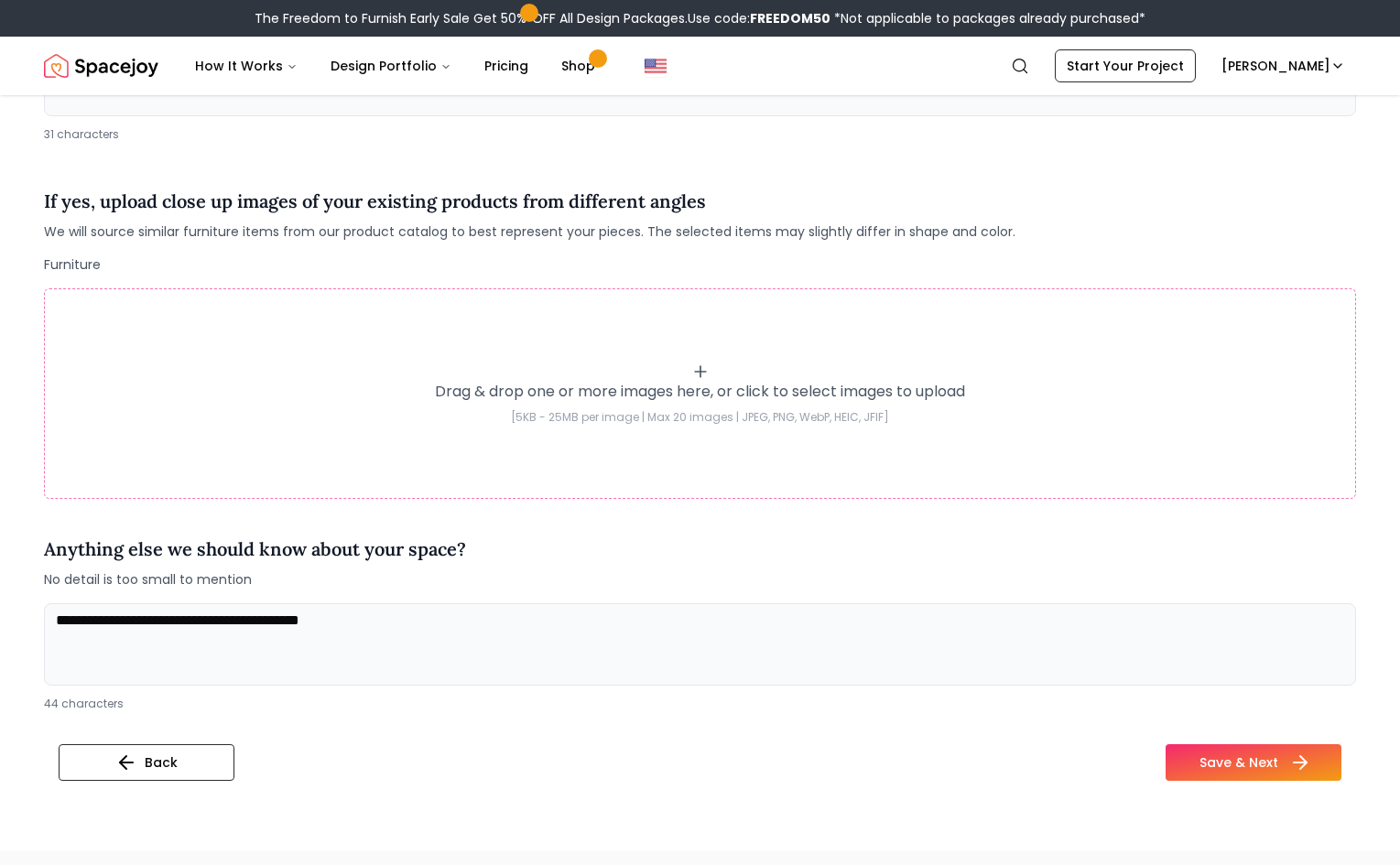 type on "**********" 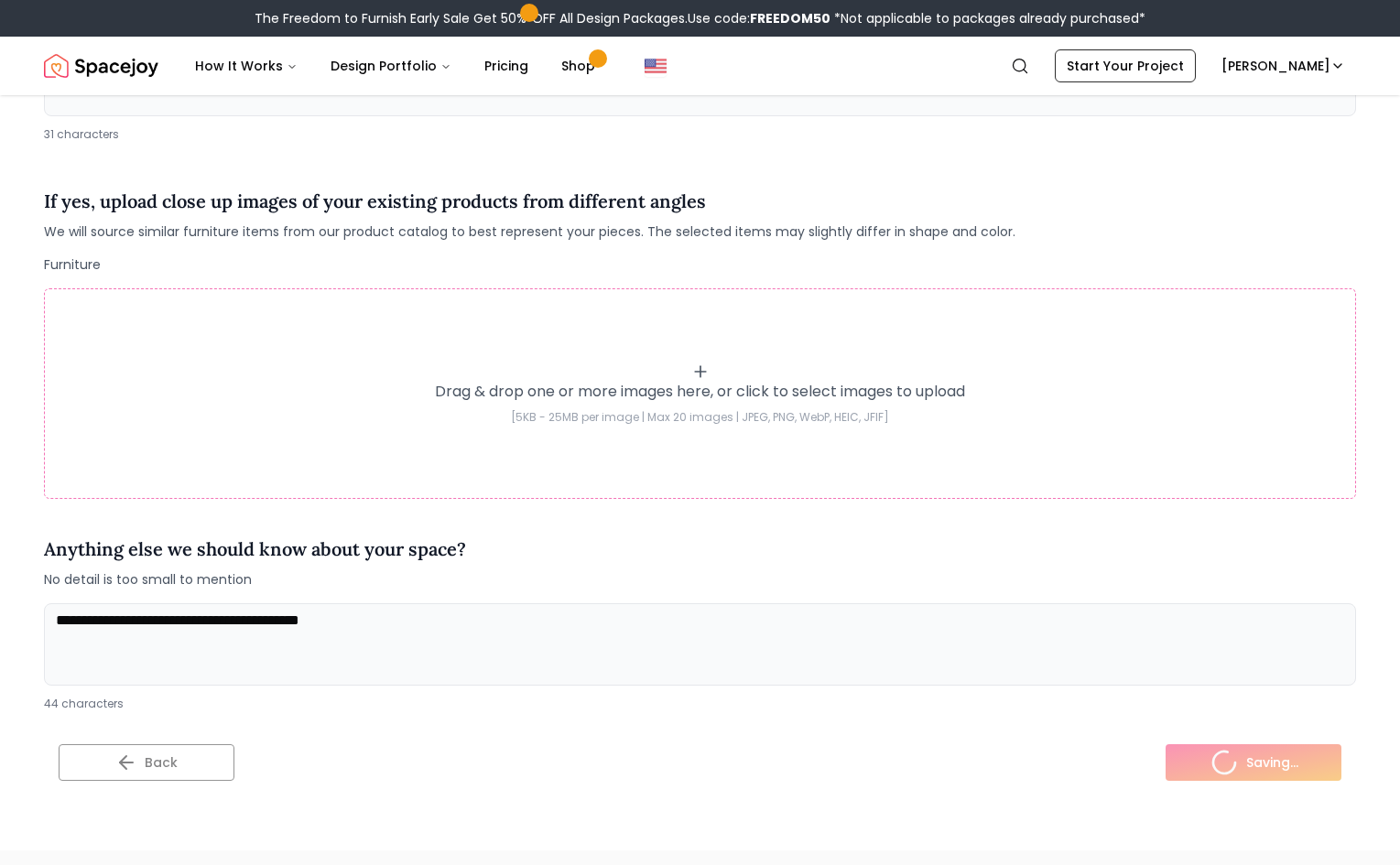scroll, scrollTop: 0, scrollLeft: 0, axis: both 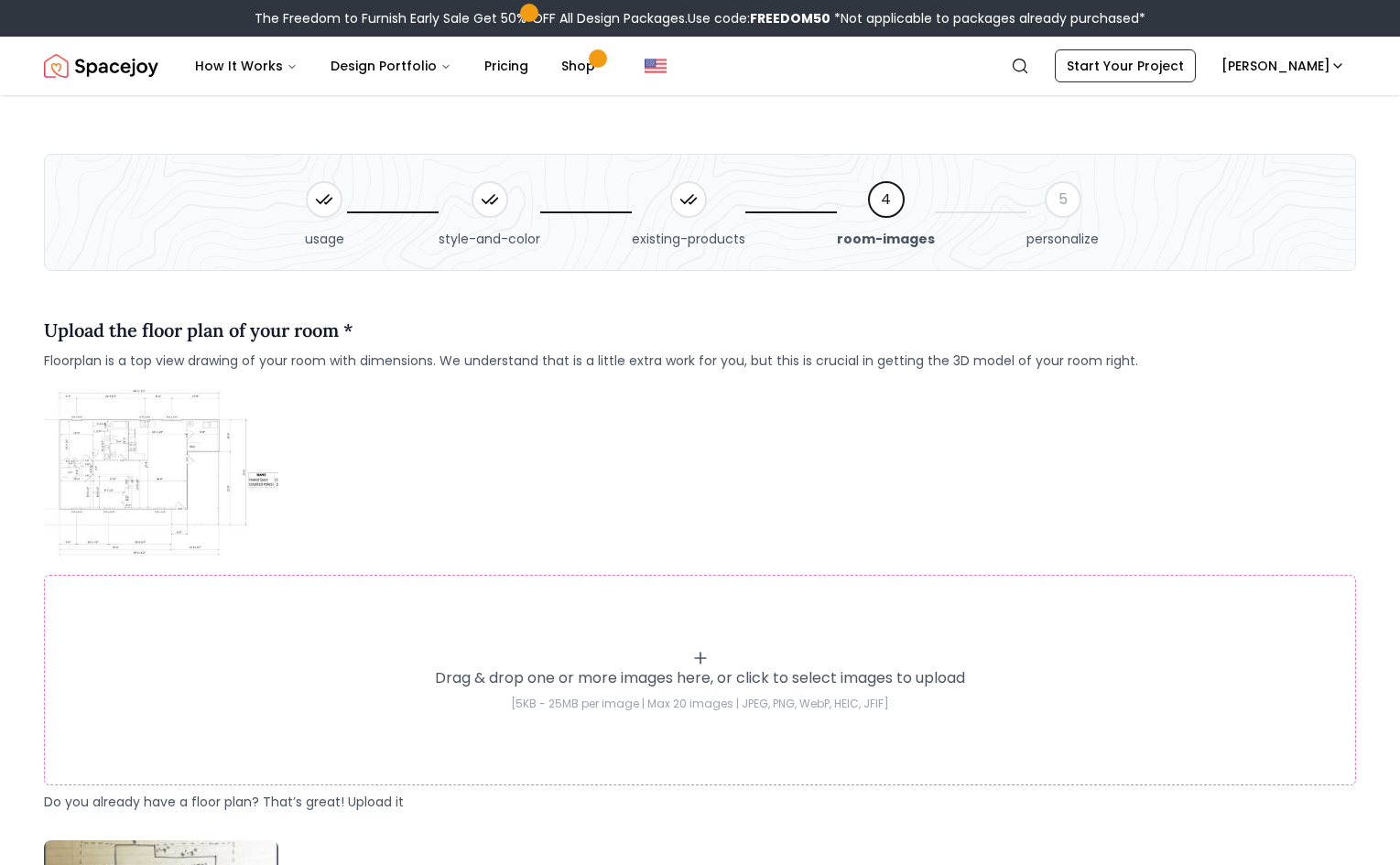 click at bounding box center [161, 472] 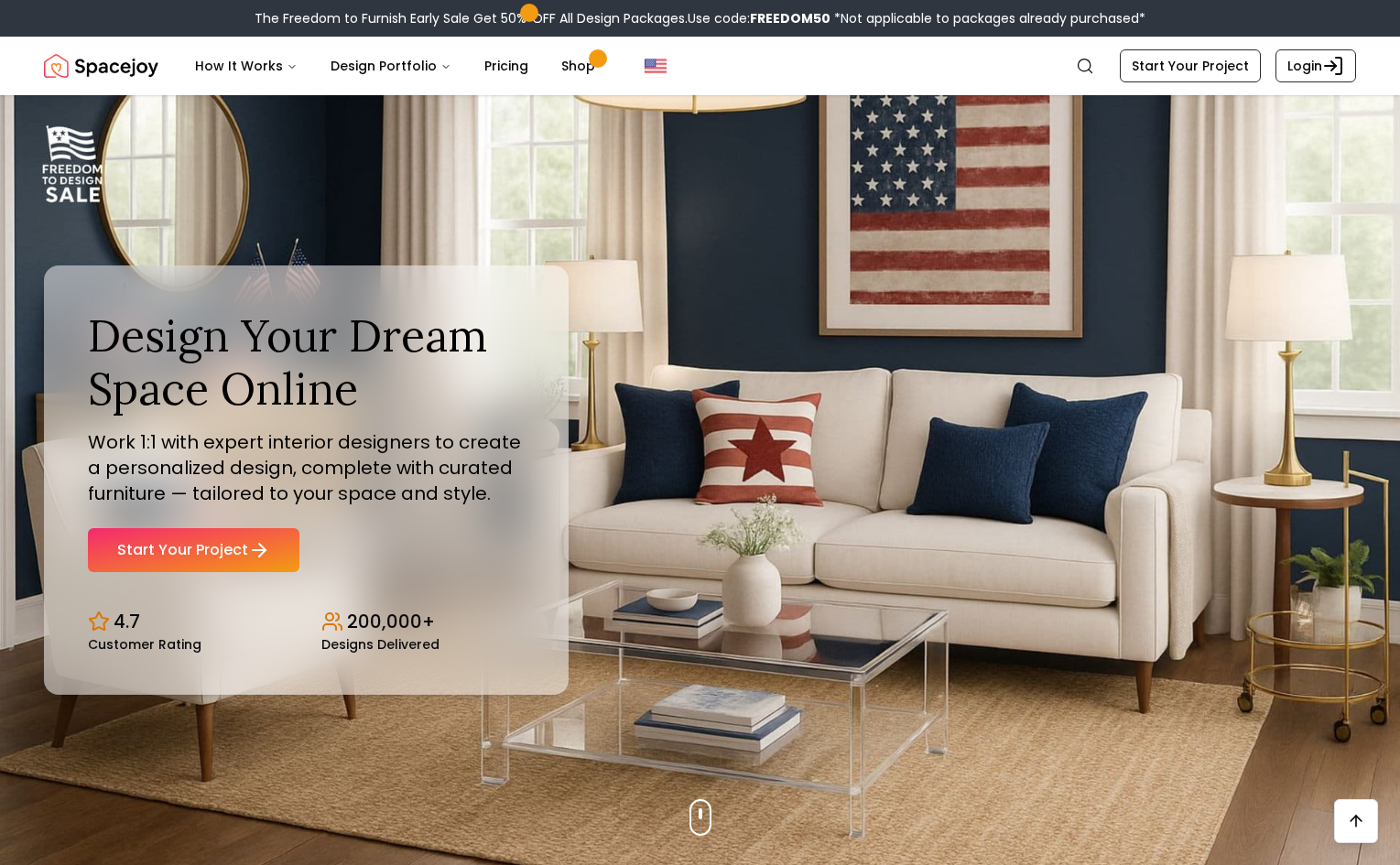 scroll, scrollTop: 730, scrollLeft: 0, axis: vertical 